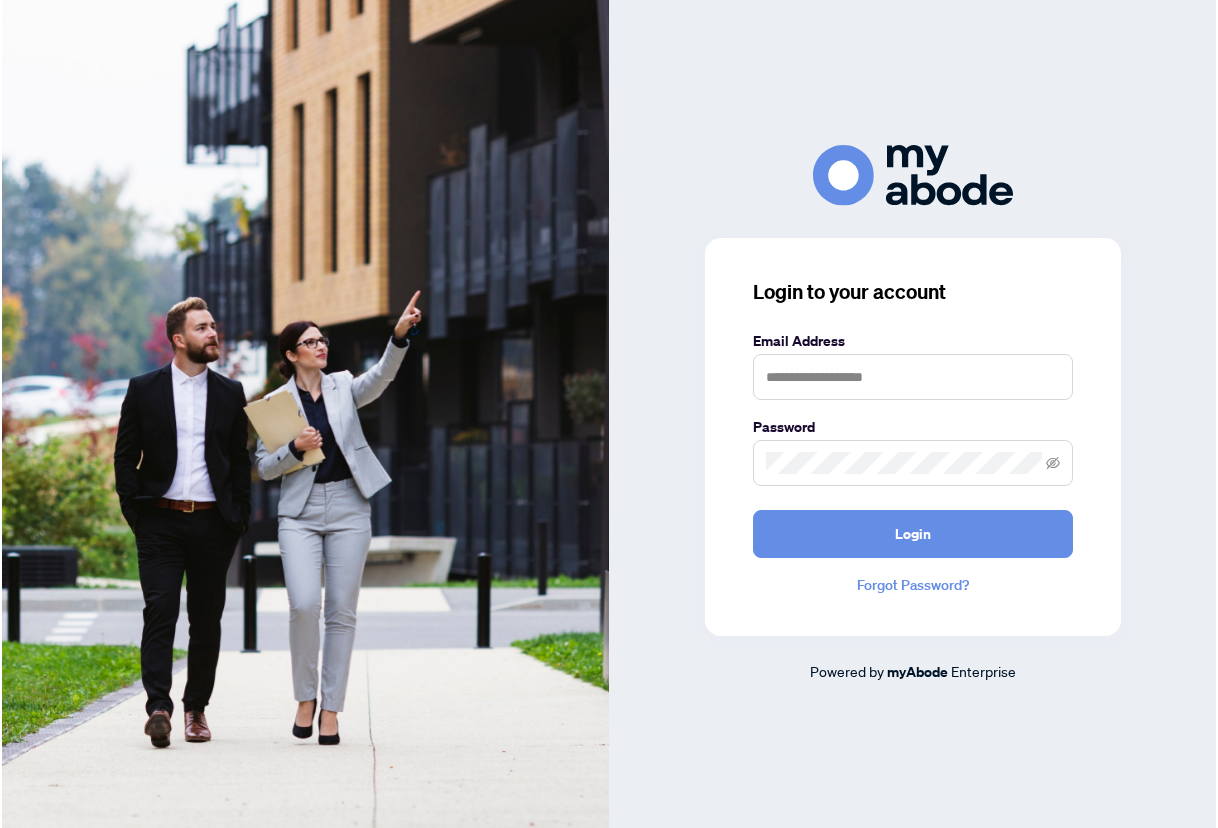 scroll, scrollTop: 0, scrollLeft: 0, axis: both 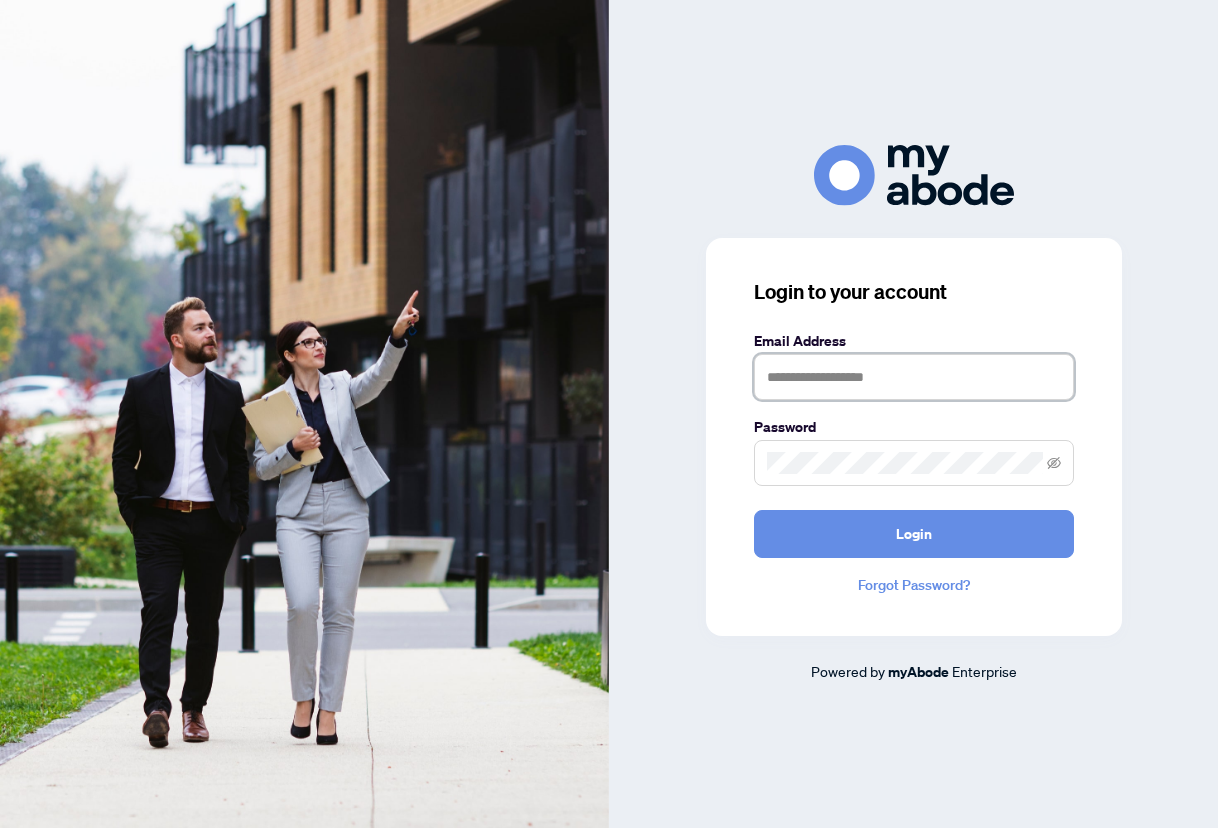 type on "**********" 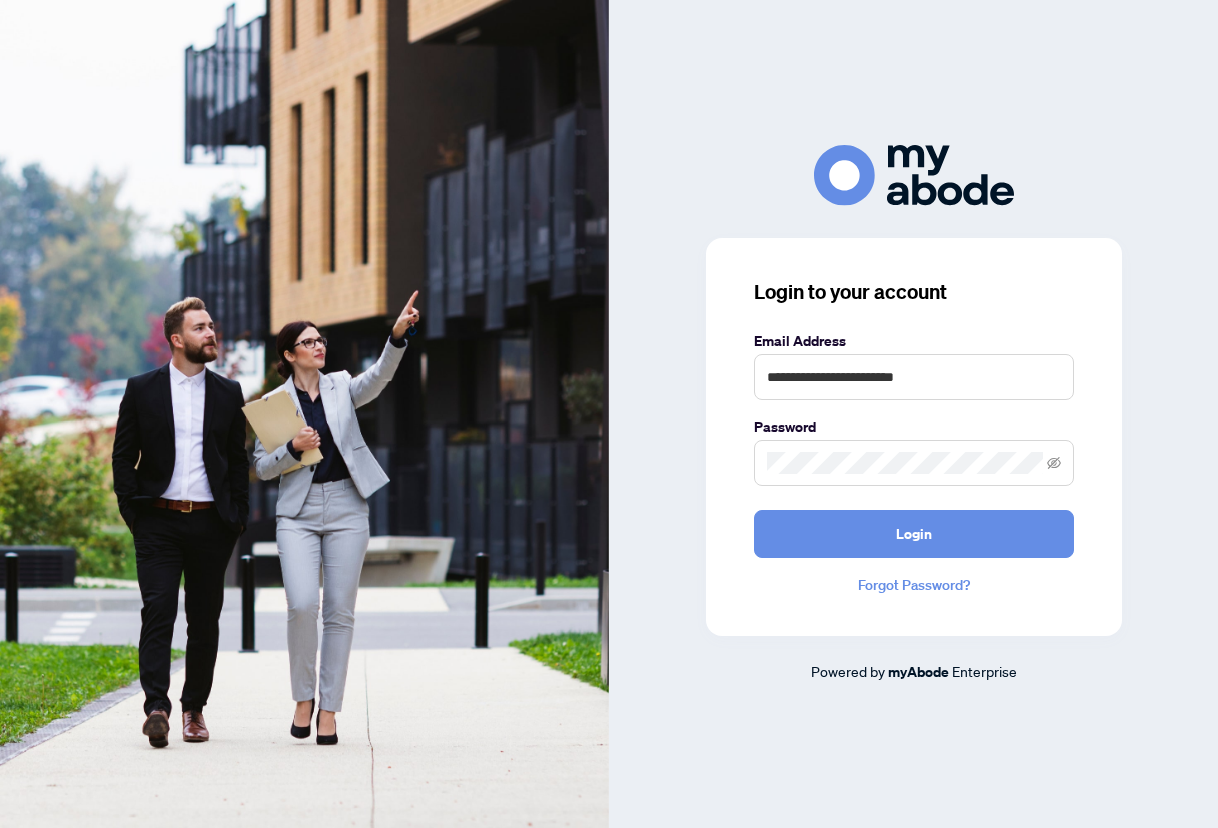 click on "Login" at bounding box center [914, 534] 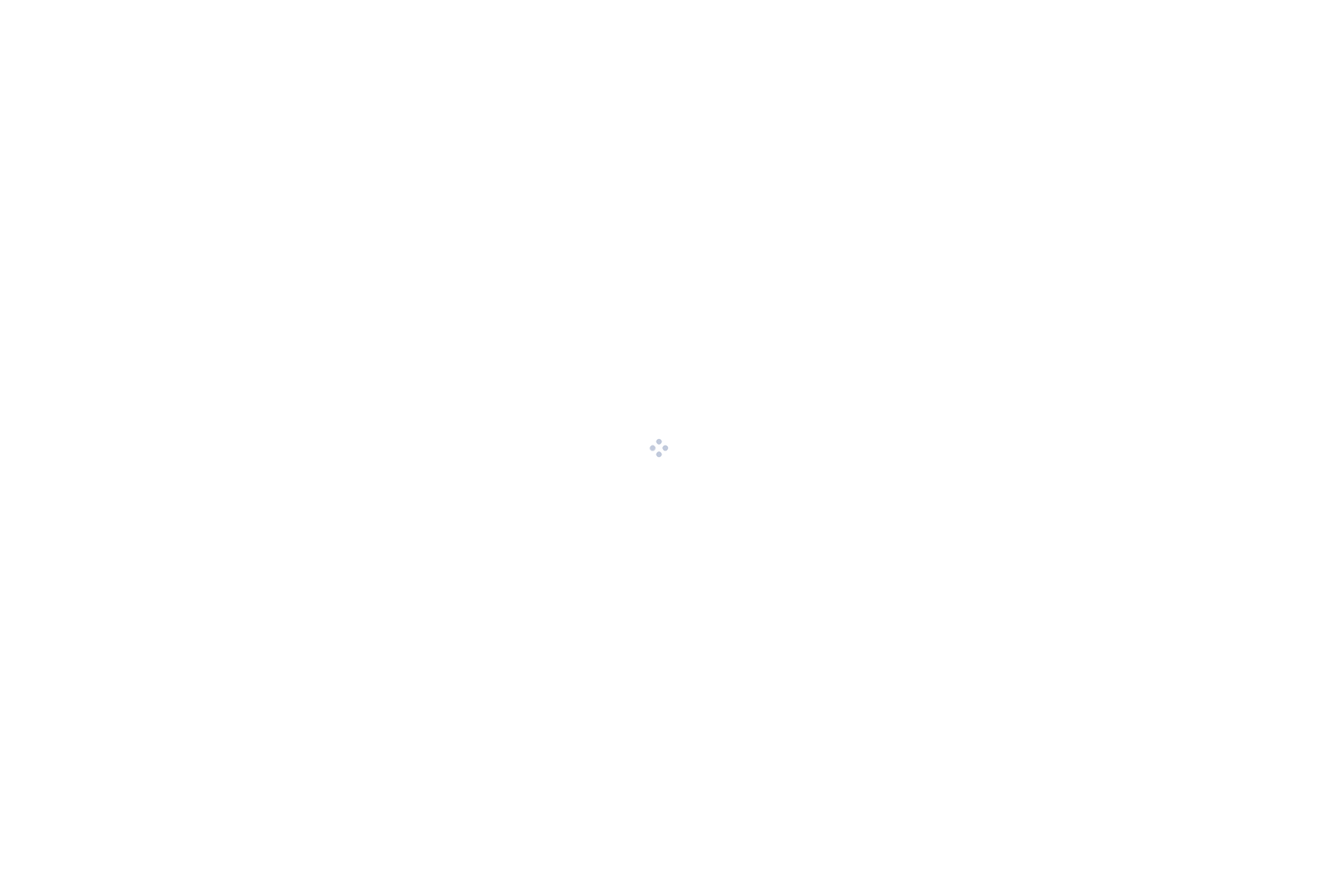 scroll, scrollTop: 0, scrollLeft: 0, axis: both 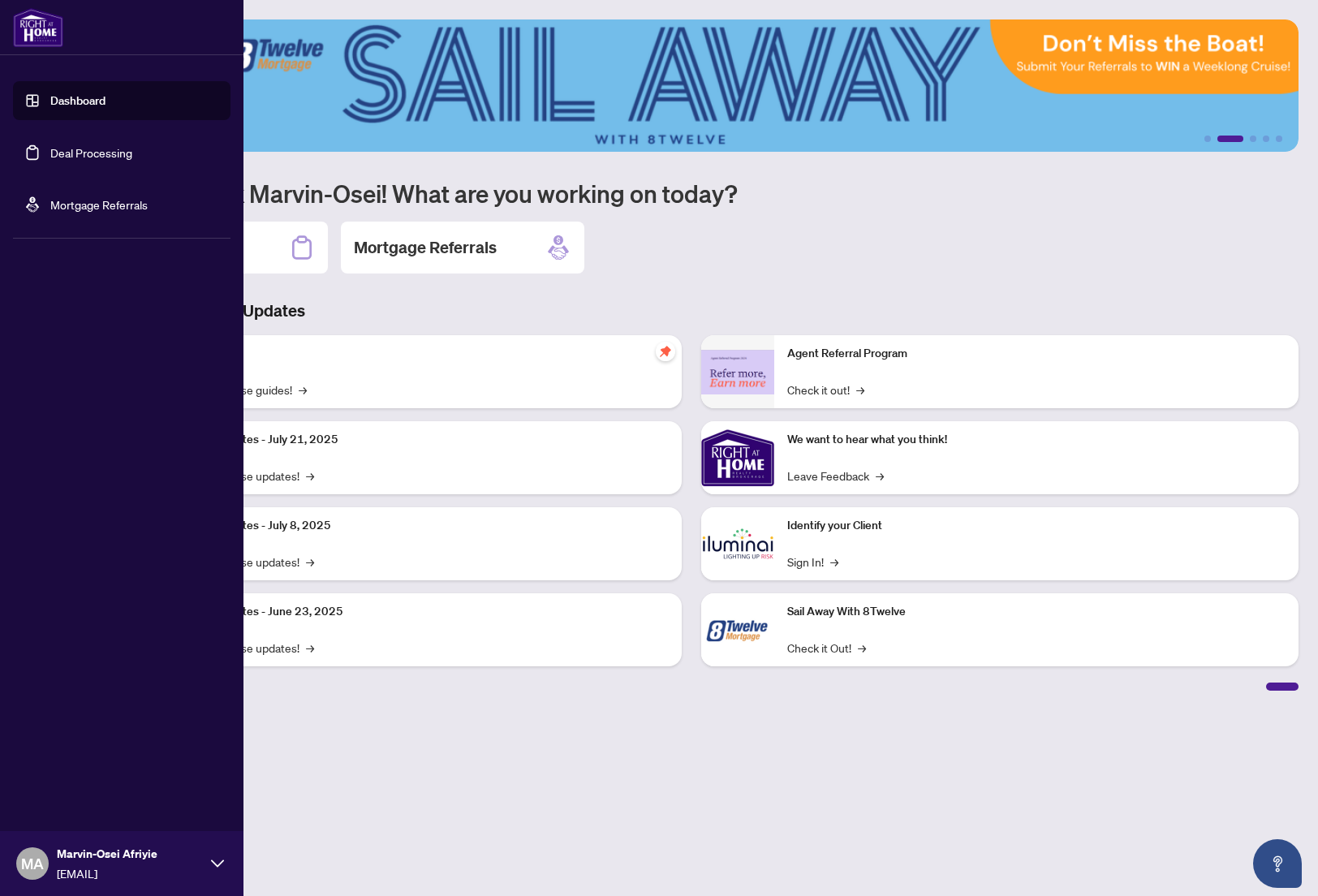 click on "Deal Processing" at bounding box center (91, 153) 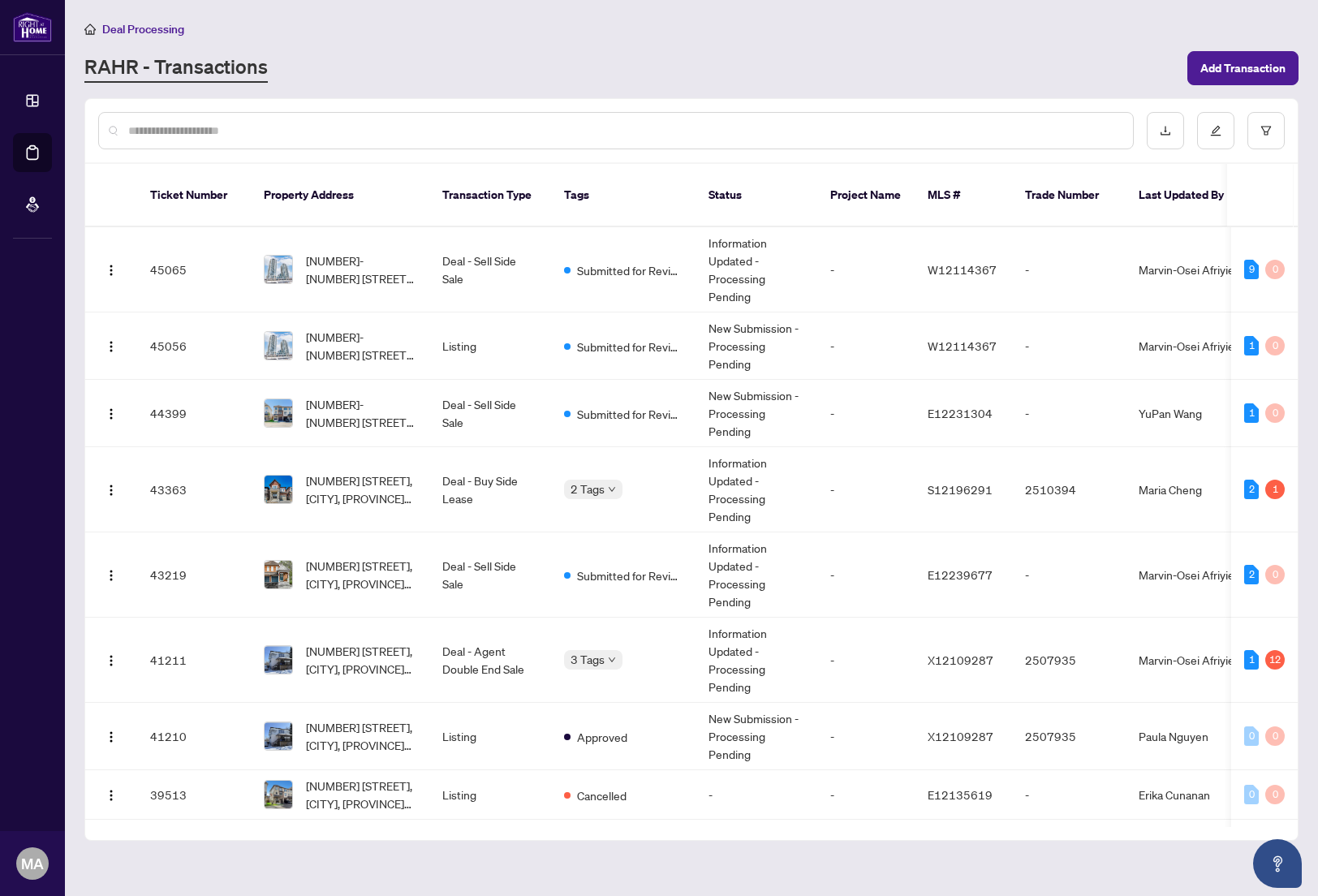 click on "Add Transaction" at bounding box center [1243, 68] 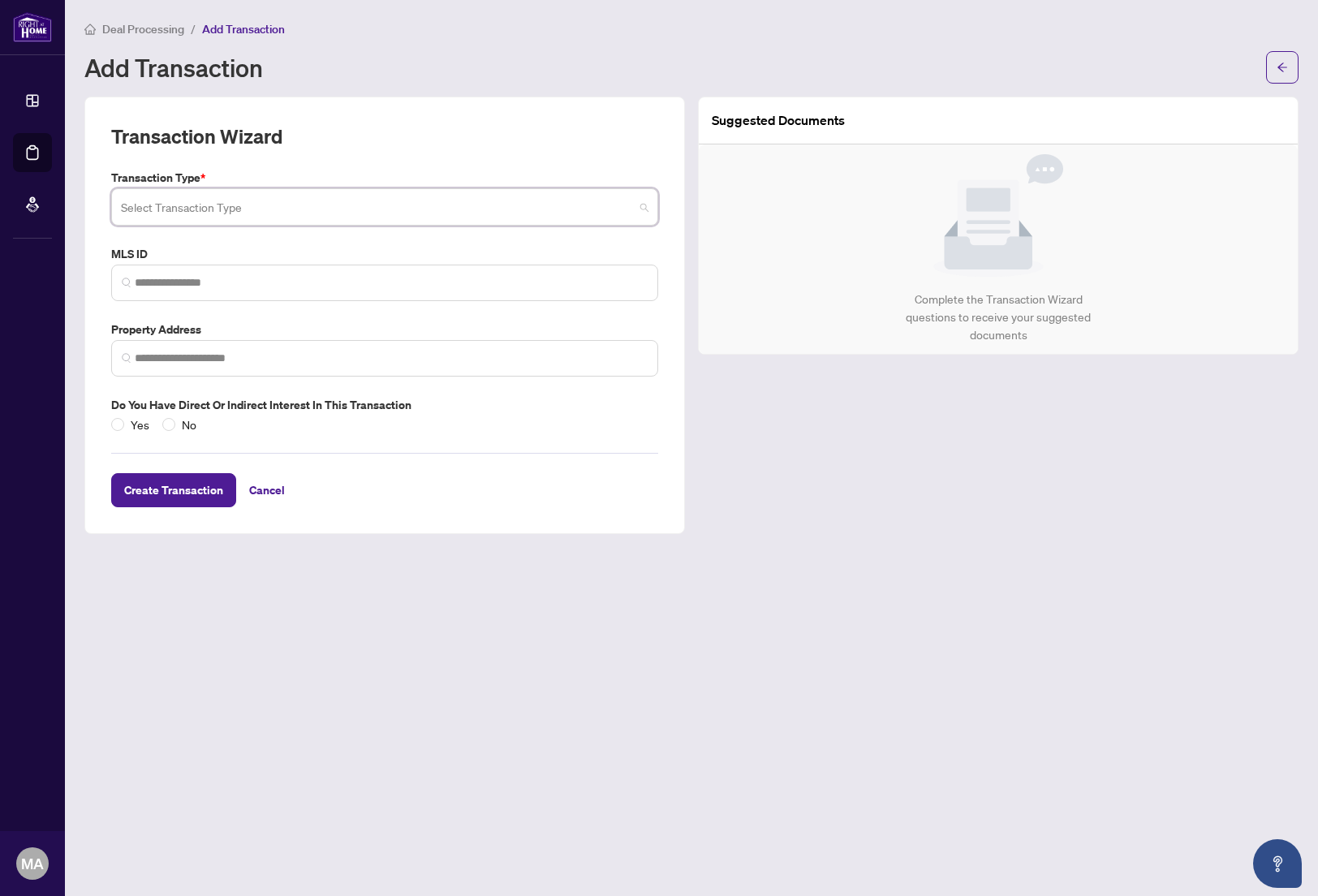 click at bounding box center (385, 207) 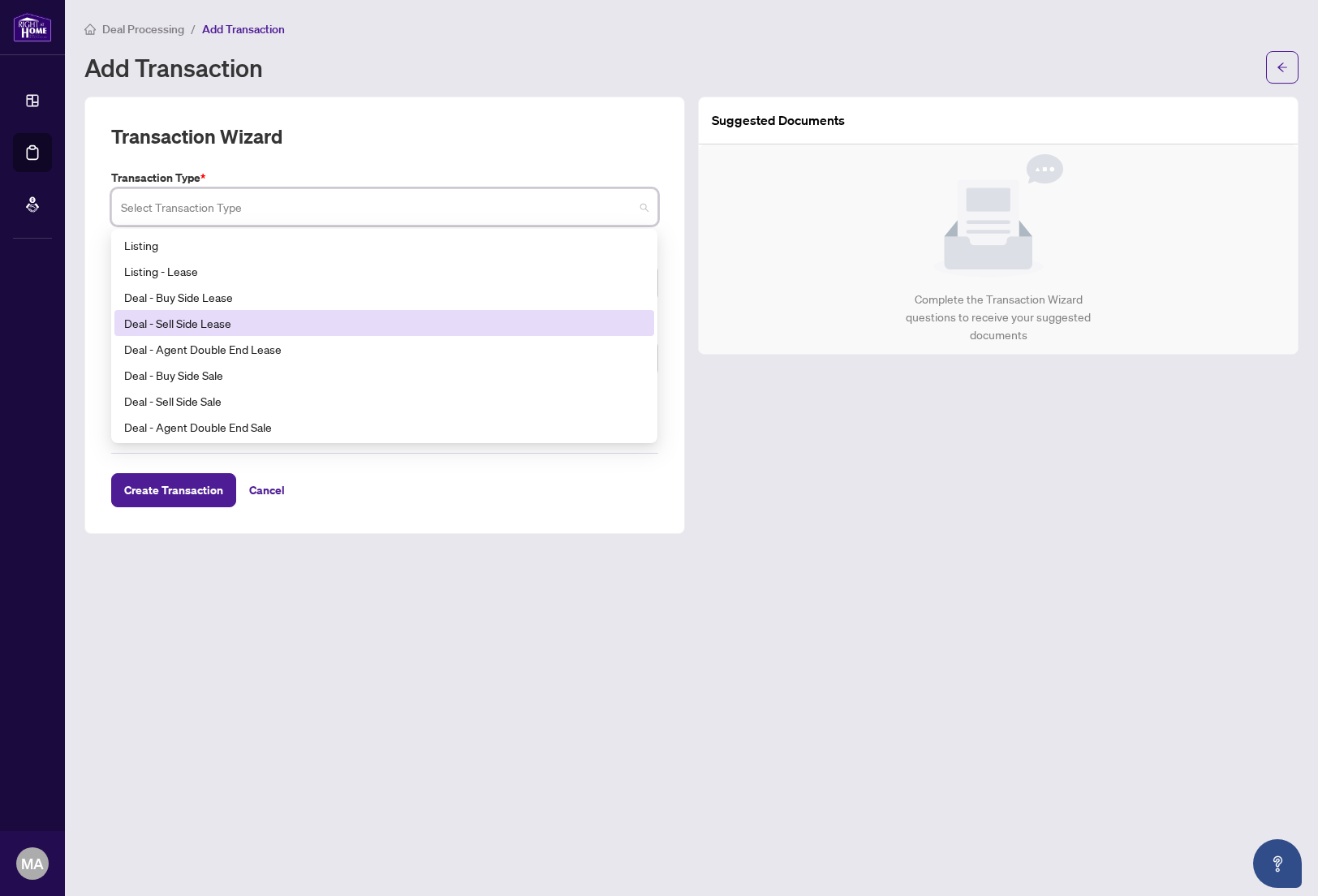 click on "Deal - Sell Side Lease" at bounding box center [384, 323] 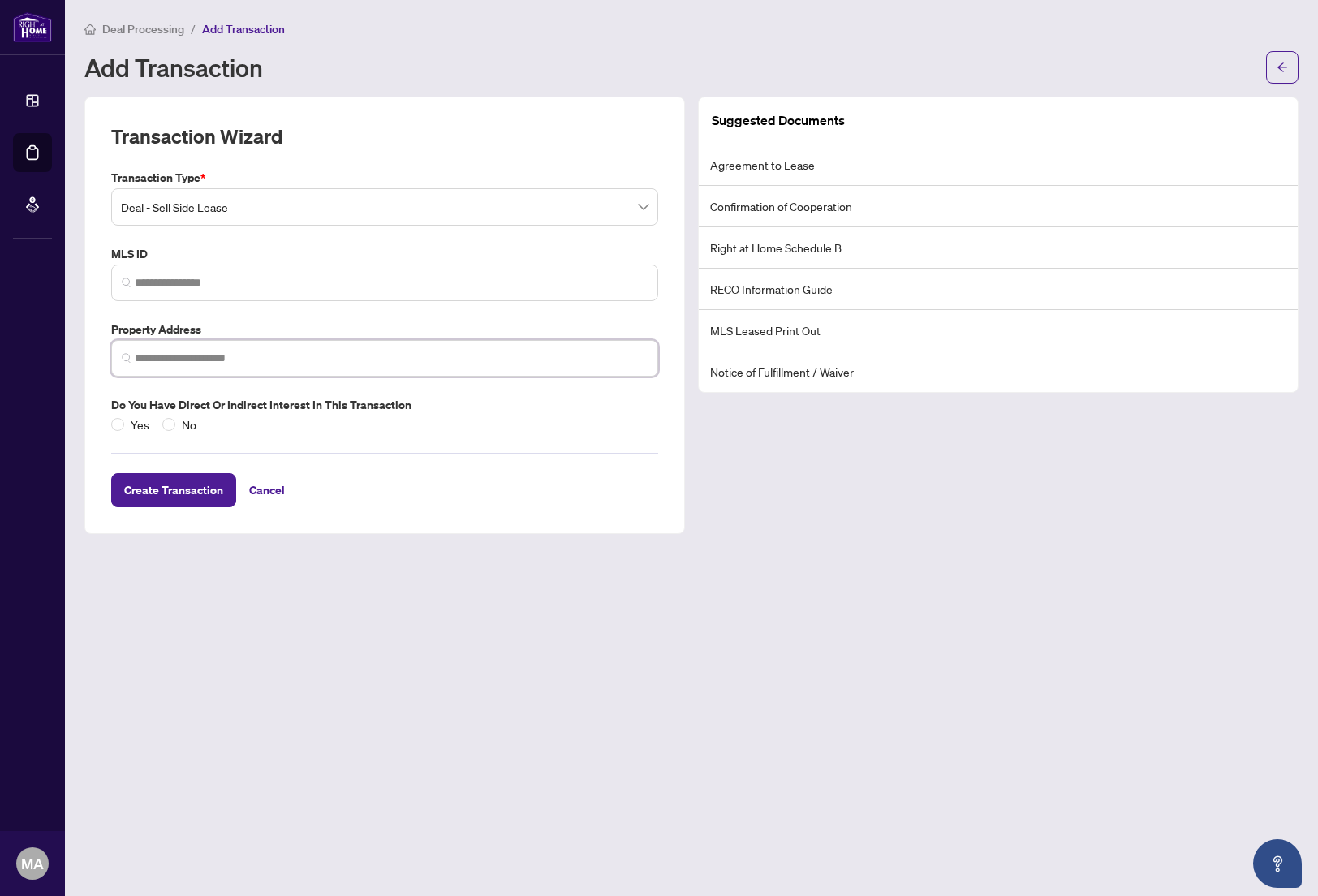 click at bounding box center (391, 358) 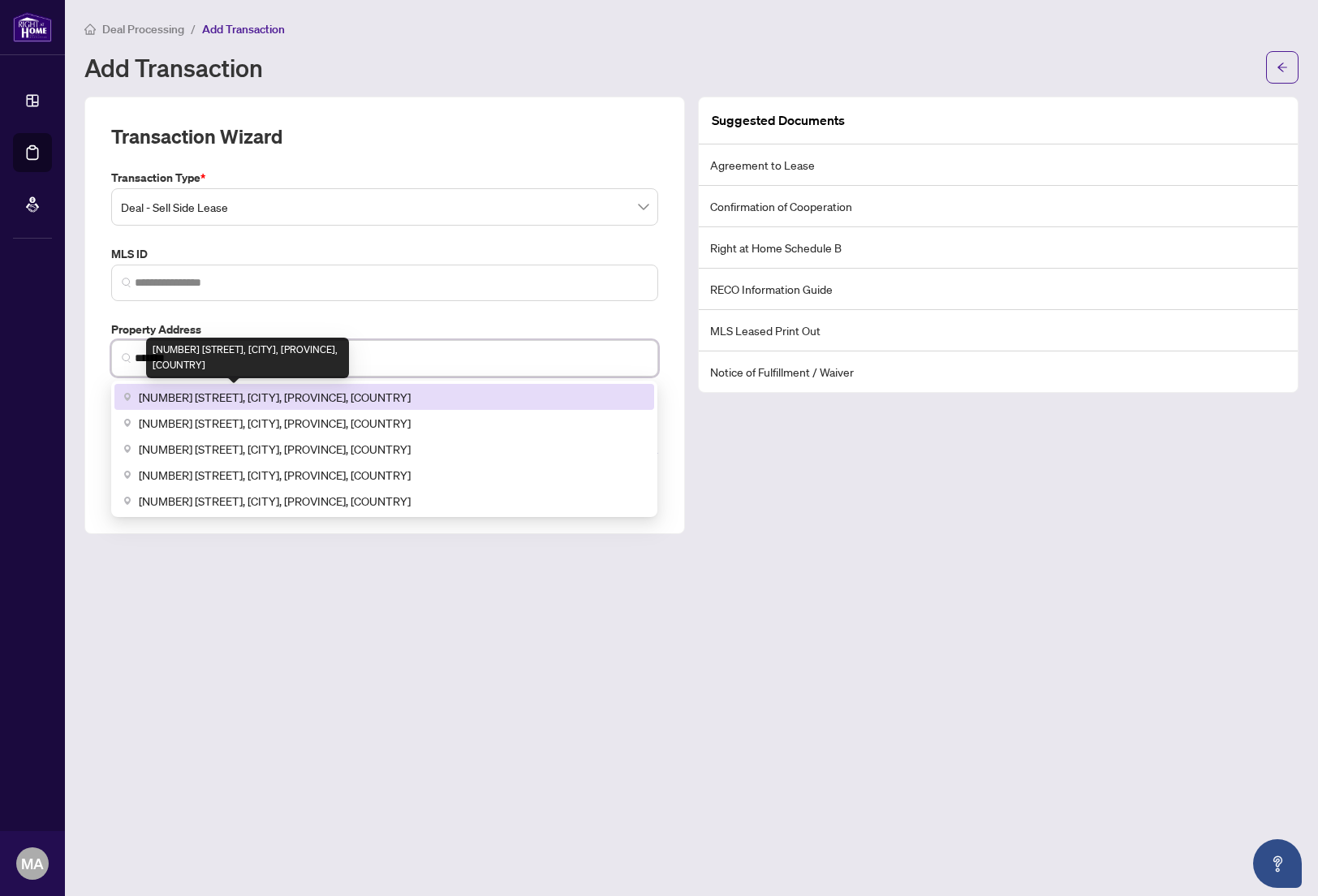 click on "[NUMBER] [STREET], [CITY], [PROVINCE], [COUNTRY]" at bounding box center [274, 397] 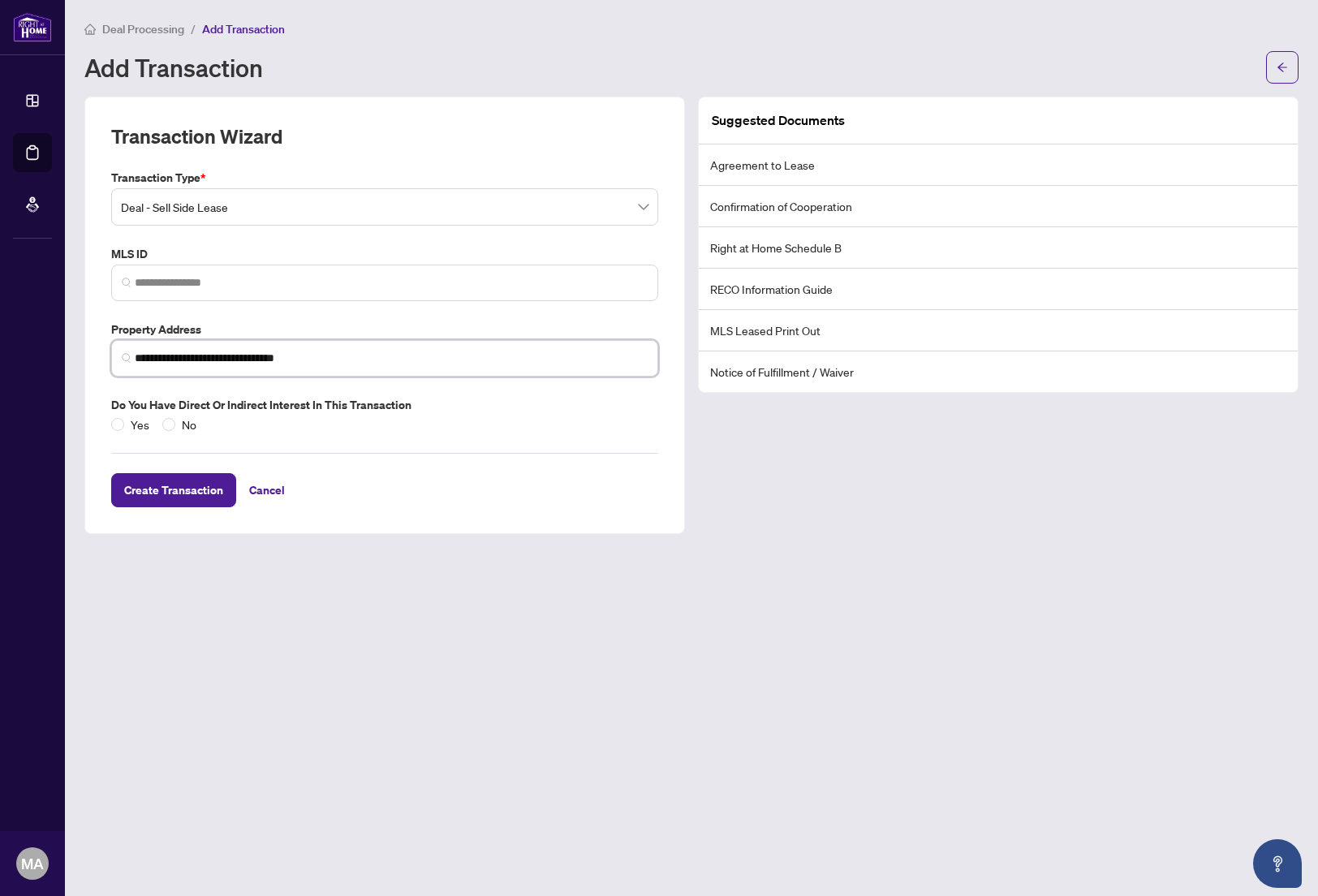 type on "**********" 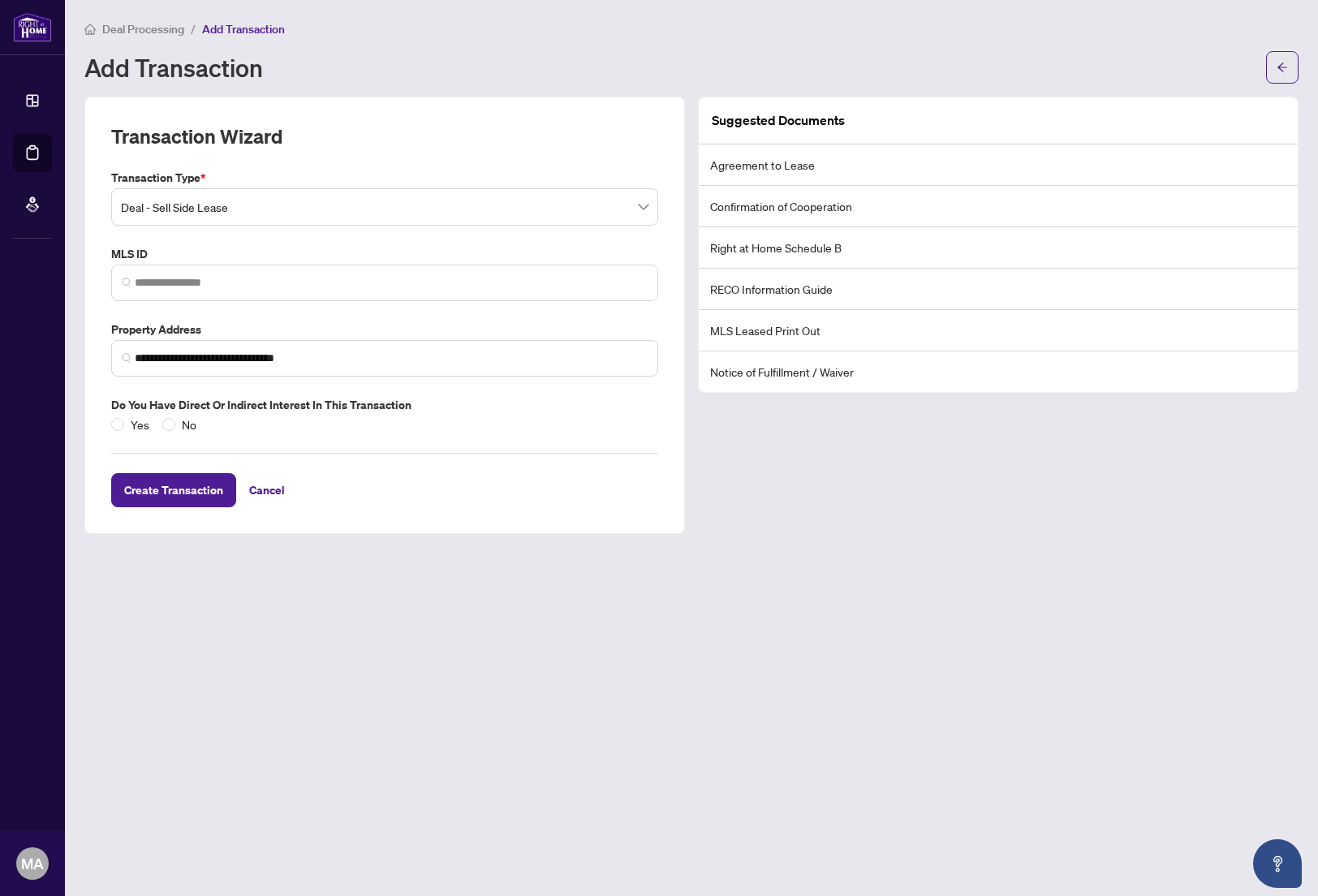 click on "No" at bounding box center [189, 424] 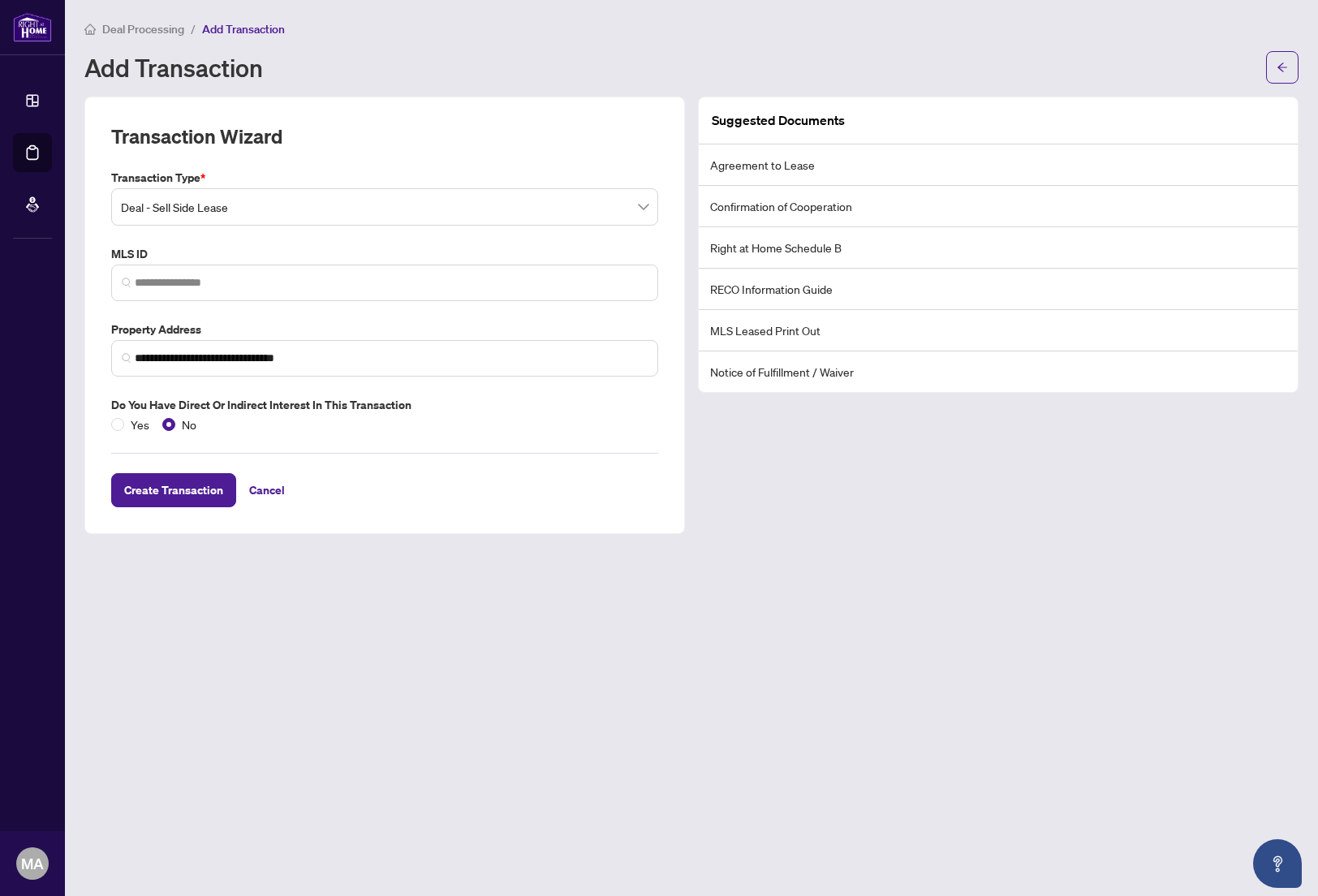 click on "Create Transaction" at bounding box center [174, 490] 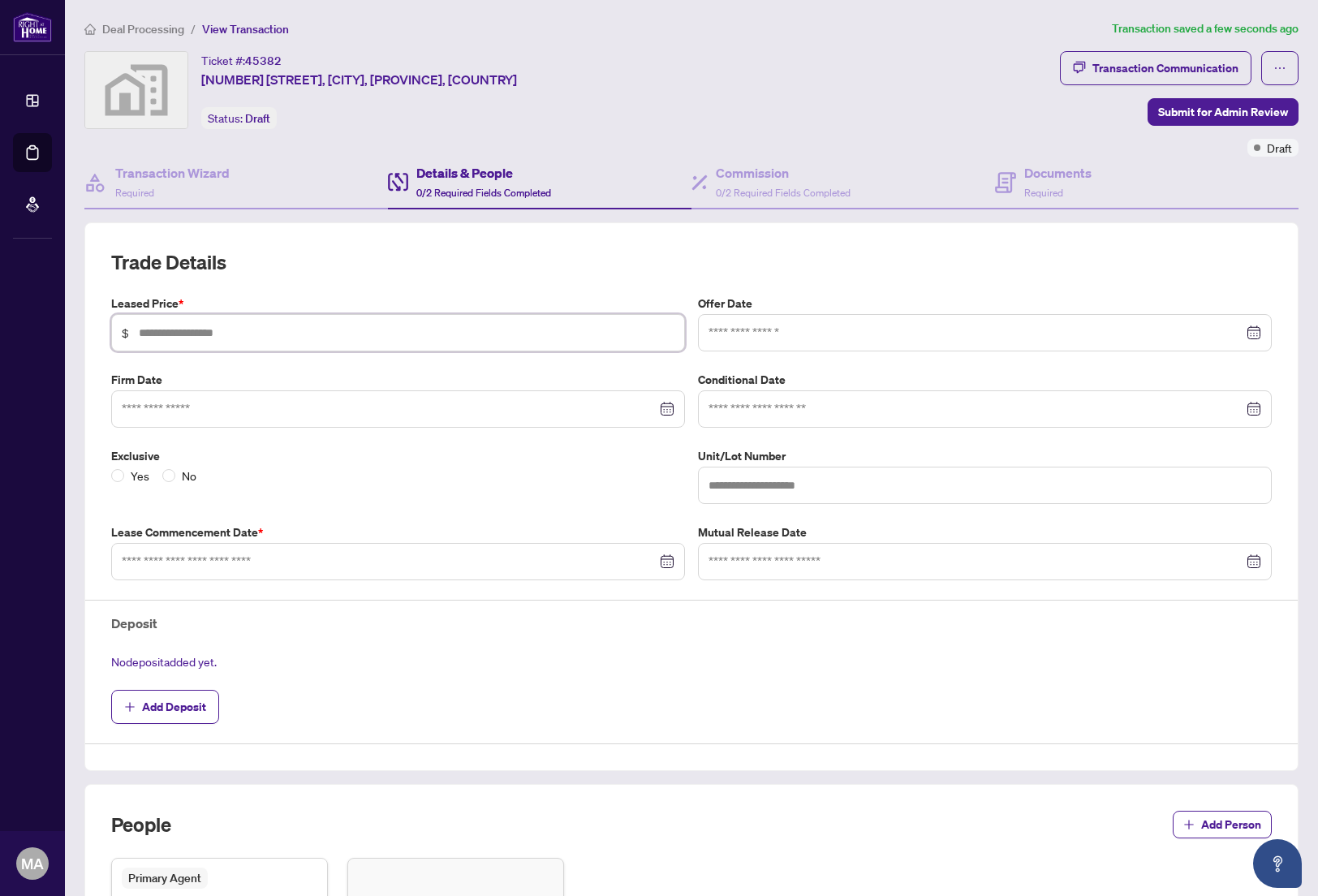 click at bounding box center (407, 333) 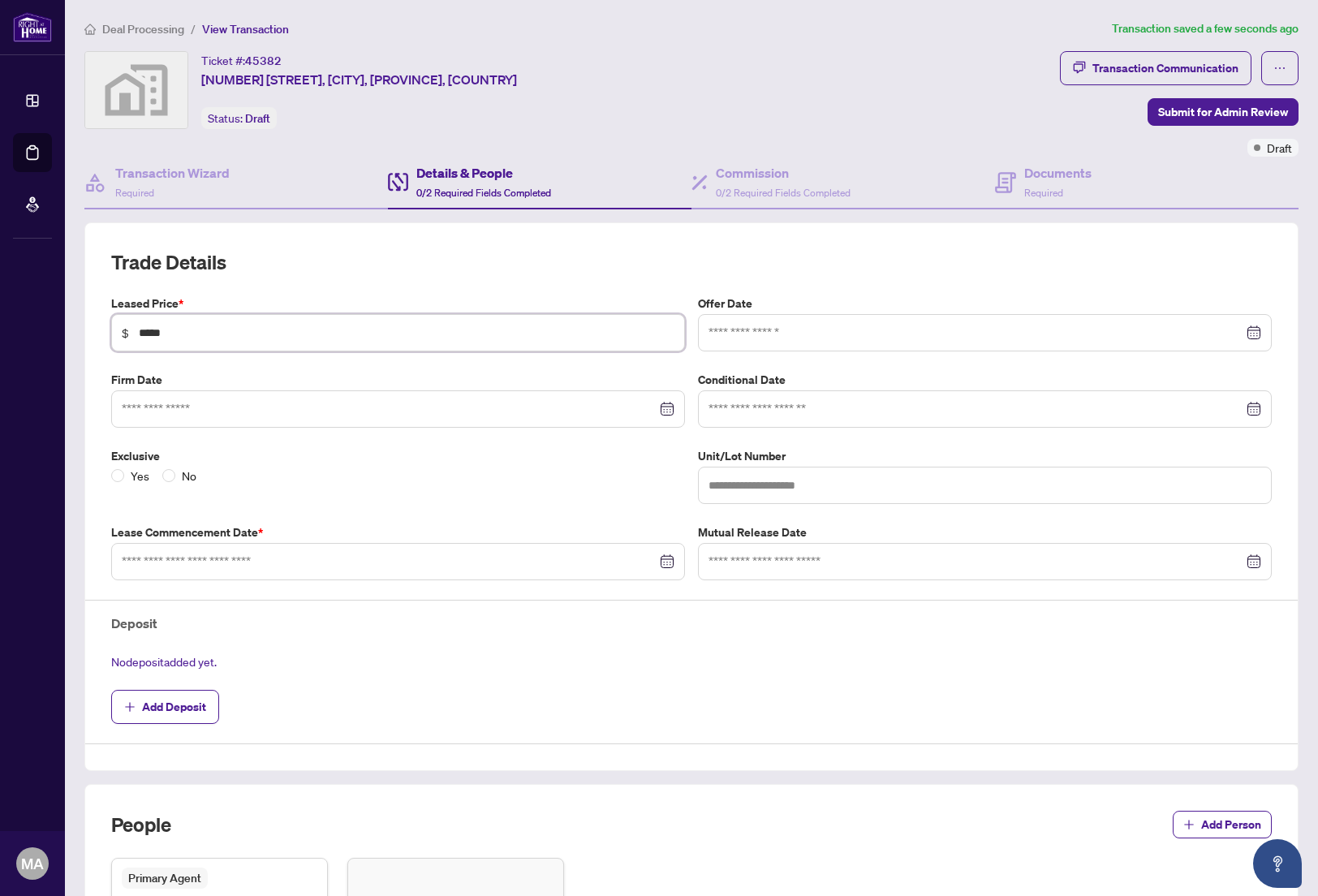 type on "*****" 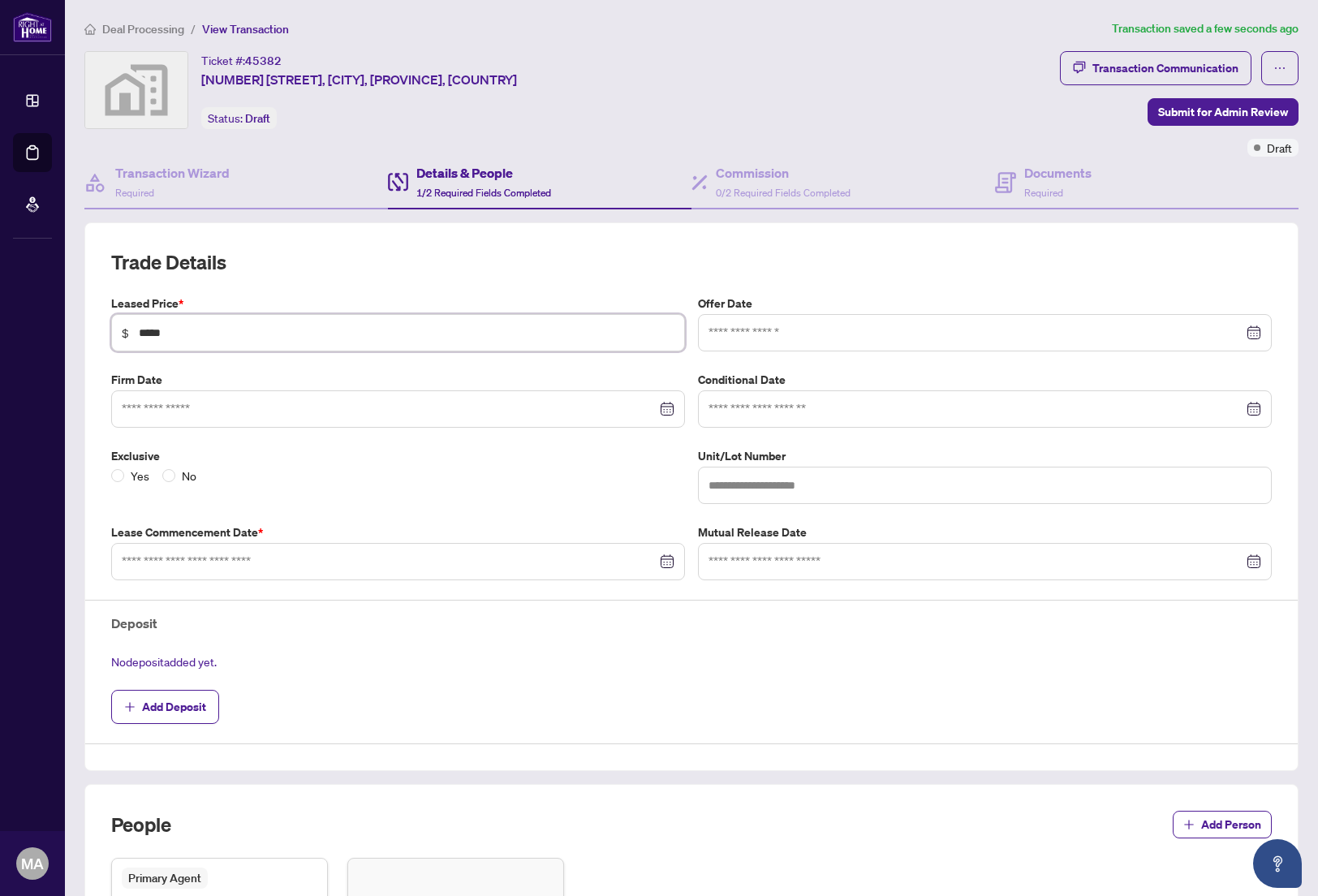 click at bounding box center (984, 333) 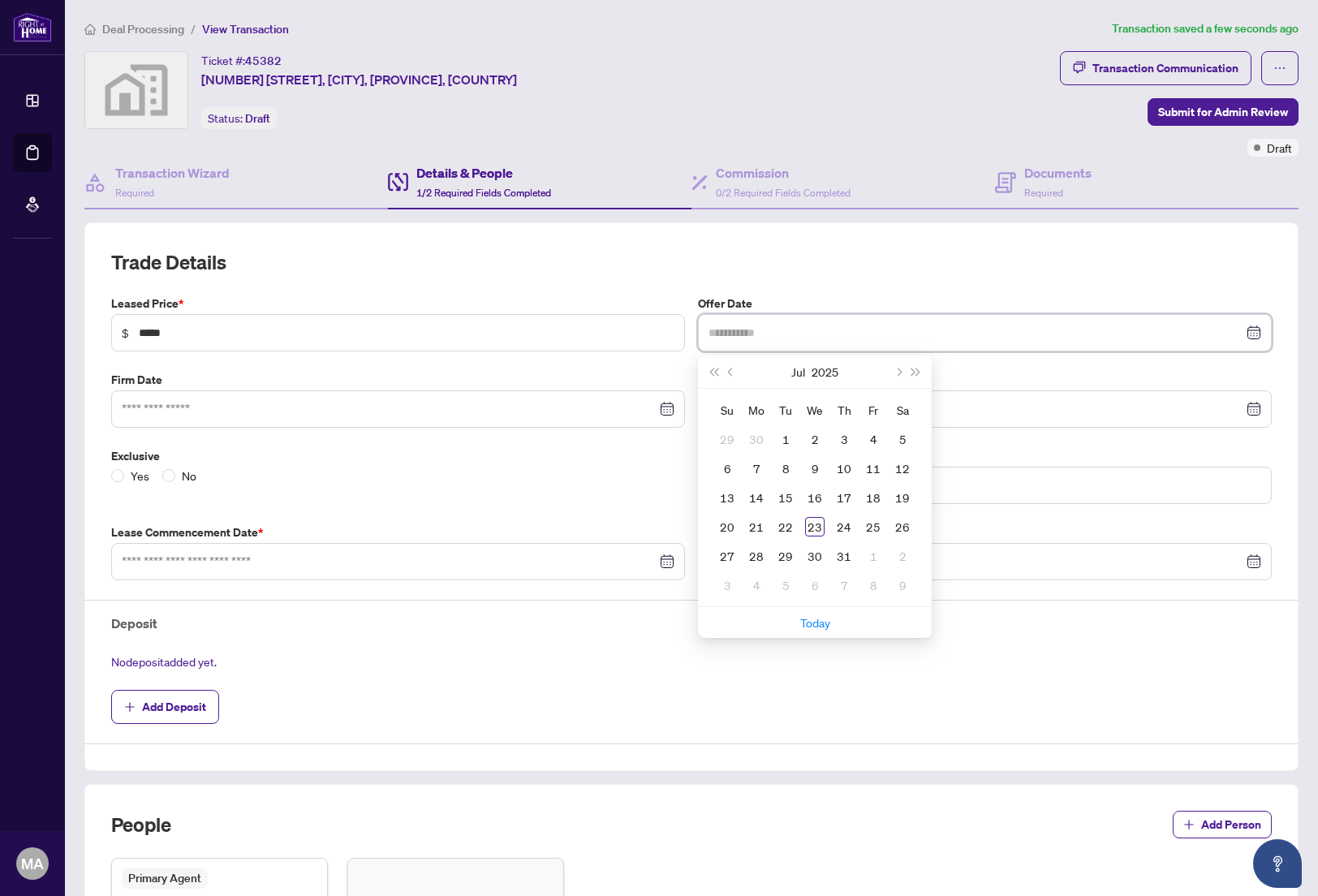 type on "**********" 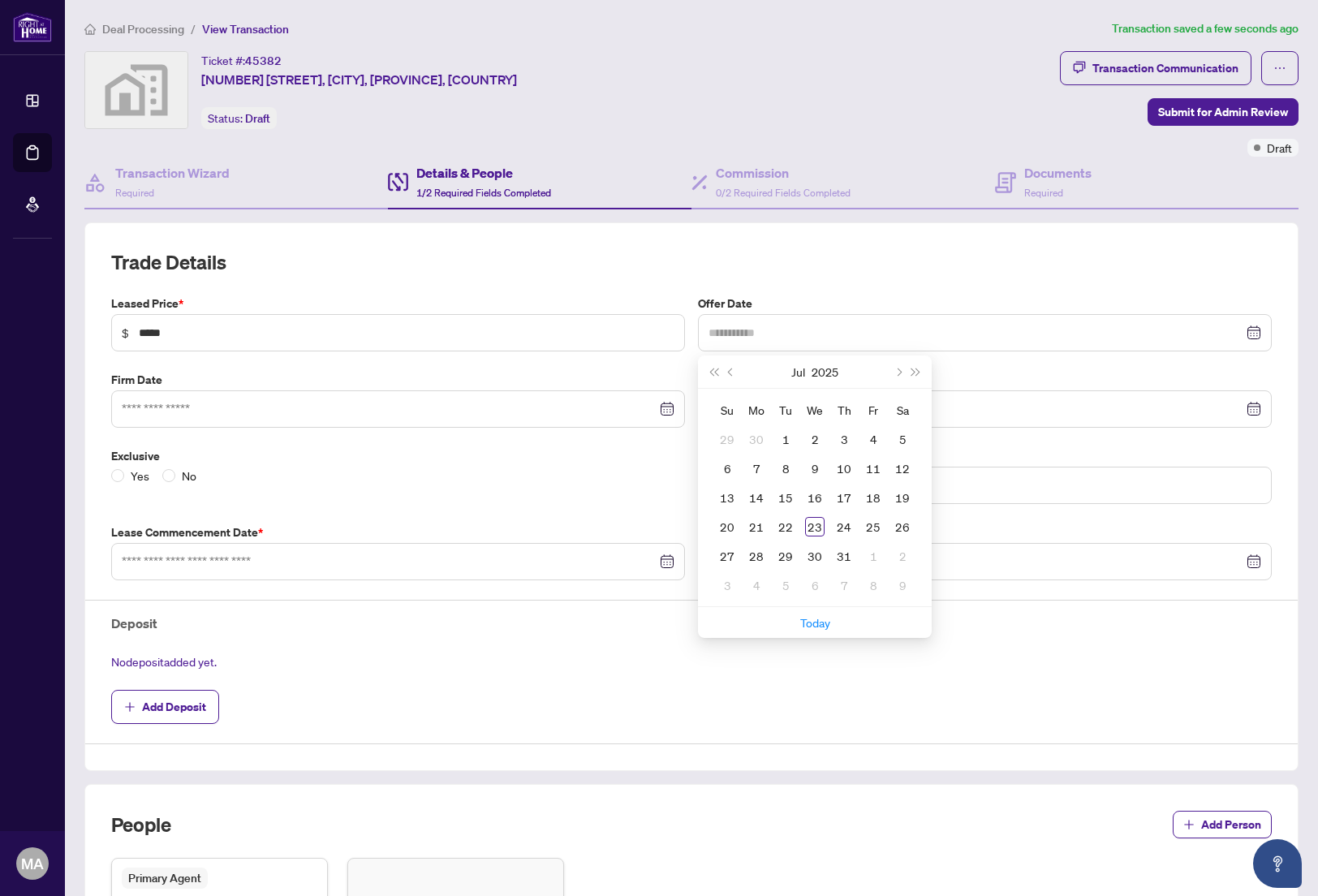 click on "15" at bounding box center (786, 498) 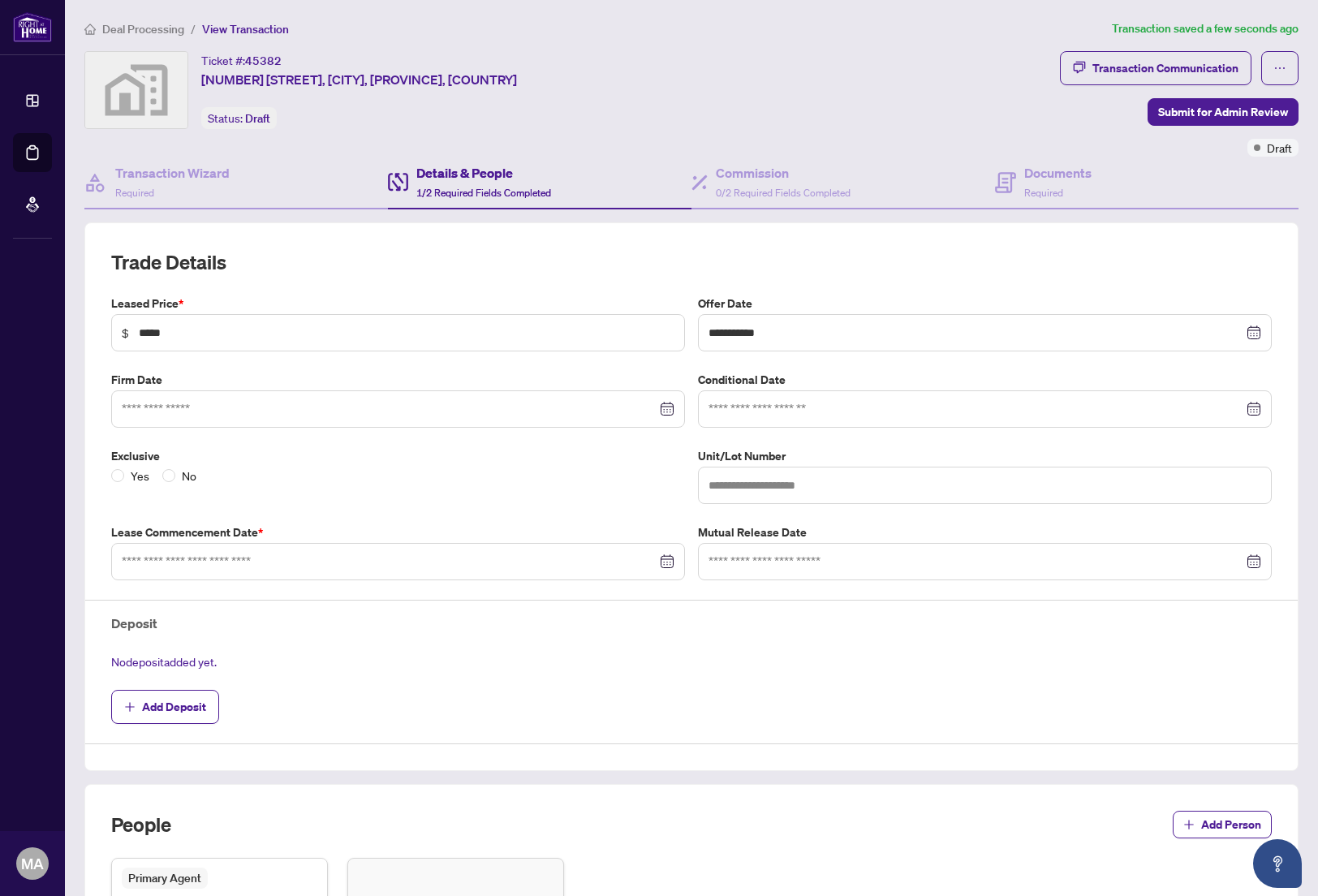 click at bounding box center [398, 562] 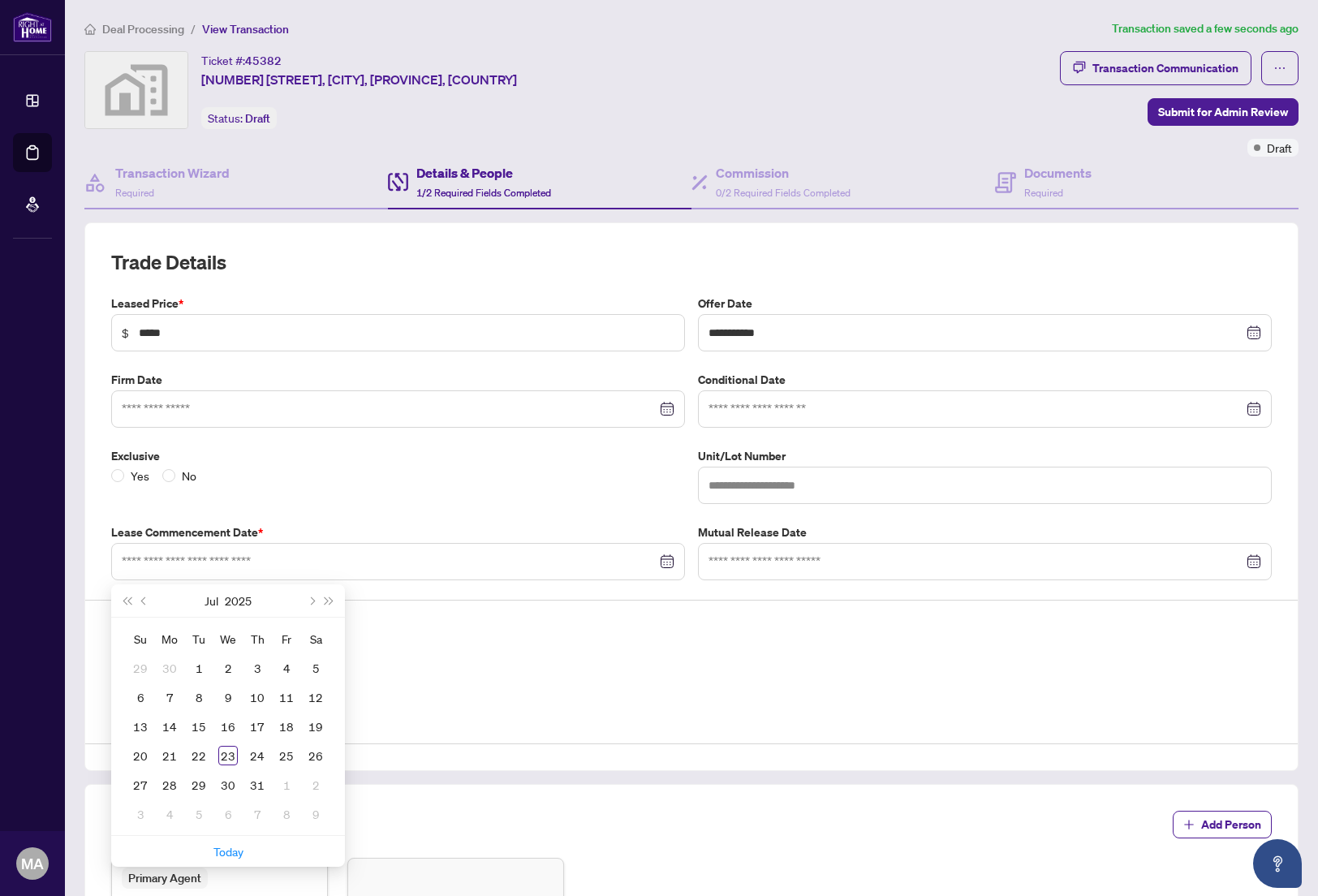 click at bounding box center [311, 601] 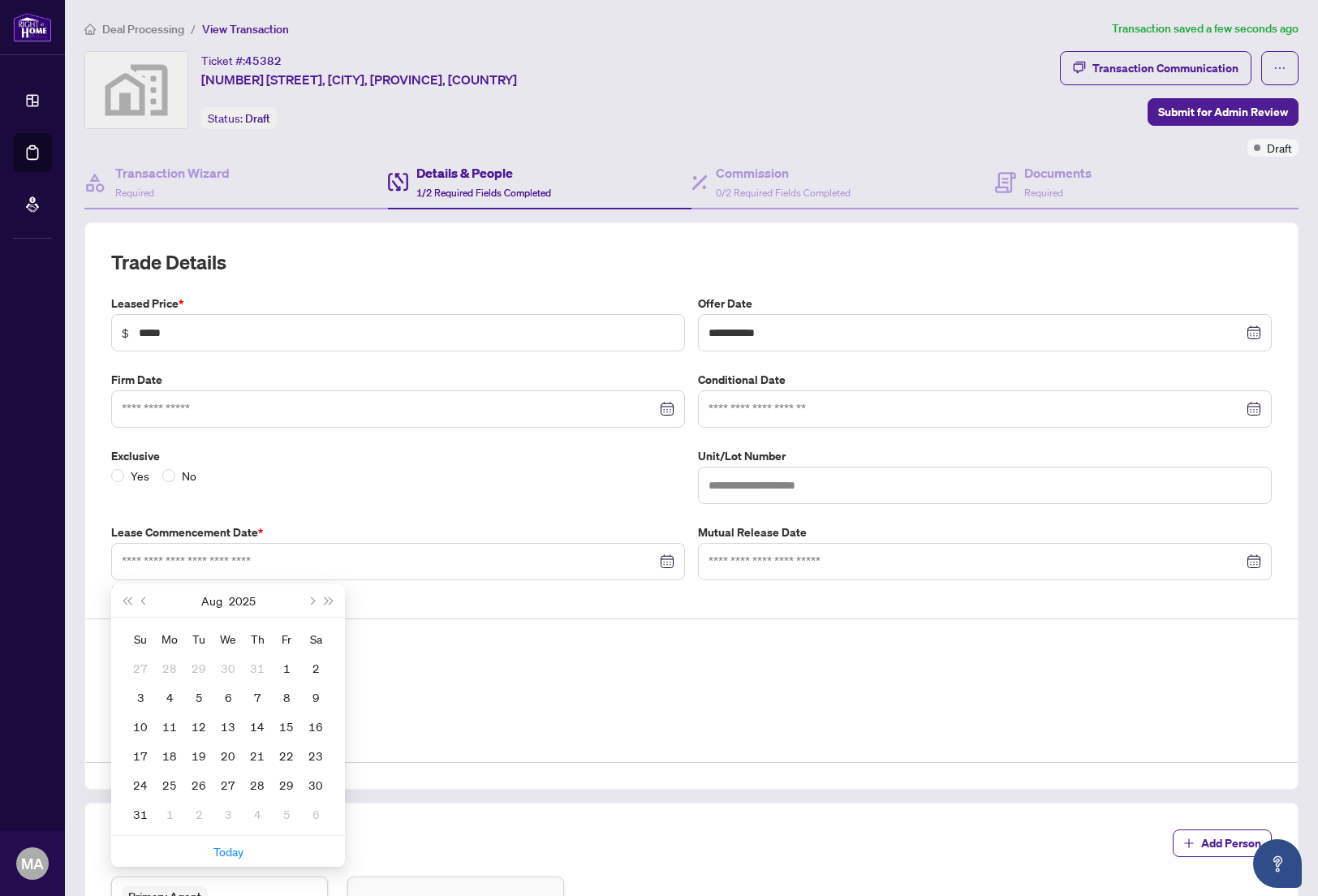 click at bounding box center [311, 601] 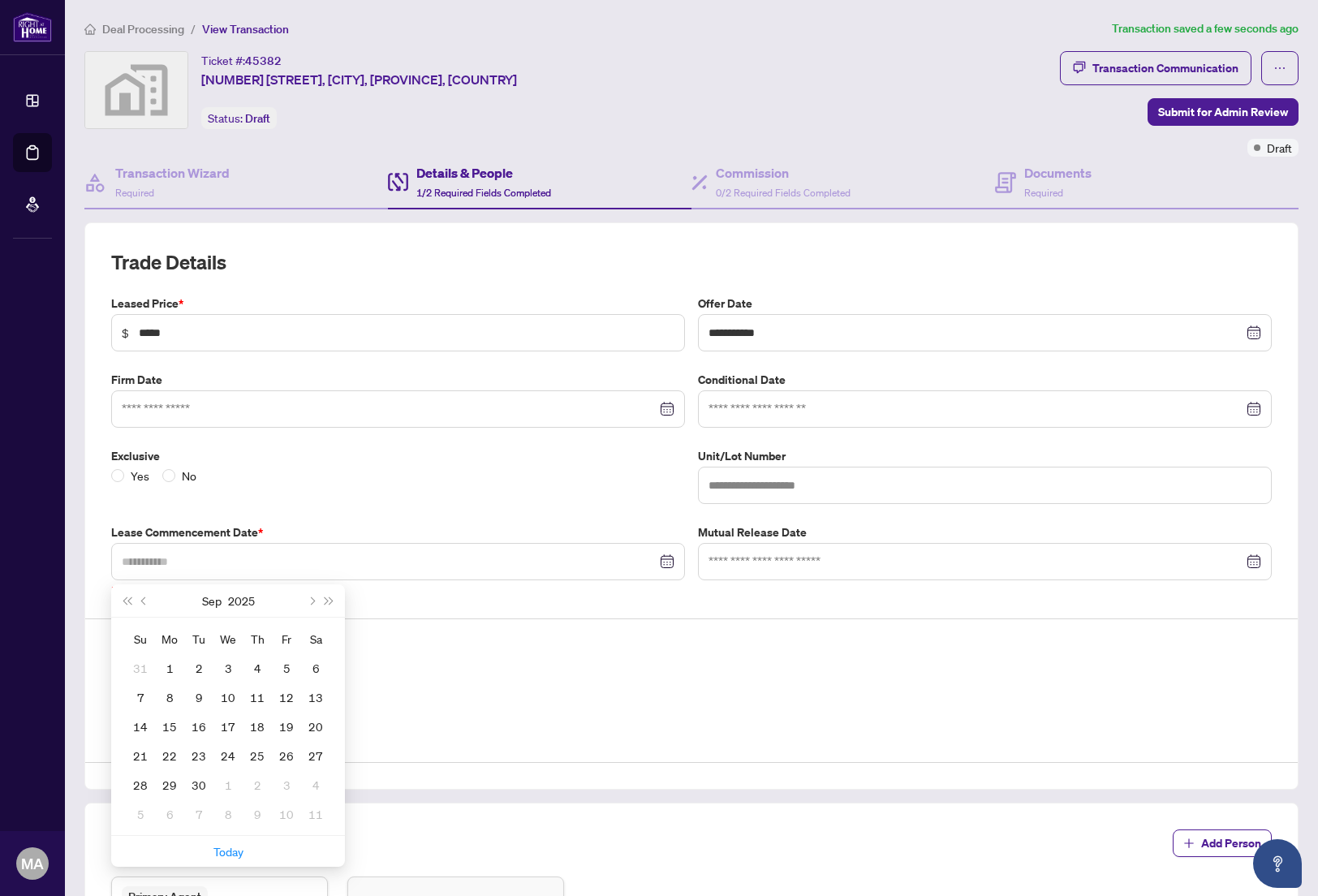 type on "**********" 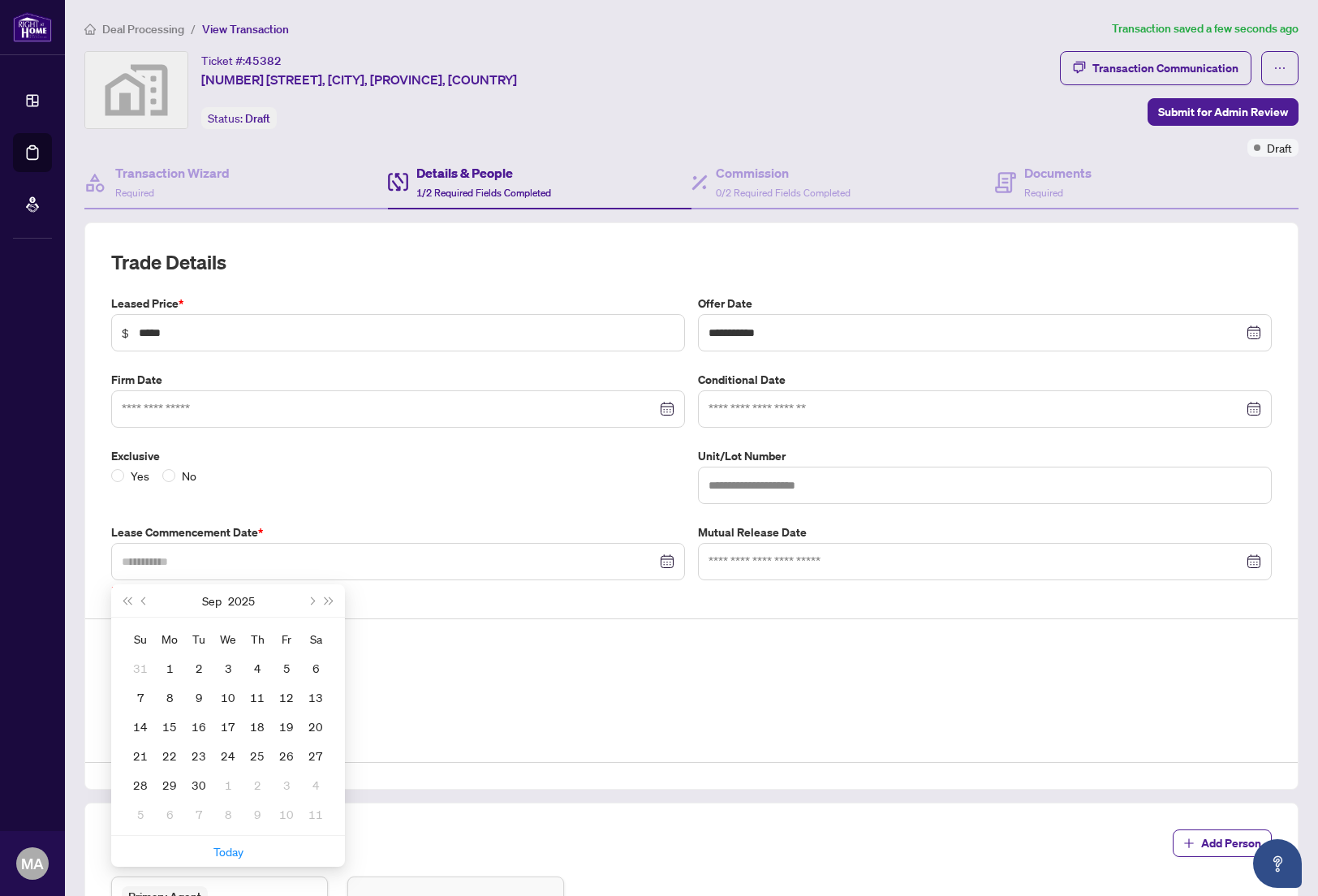 click on "1" at bounding box center (170, 668) 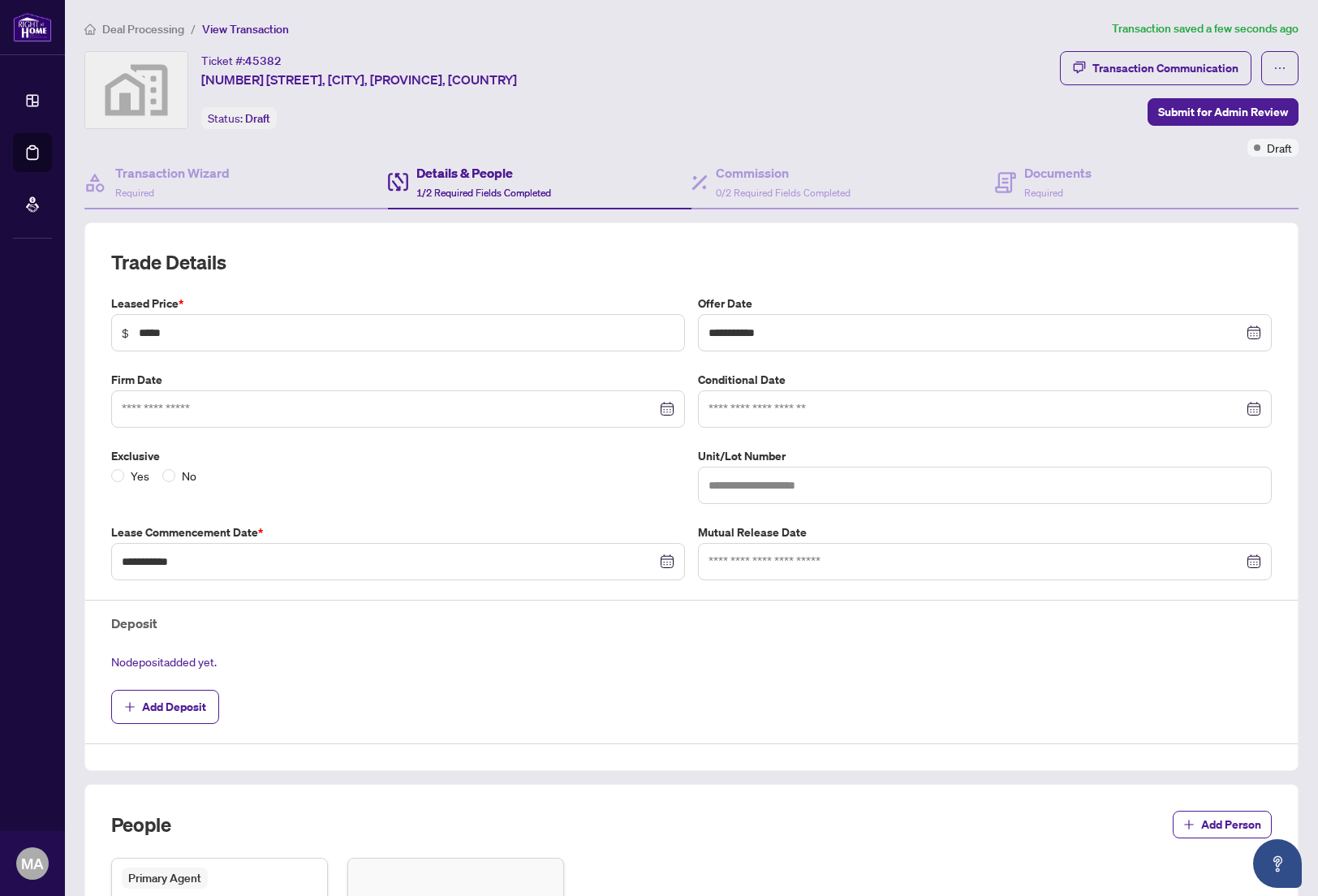 click on "Deposit" at bounding box center [691, 623] 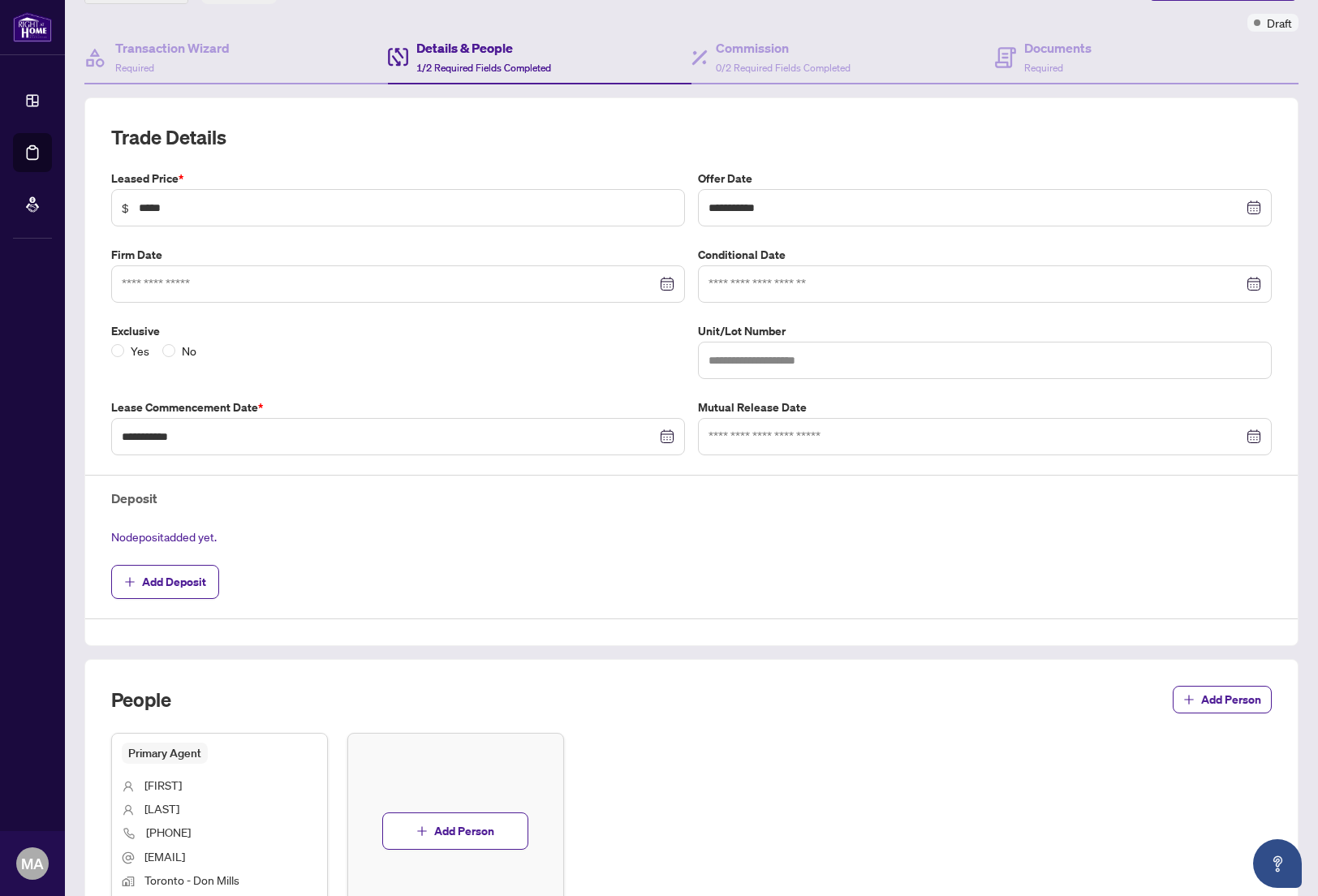 scroll, scrollTop: 162, scrollLeft: 0, axis: vertical 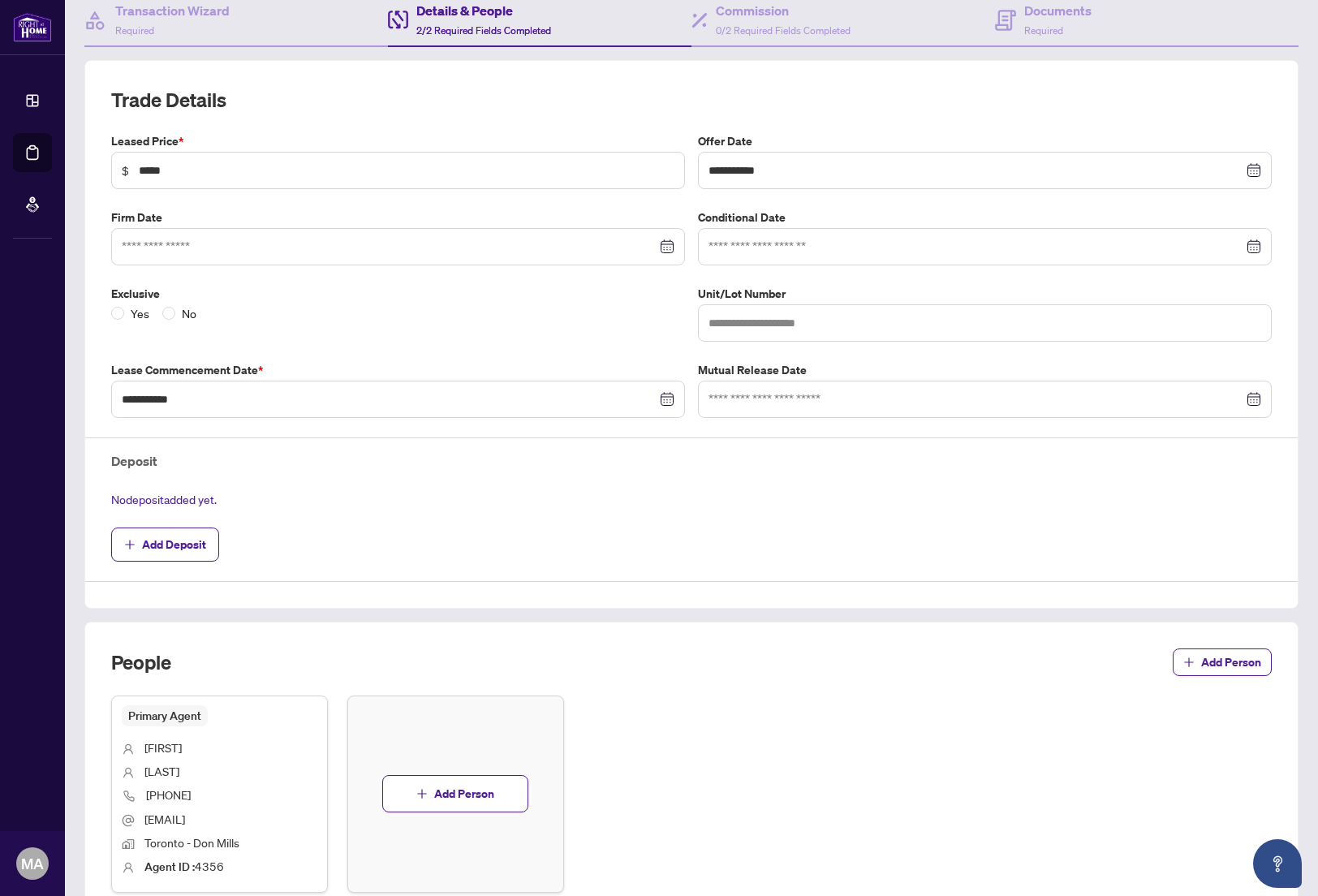 click on "Add Deposit" at bounding box center (174, 545) 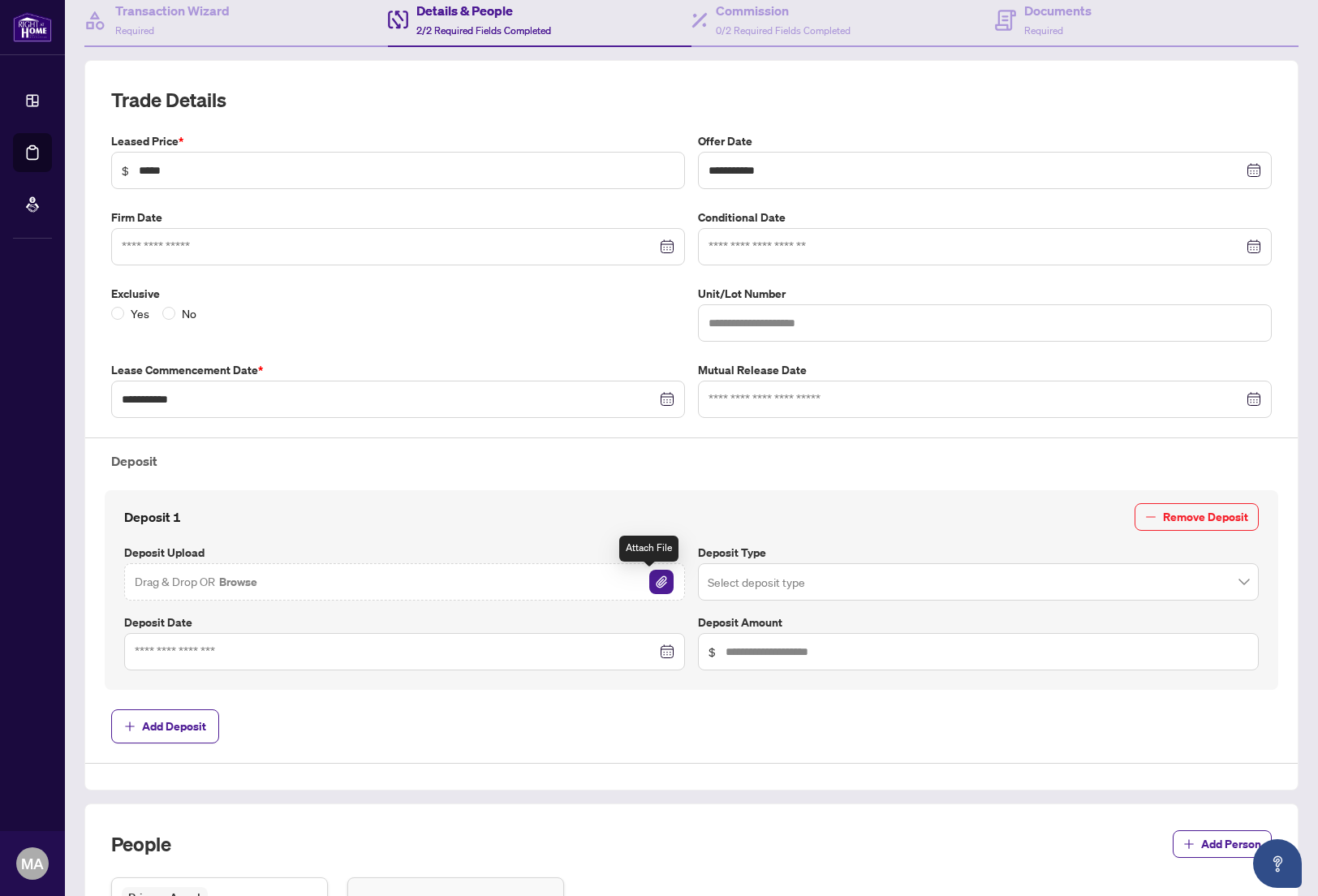 click at bounding box center [661, 582] 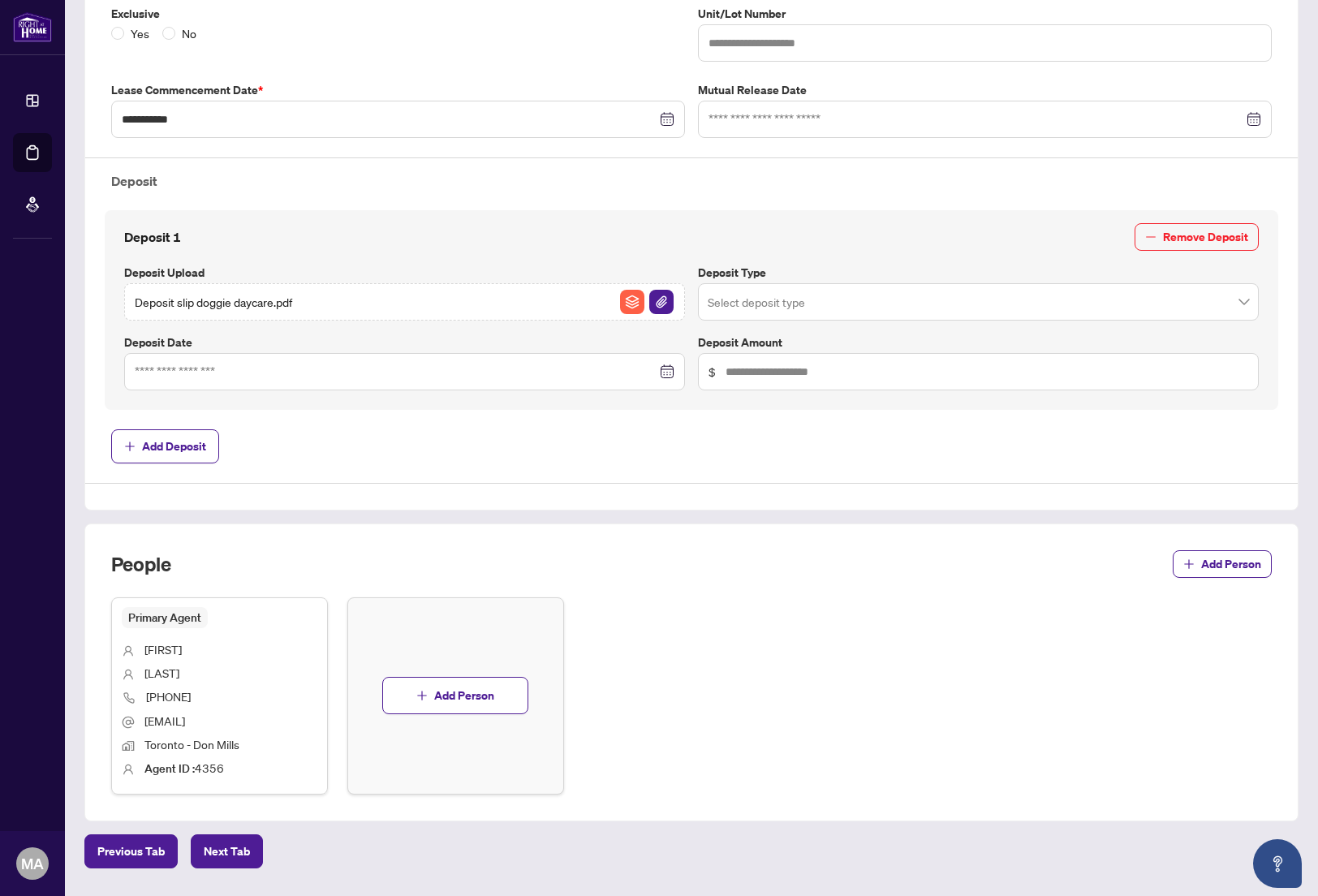 scroll, scrollTop: 497, scrollLeft: 0, axis: vertical 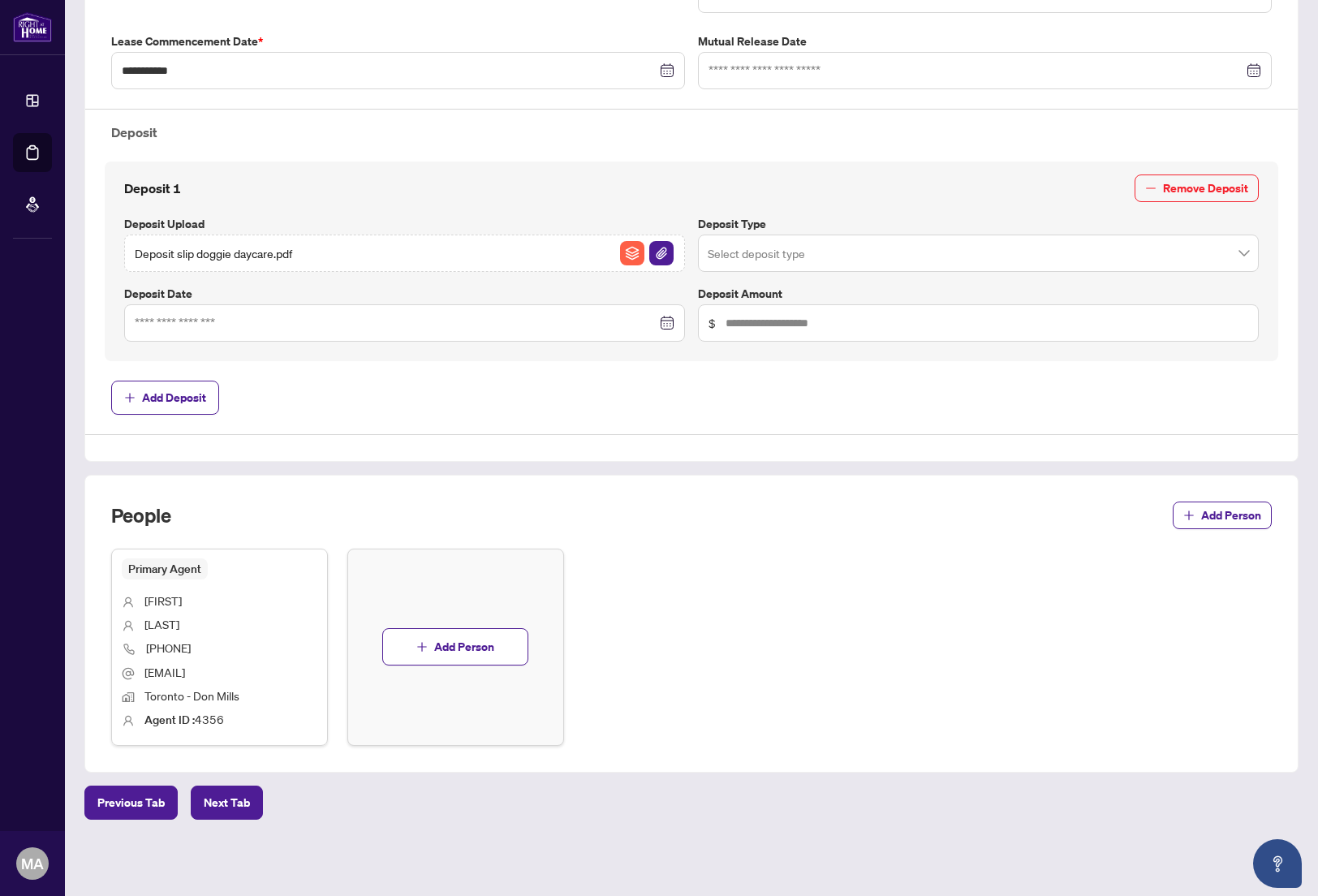 click on "Next Tab" at bounding box center (226, 803) 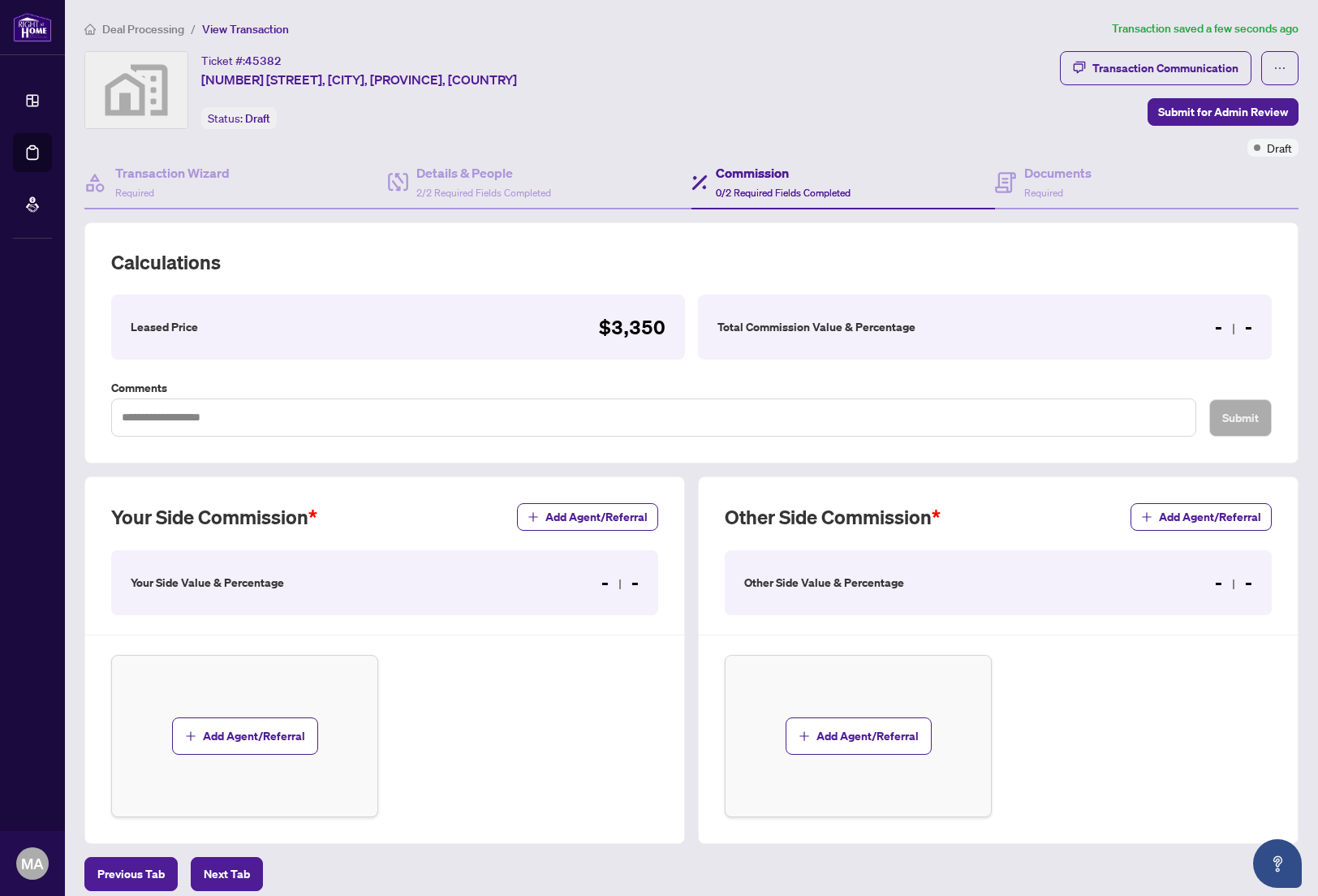 click on "Add Agent/Referral" at bounding box center [254, 736] 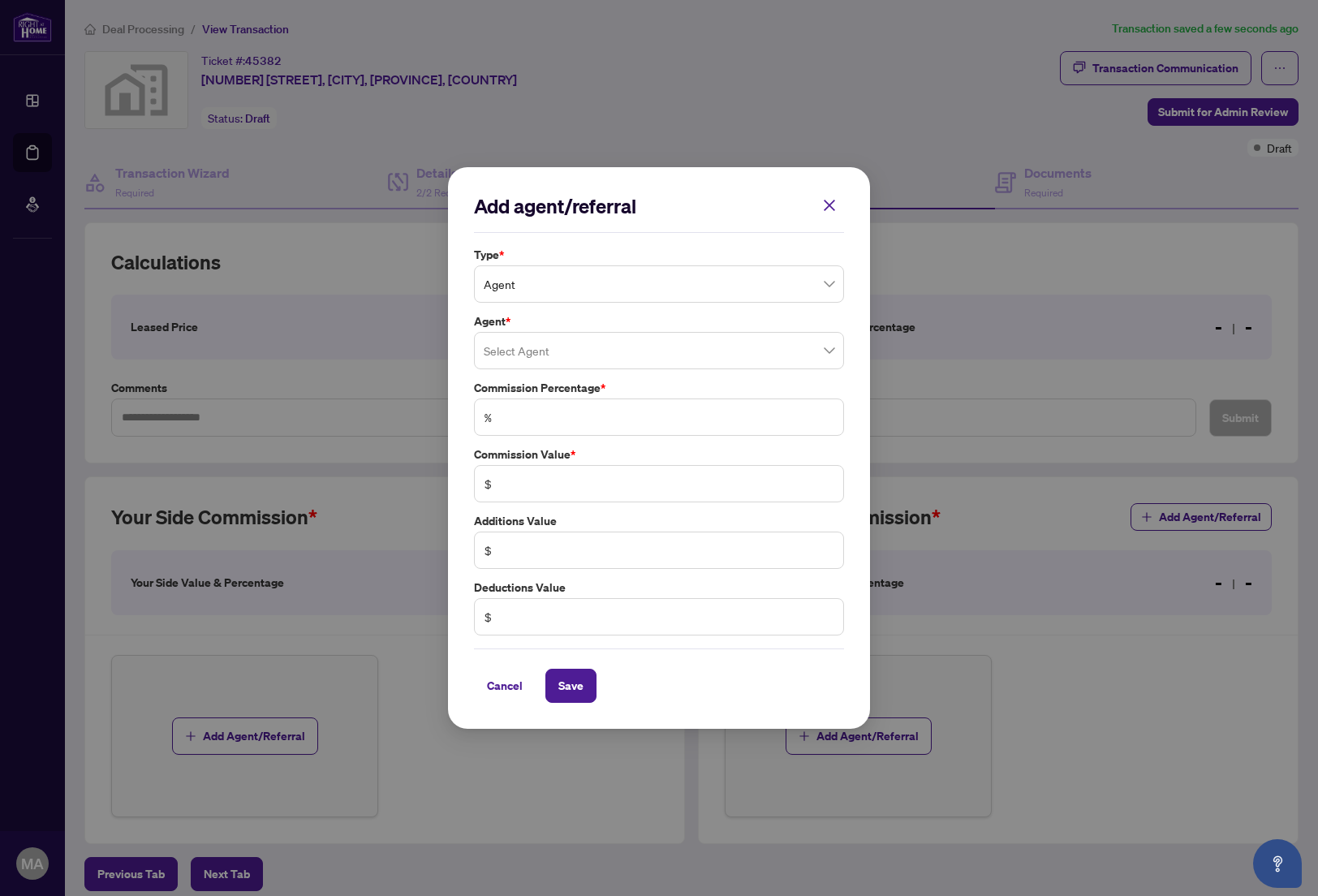 click on "Agent" at bounding box center (659, 284) 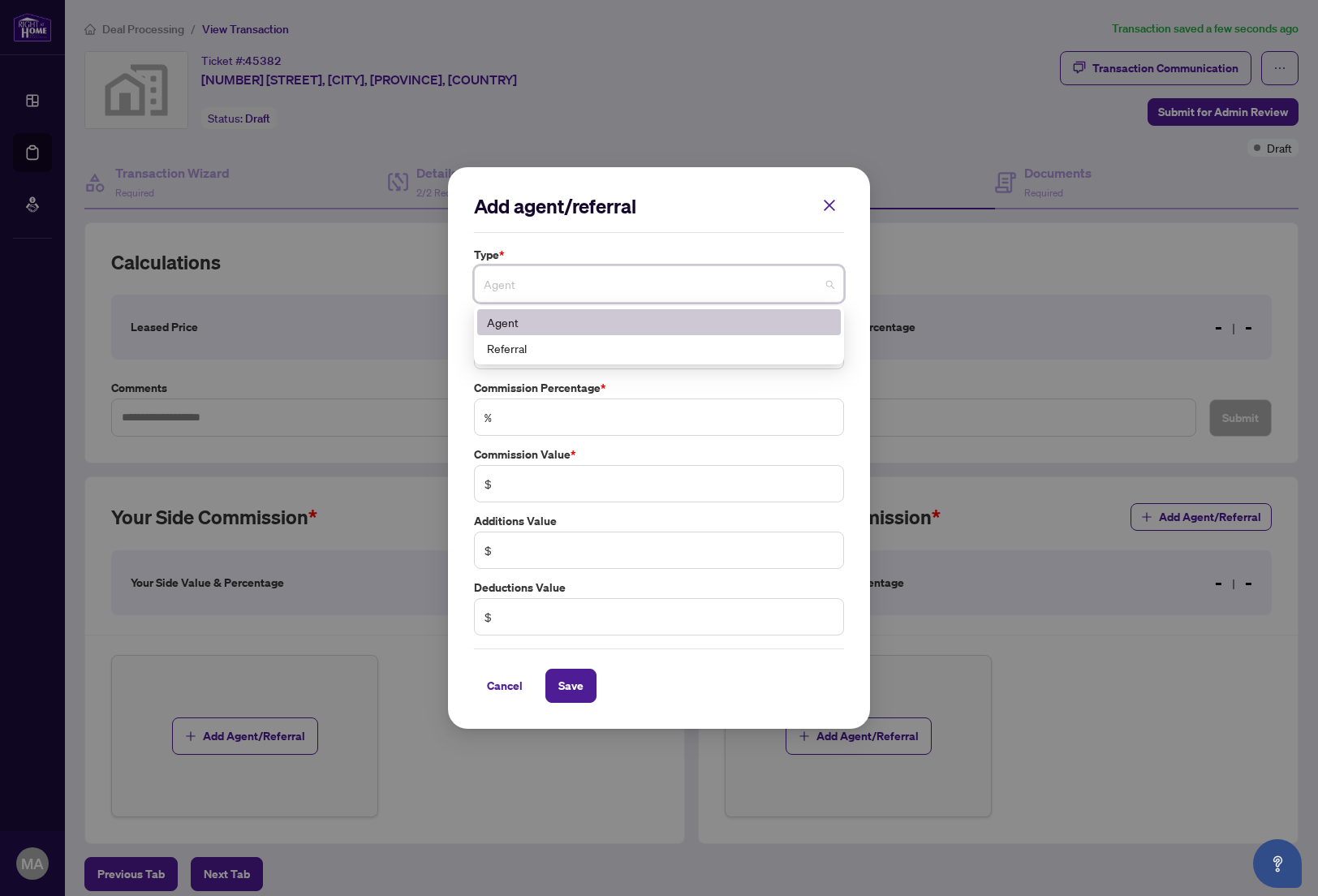 click on "Agent" at bounding box center [659, 322] 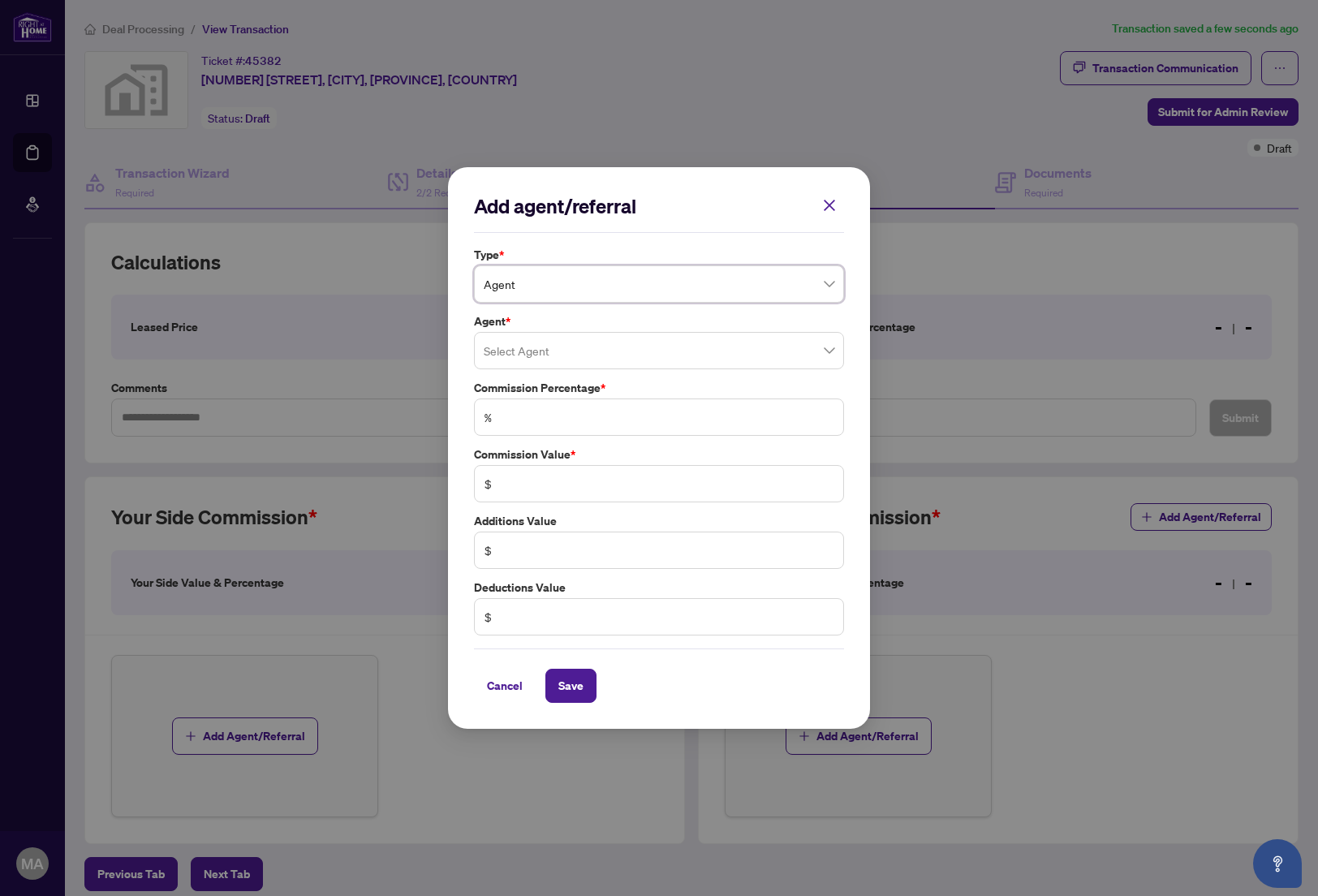 click on "Agent *" at bounding box center [659, 321] 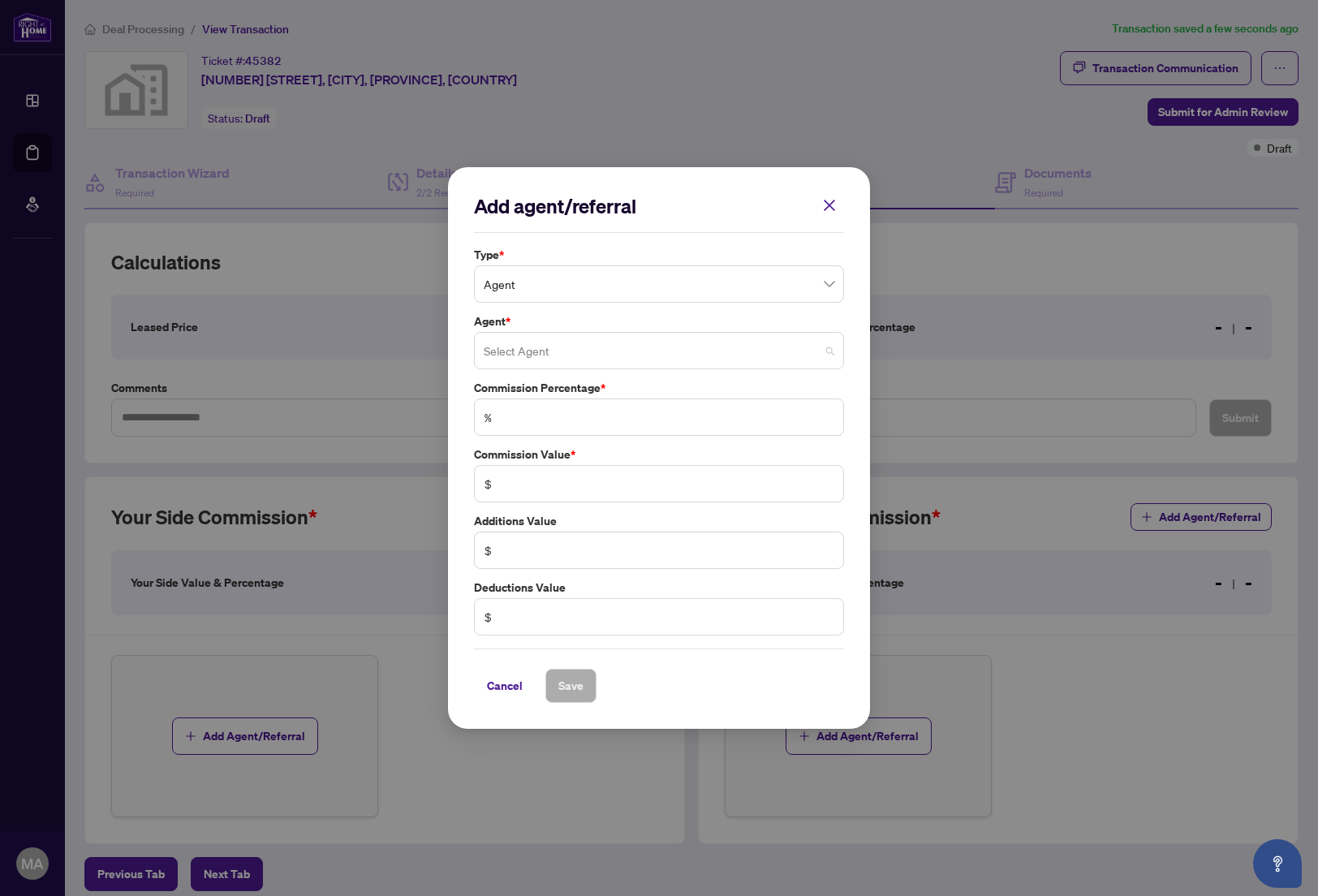 click at bounding box center [659, 351] 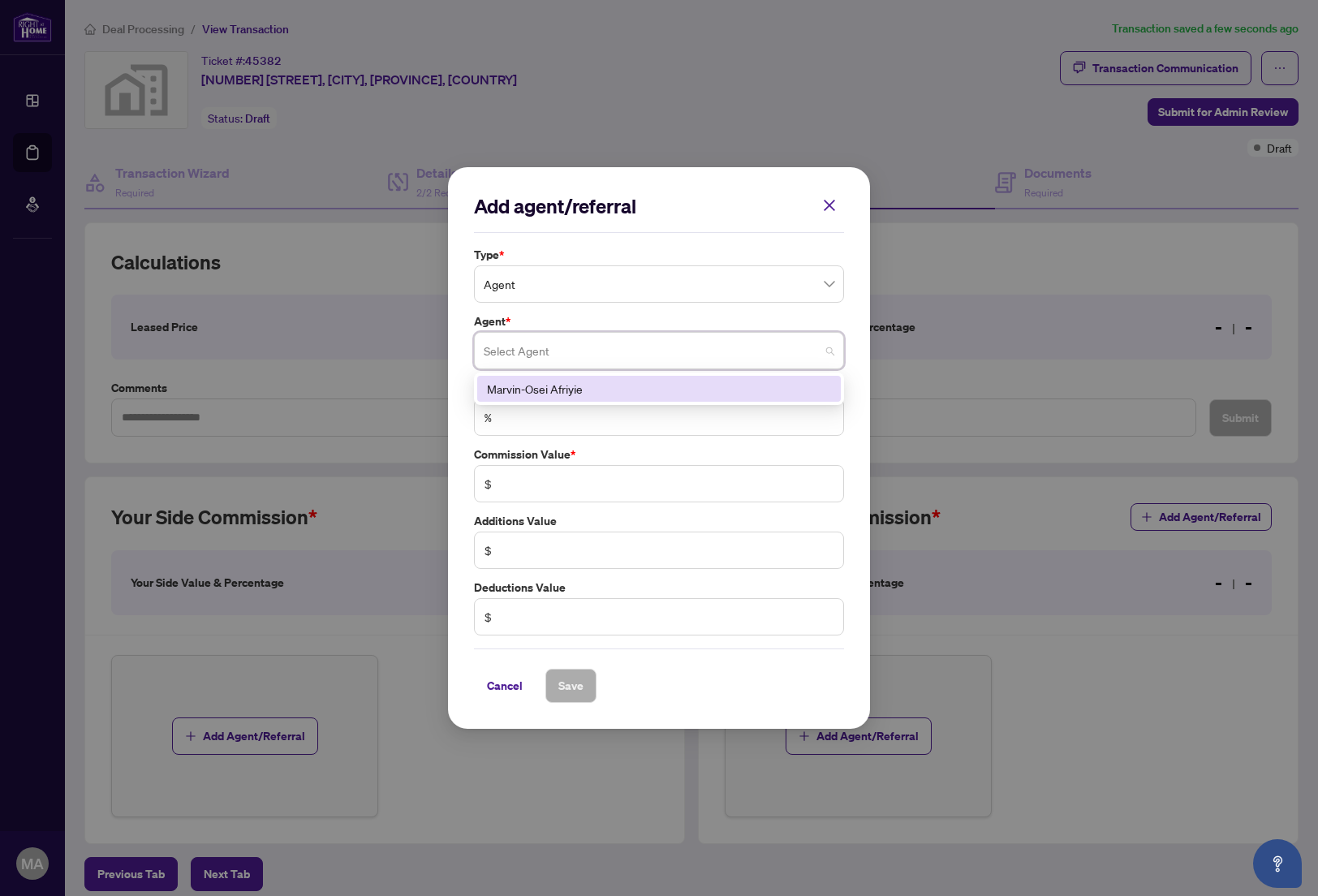 click on "Marvin-Osei Afriyie" at bounding box center (659, 389) 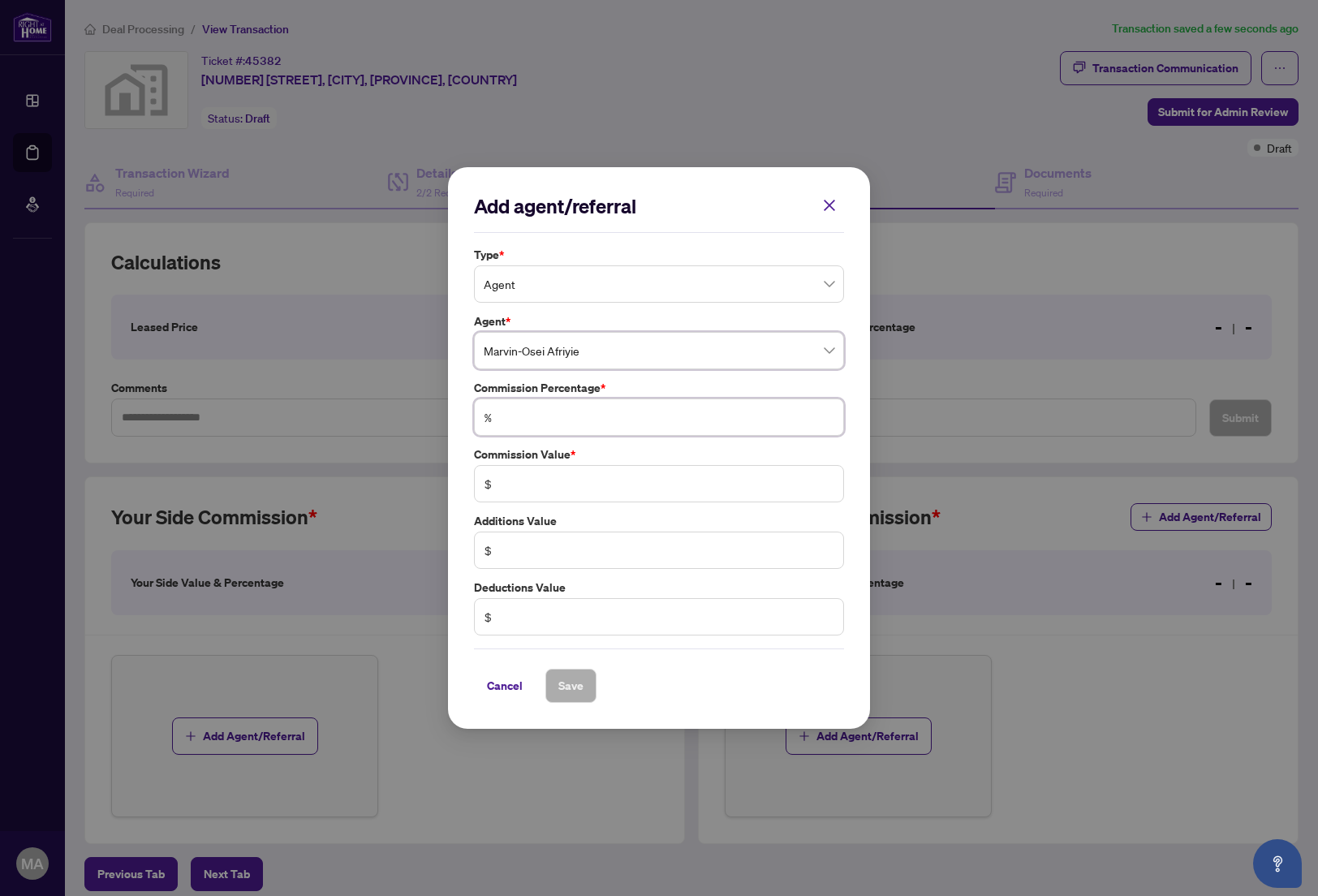 click at bounding box center (667, 417) 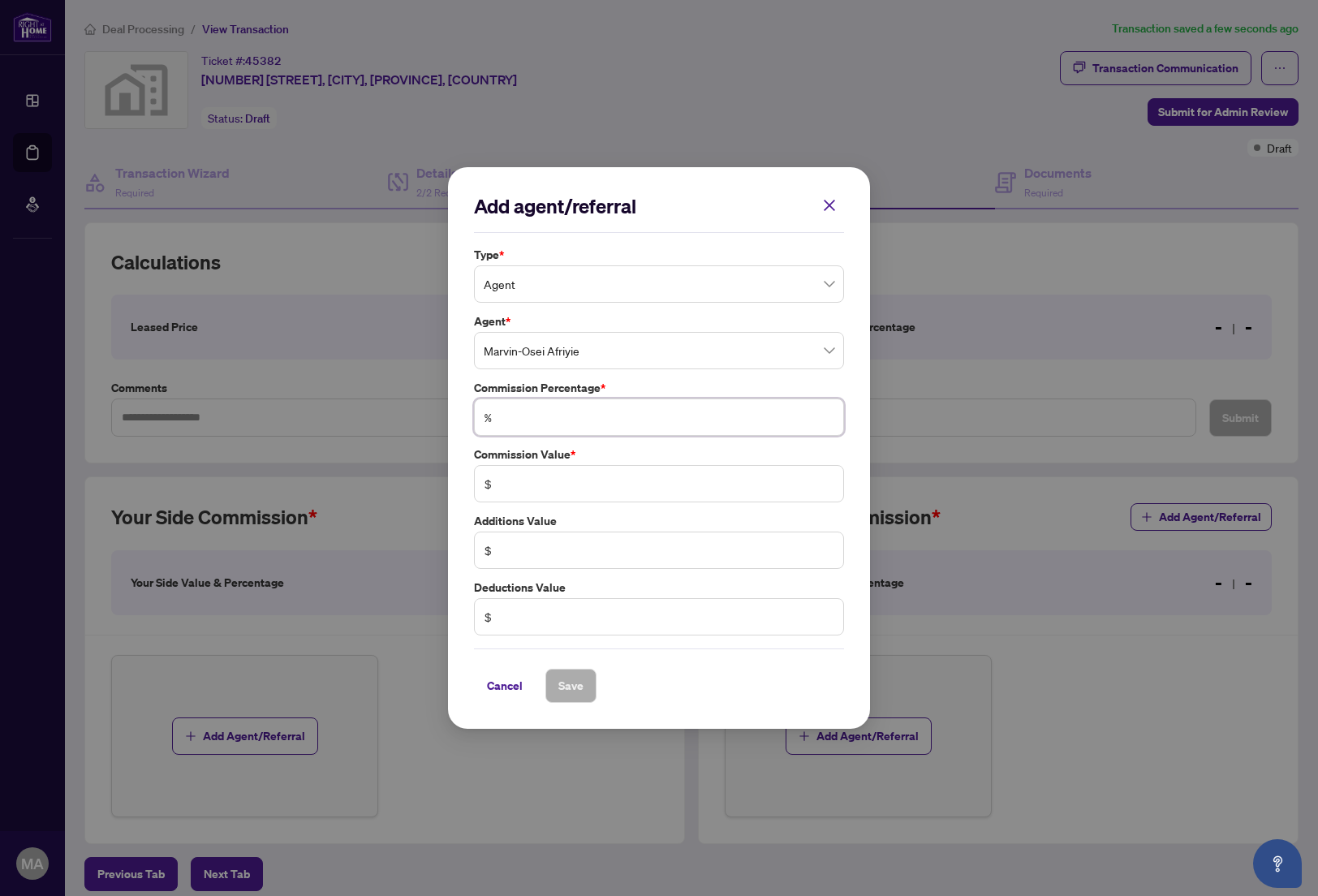 type on "*" 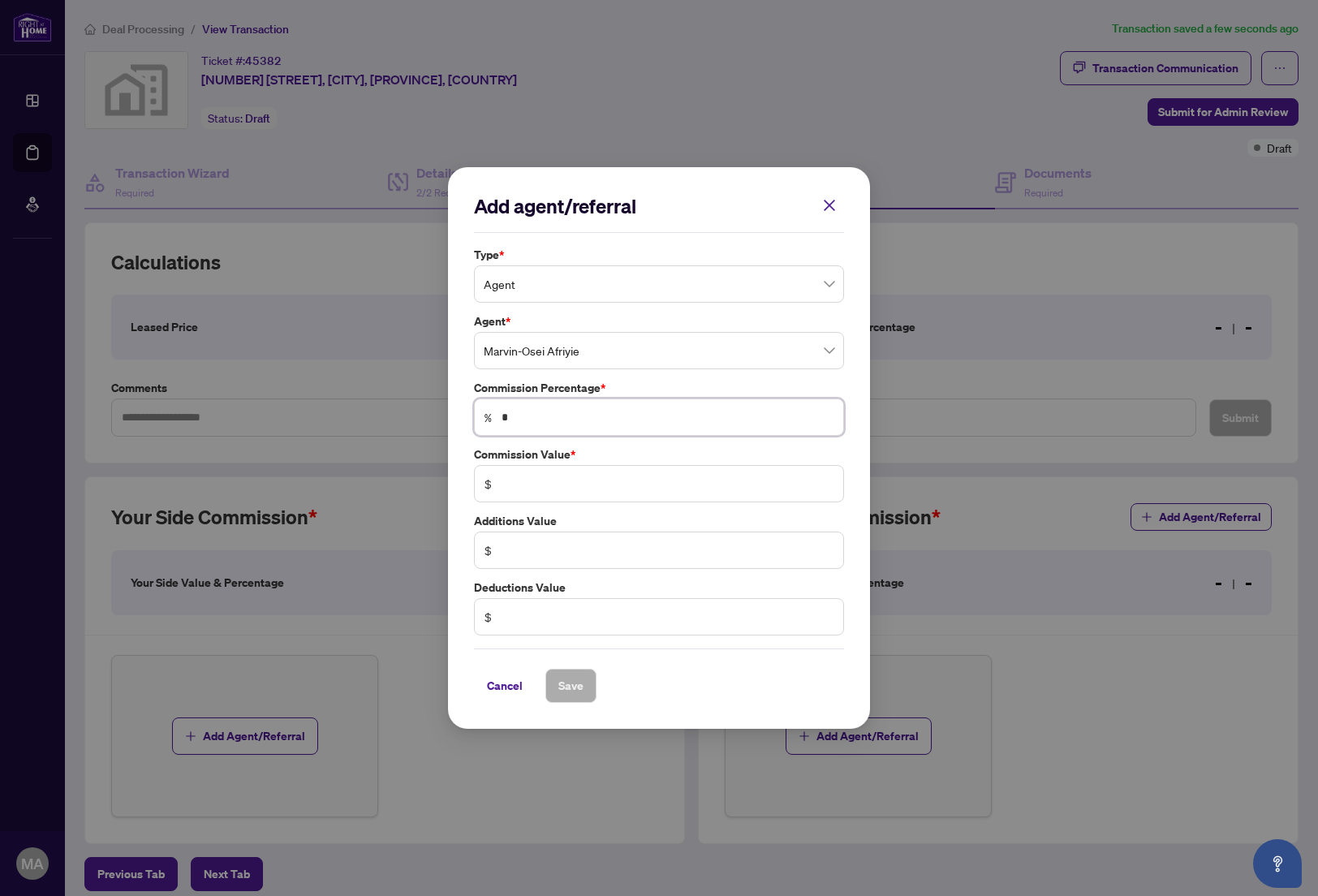 type on "*****" 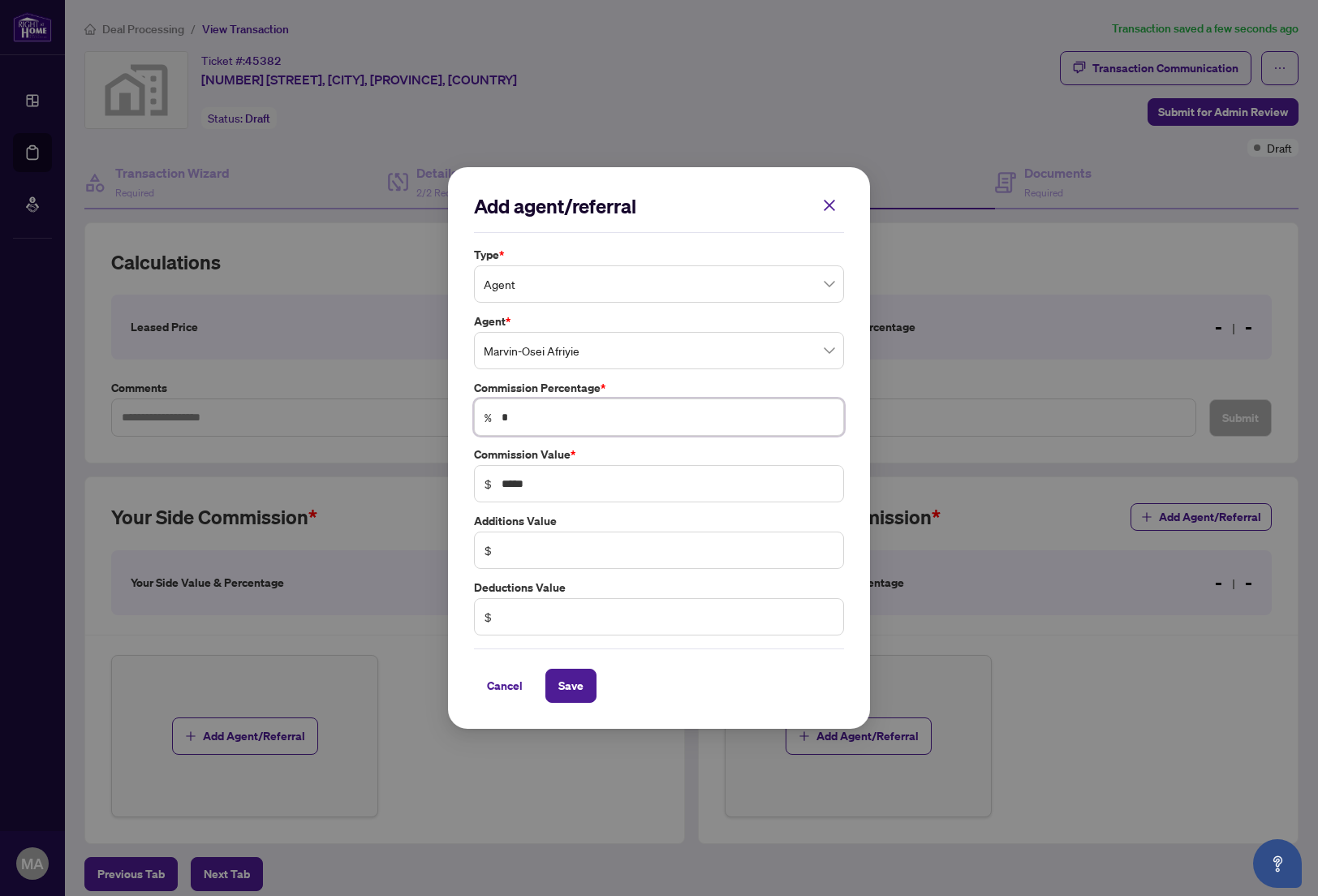 type on "**" 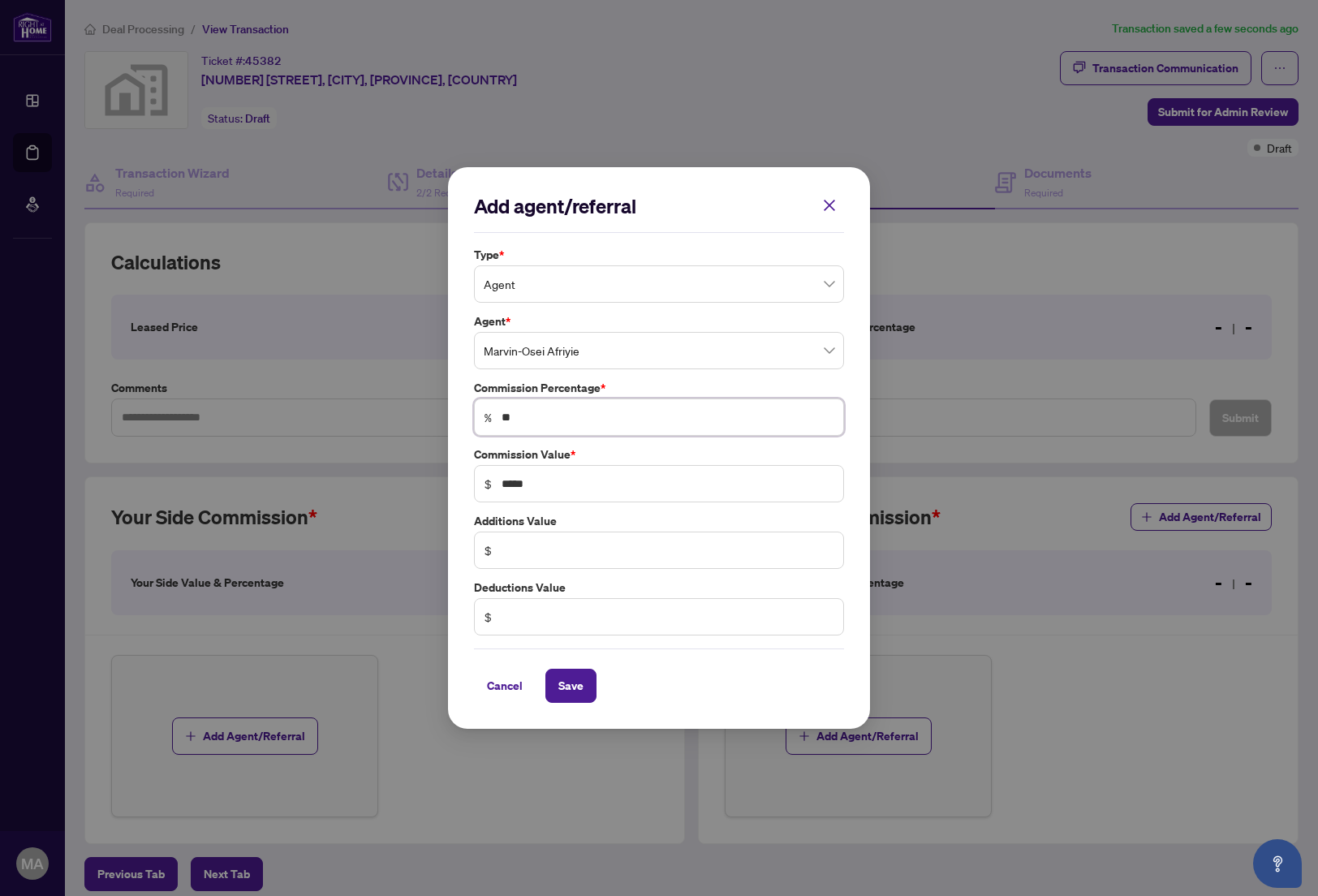 type on "**" 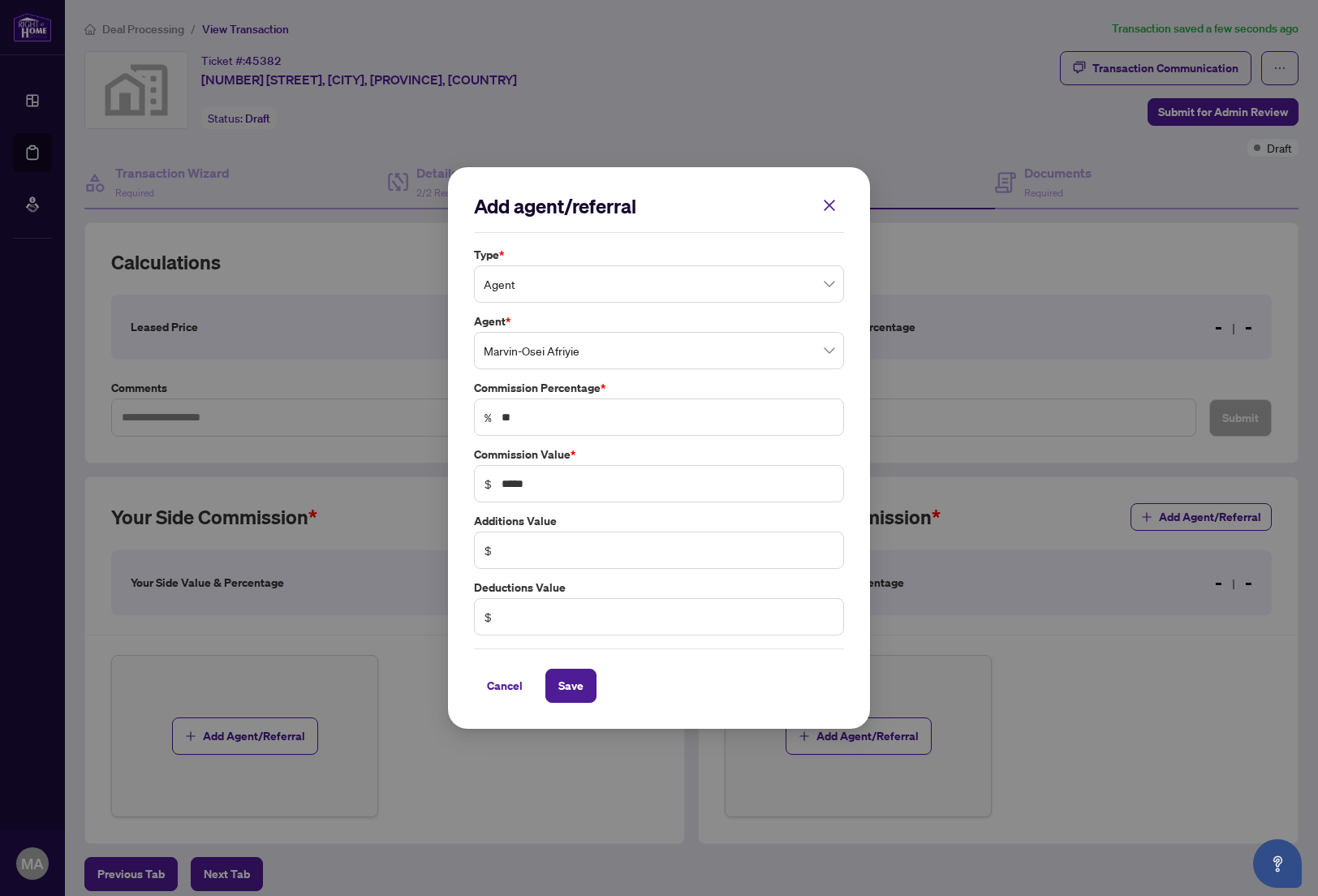 click on "Save" at bounding box center [571, 686] 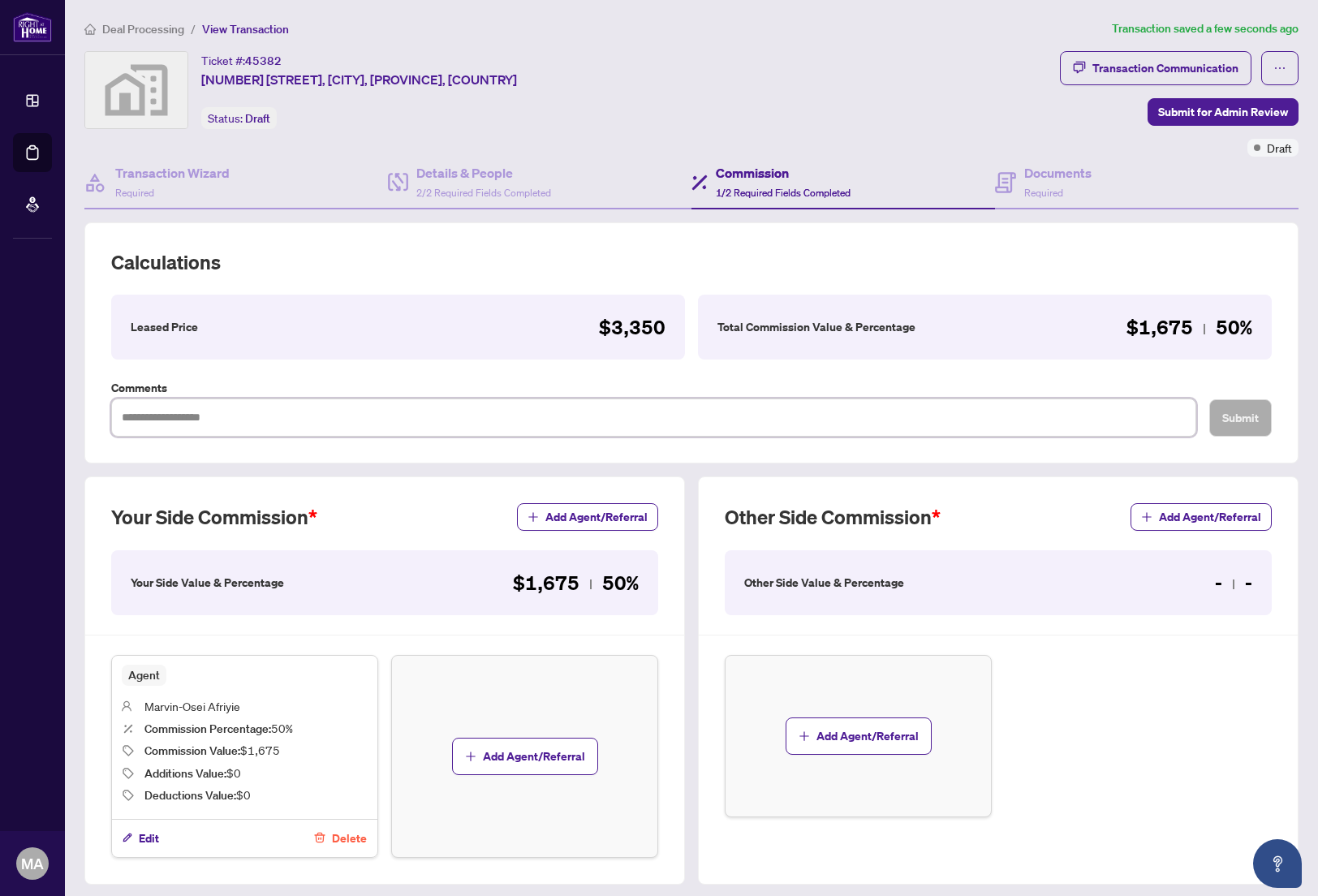 click at bounding box center (653, 417) 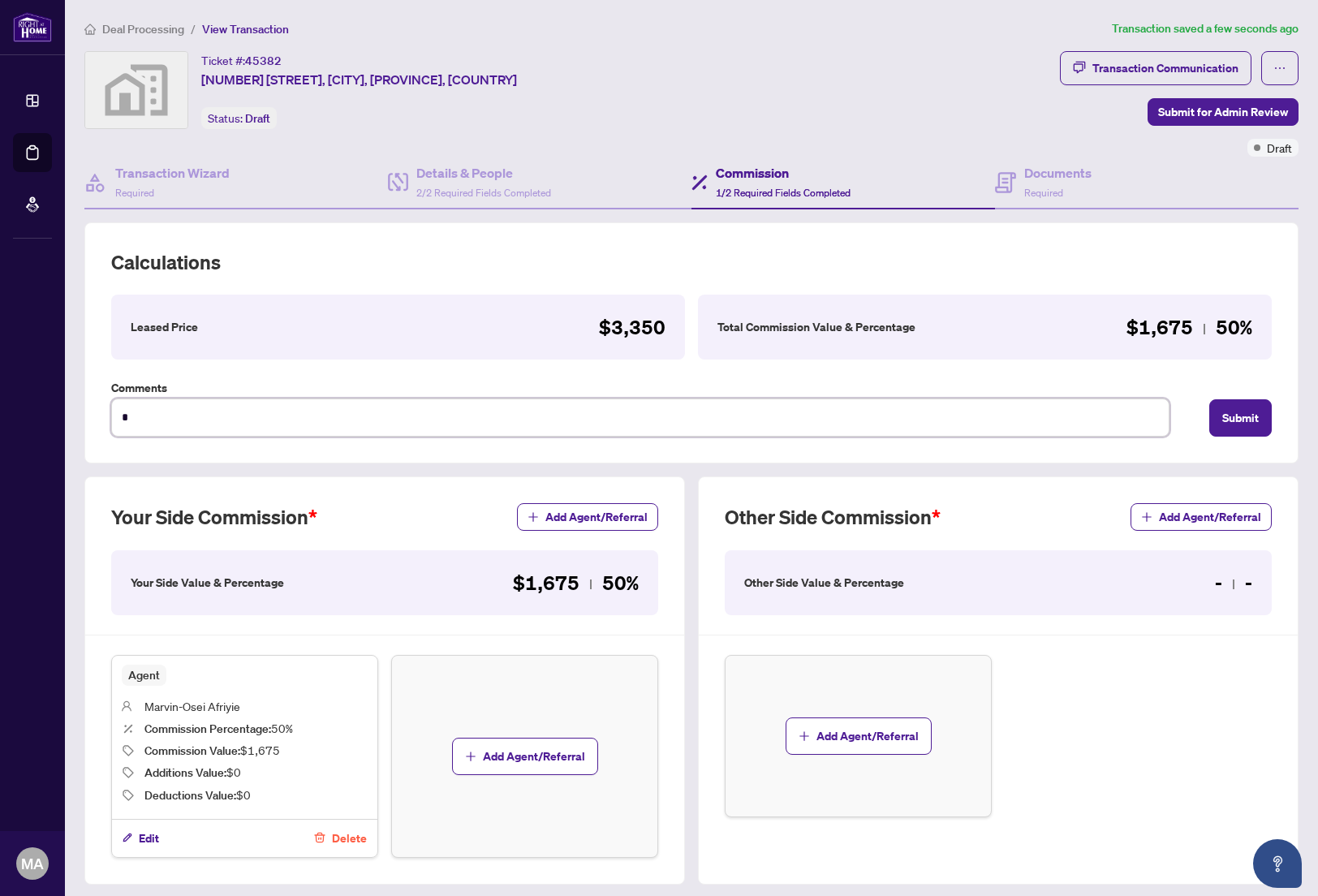 type on "**********" 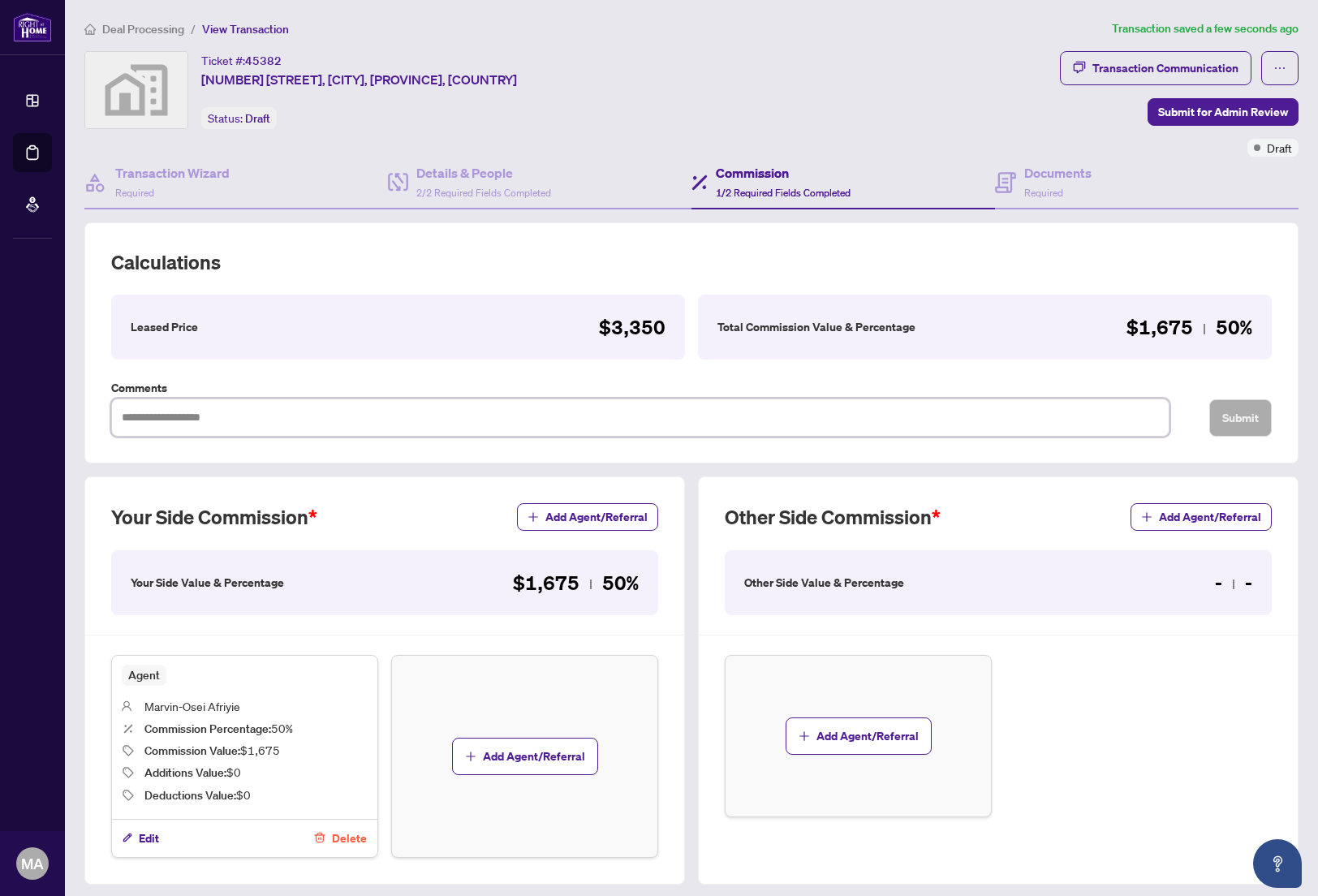 type on "*" 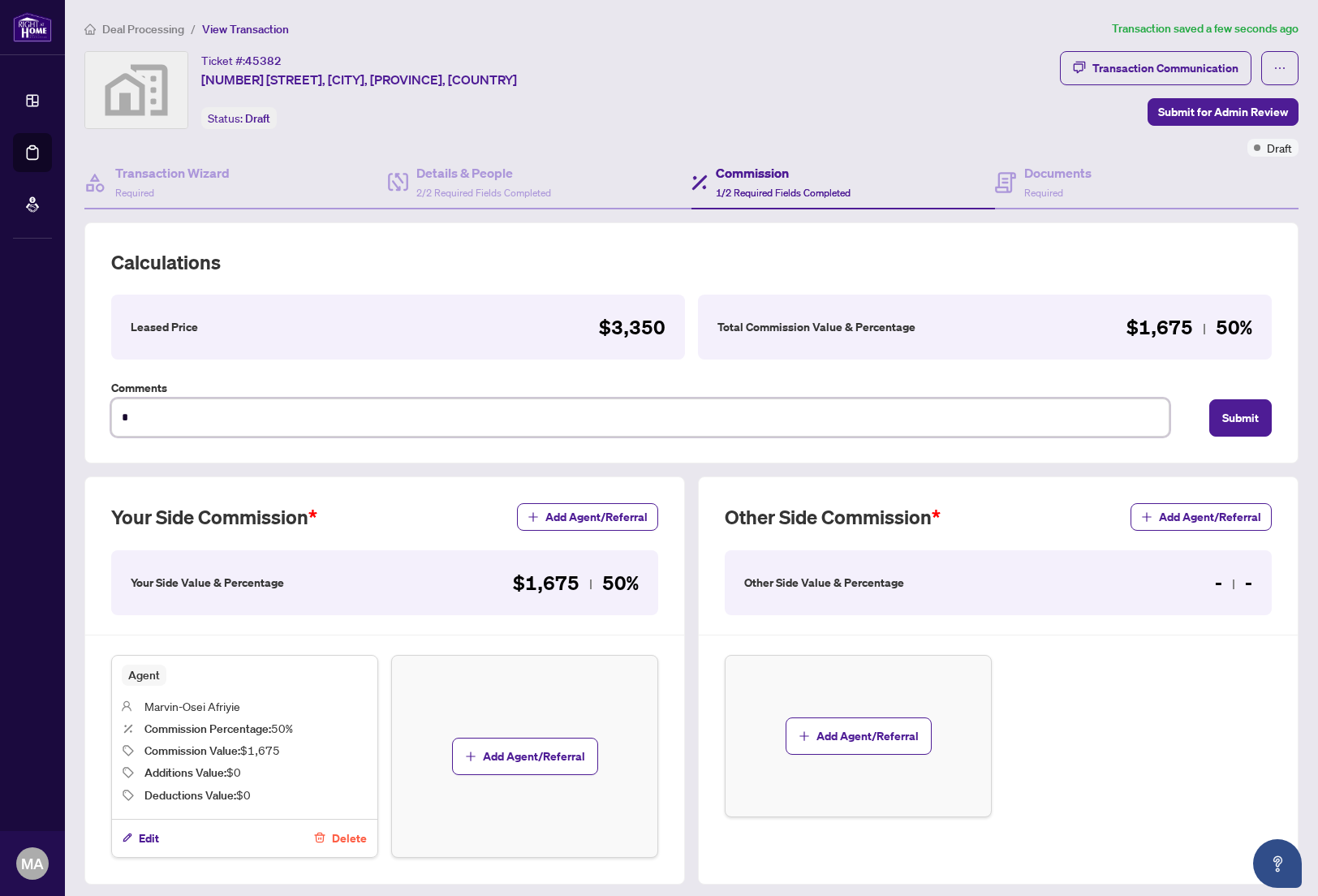 type on "*" 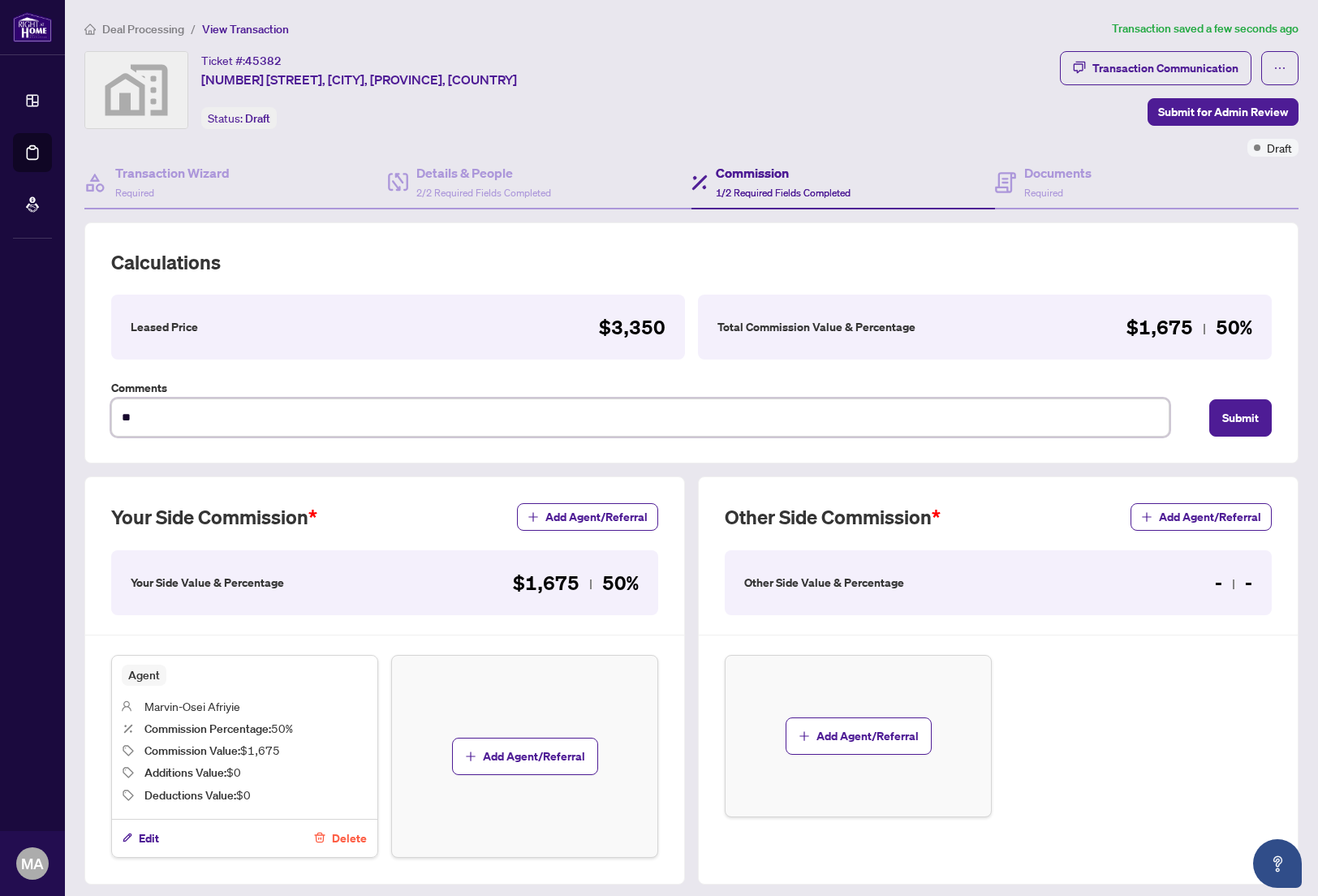 type on "***" 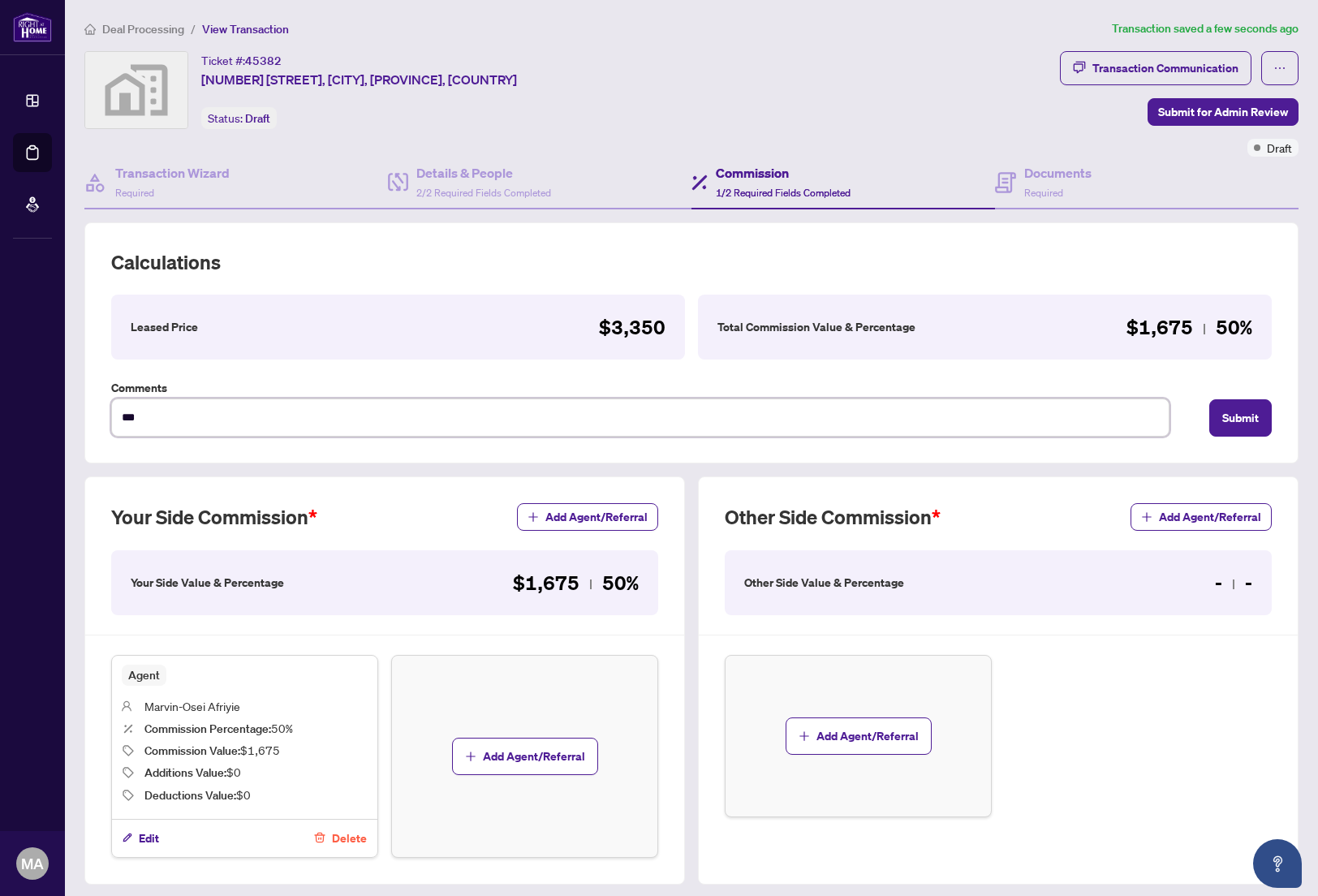 type on "****" 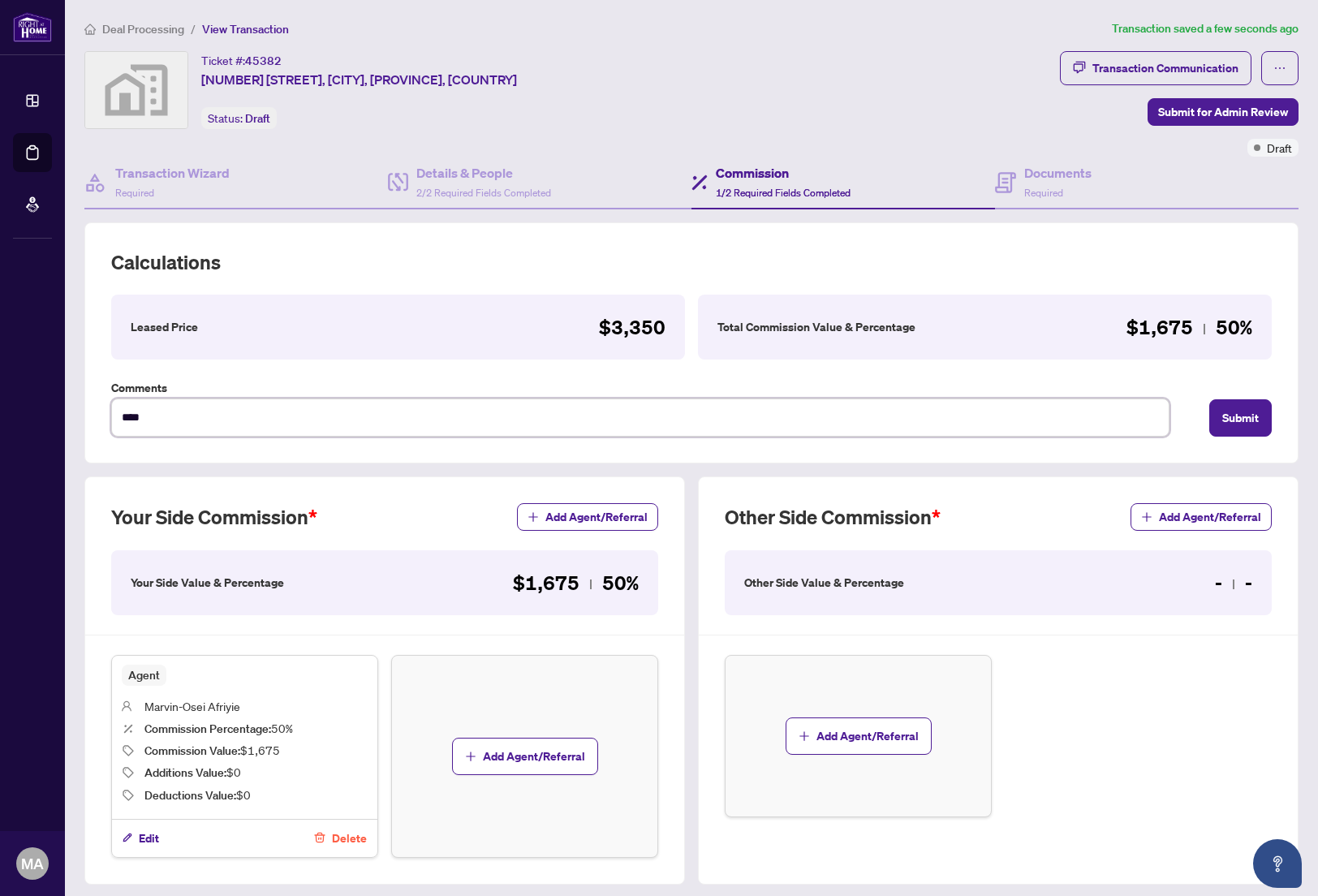type on "*****" 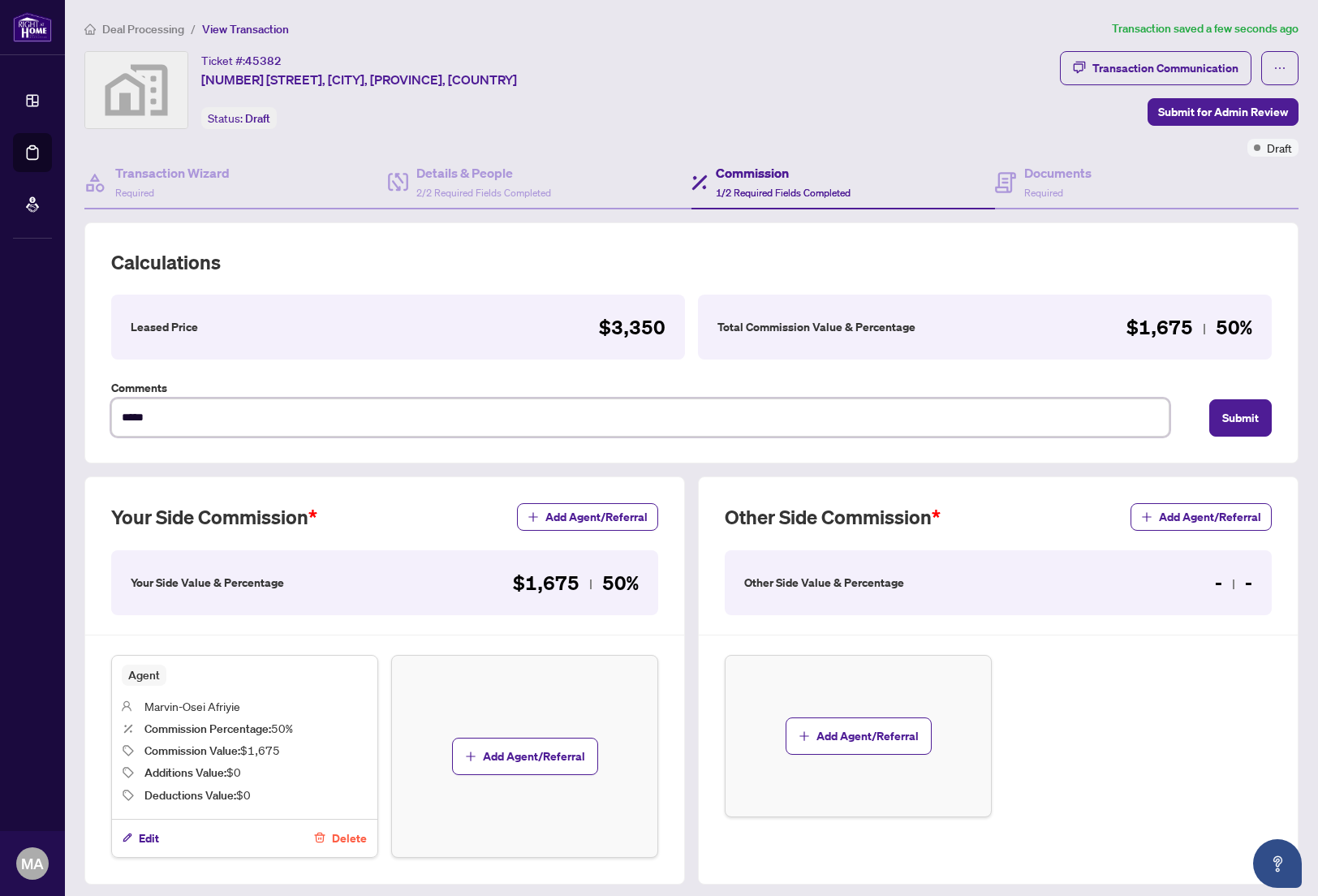 type on "******" 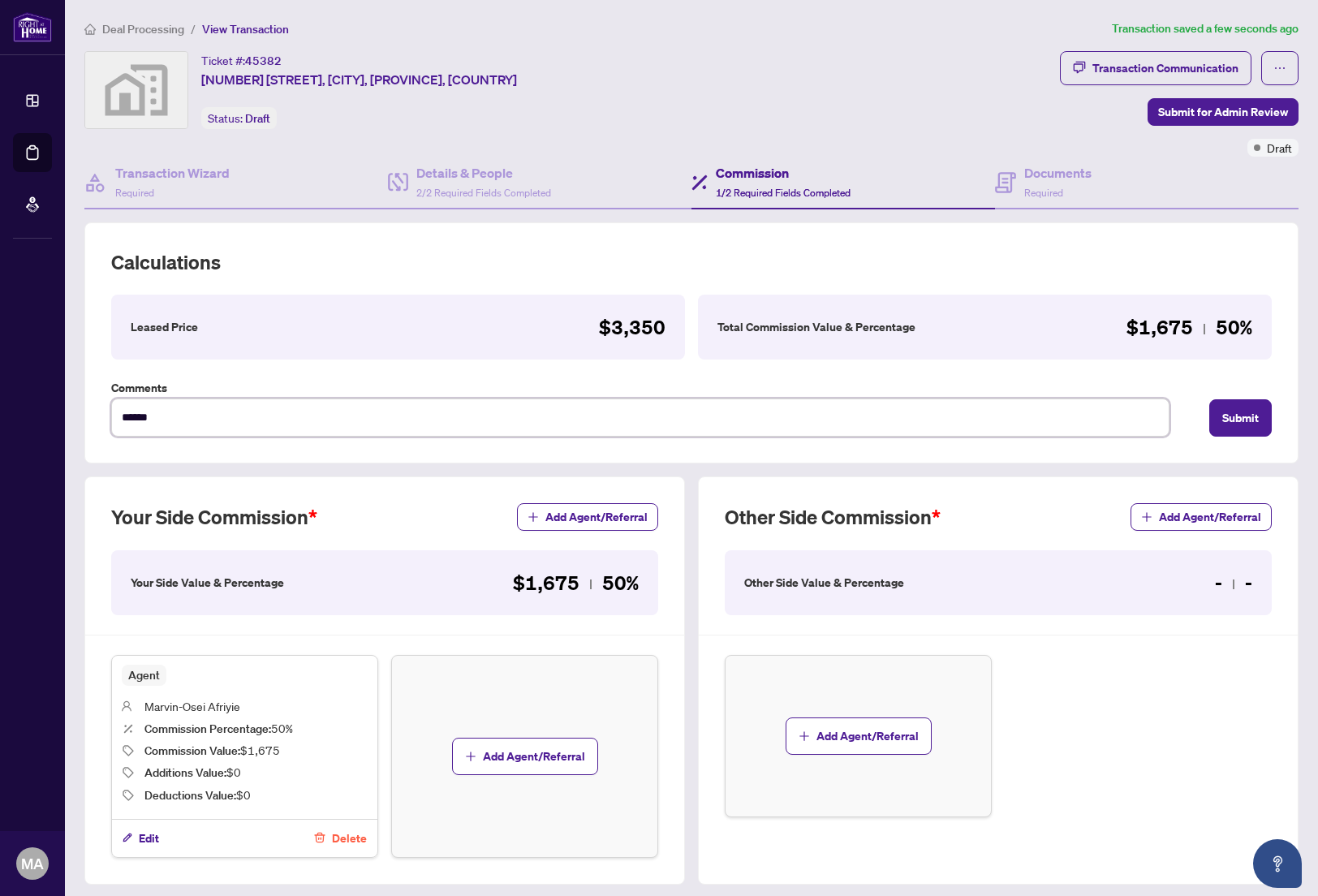 type on "*******" 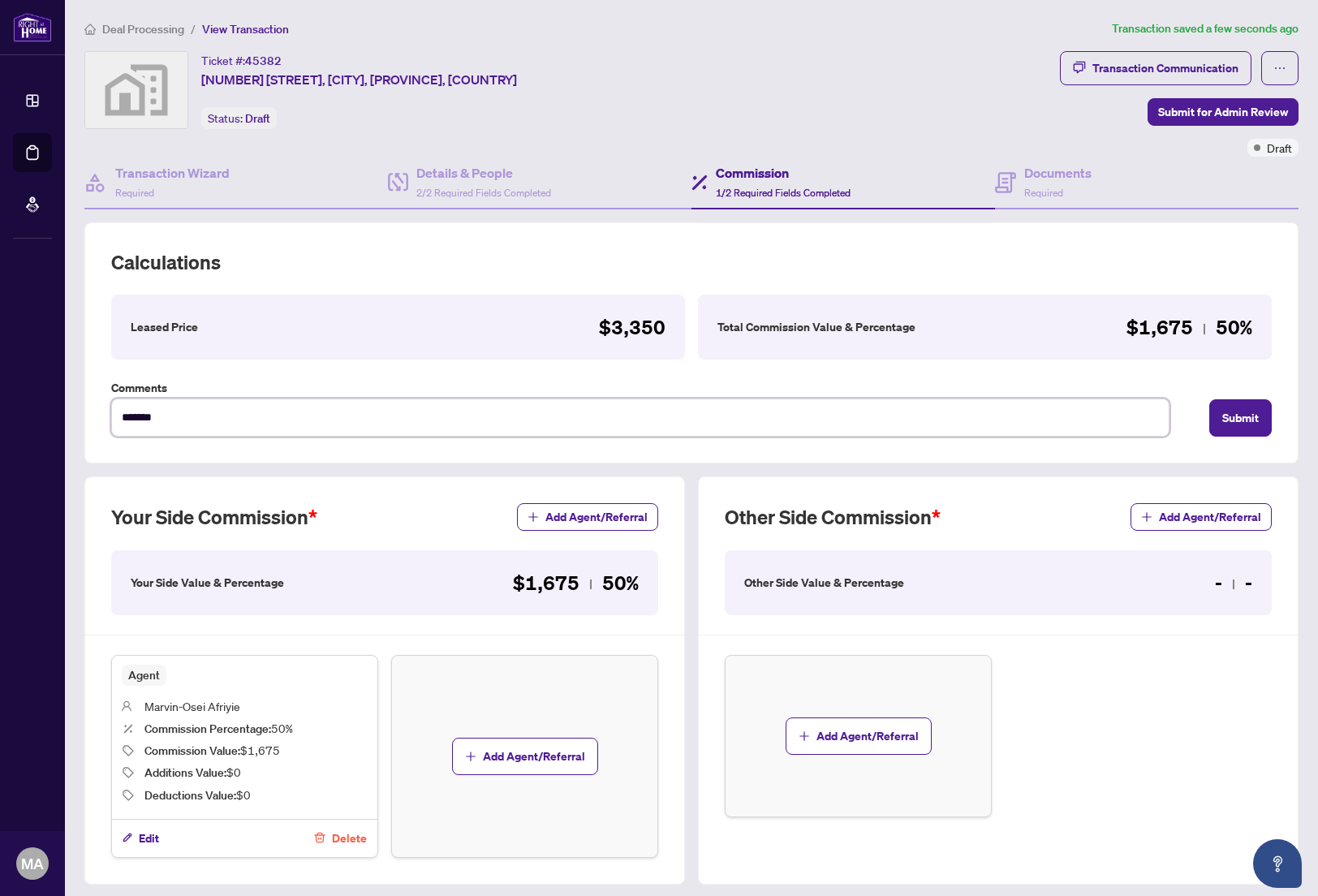 type on "********" 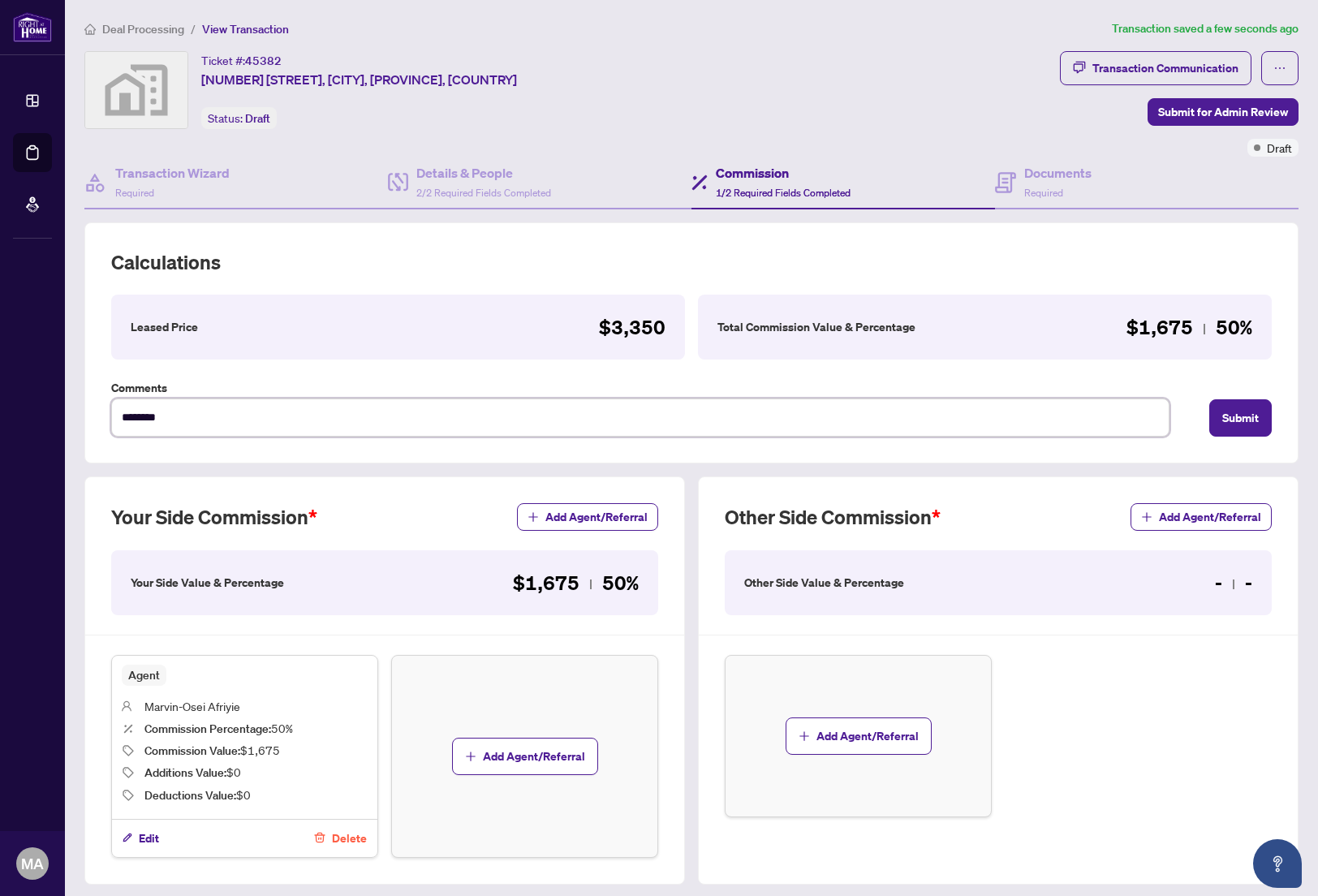 type on "********" 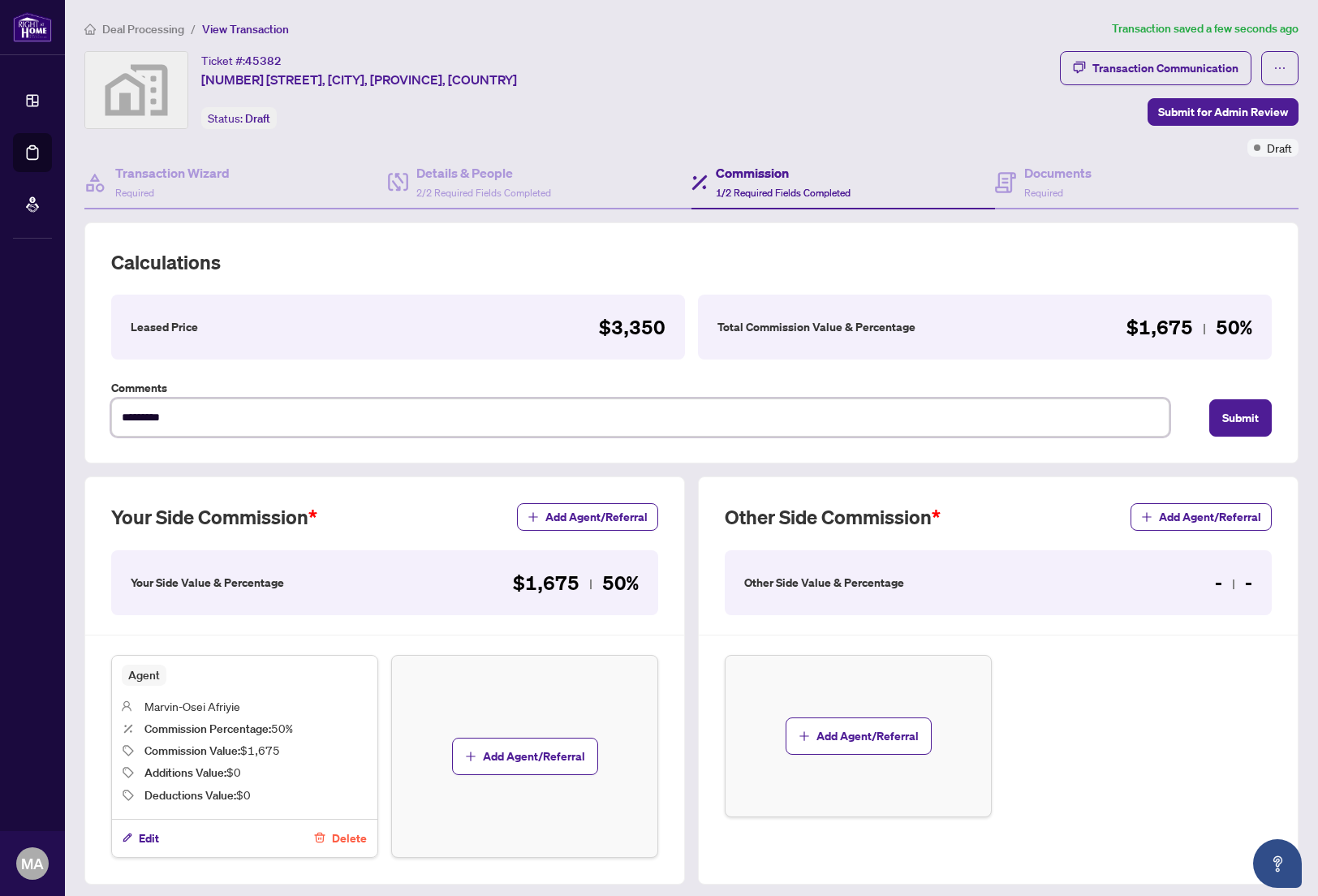 type on "**********" 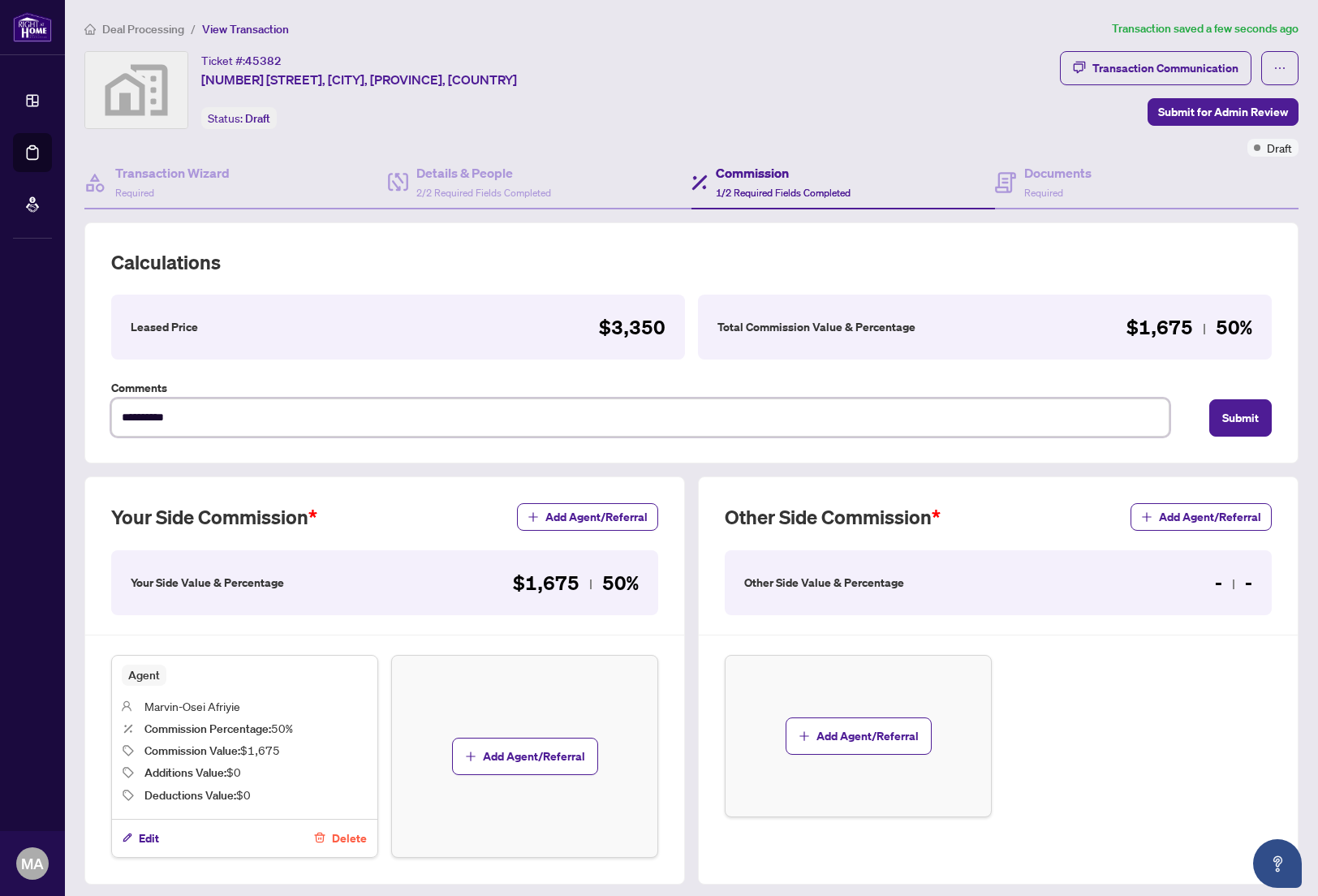 type on "**********" 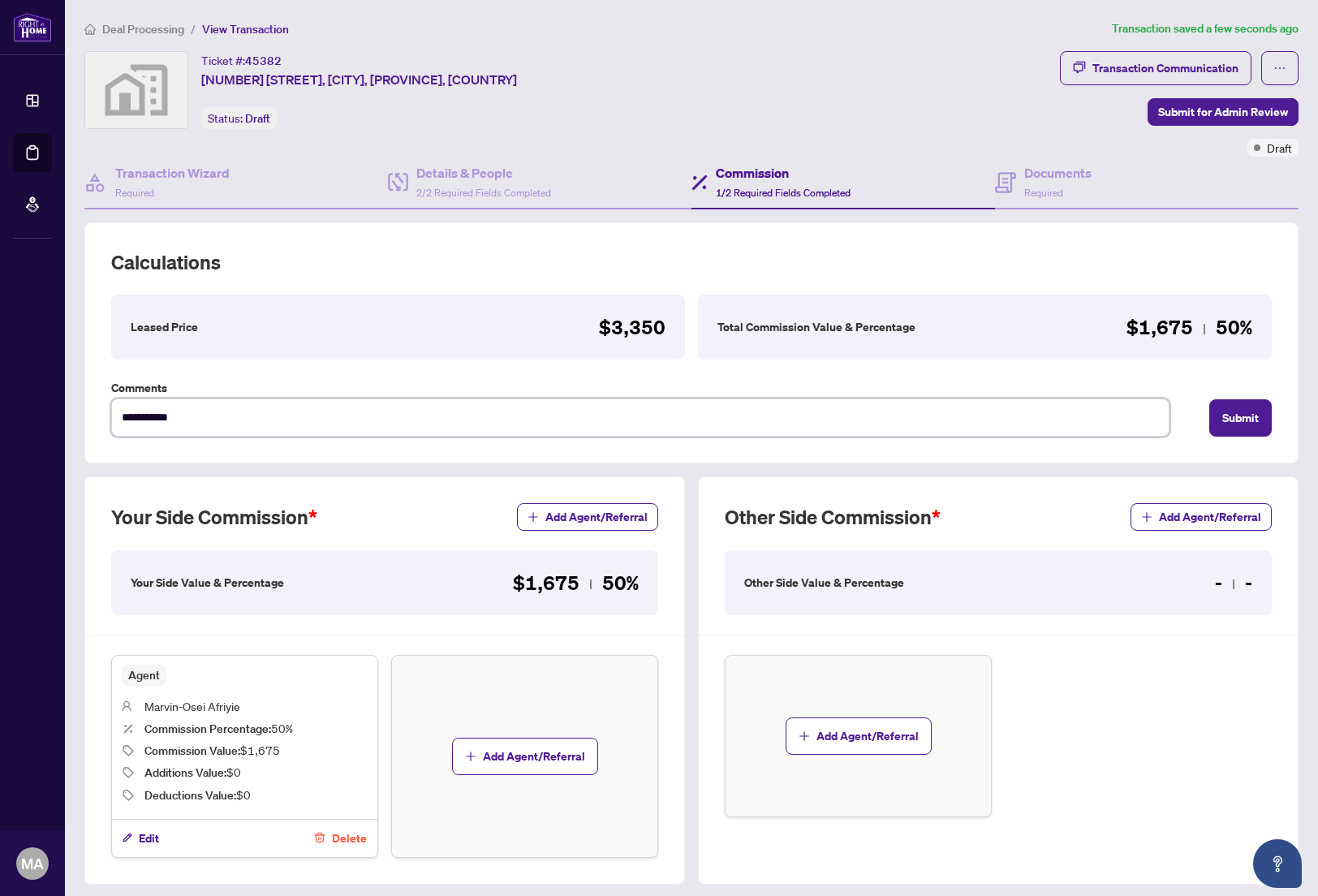 type on "**********" 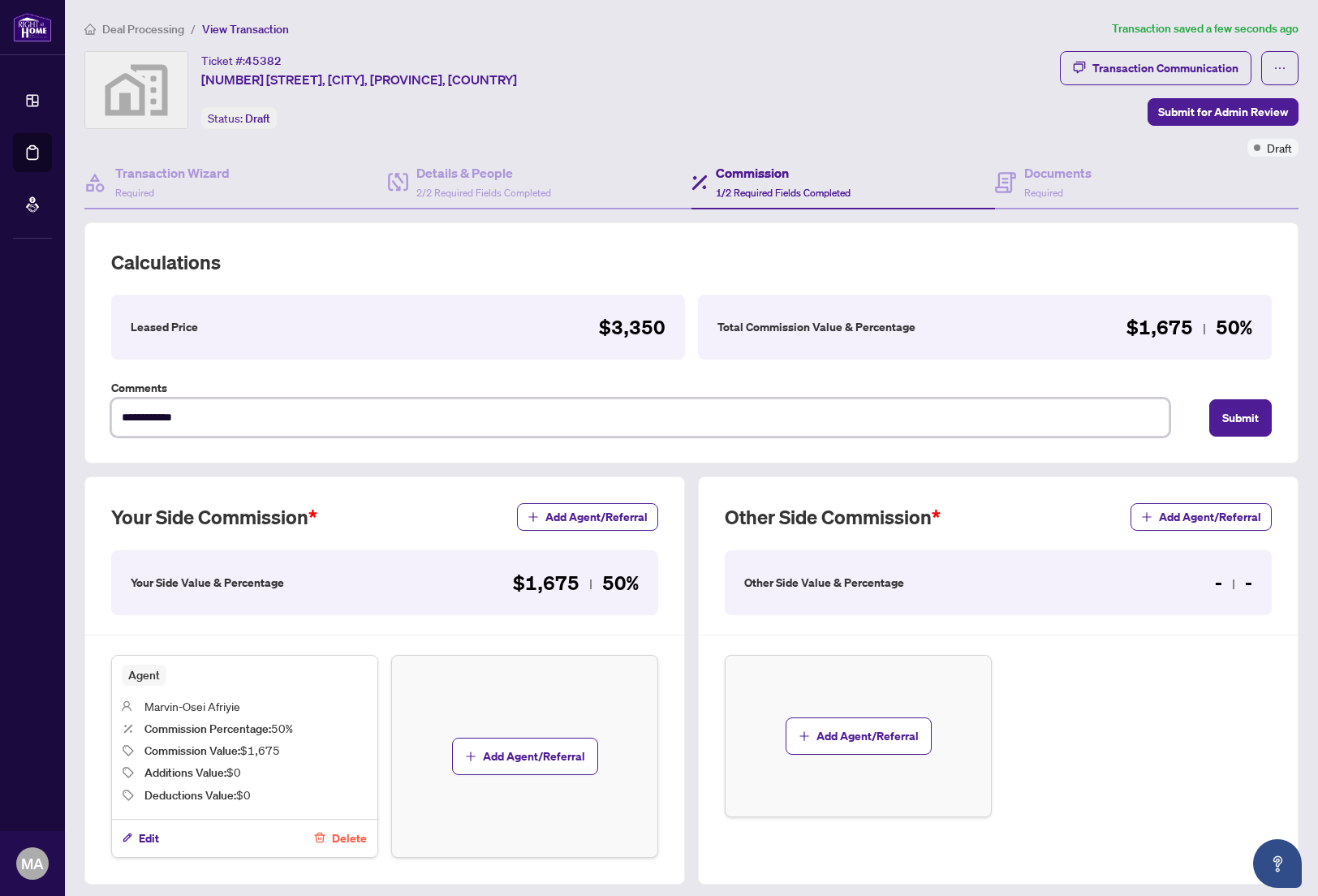 type on "**********" 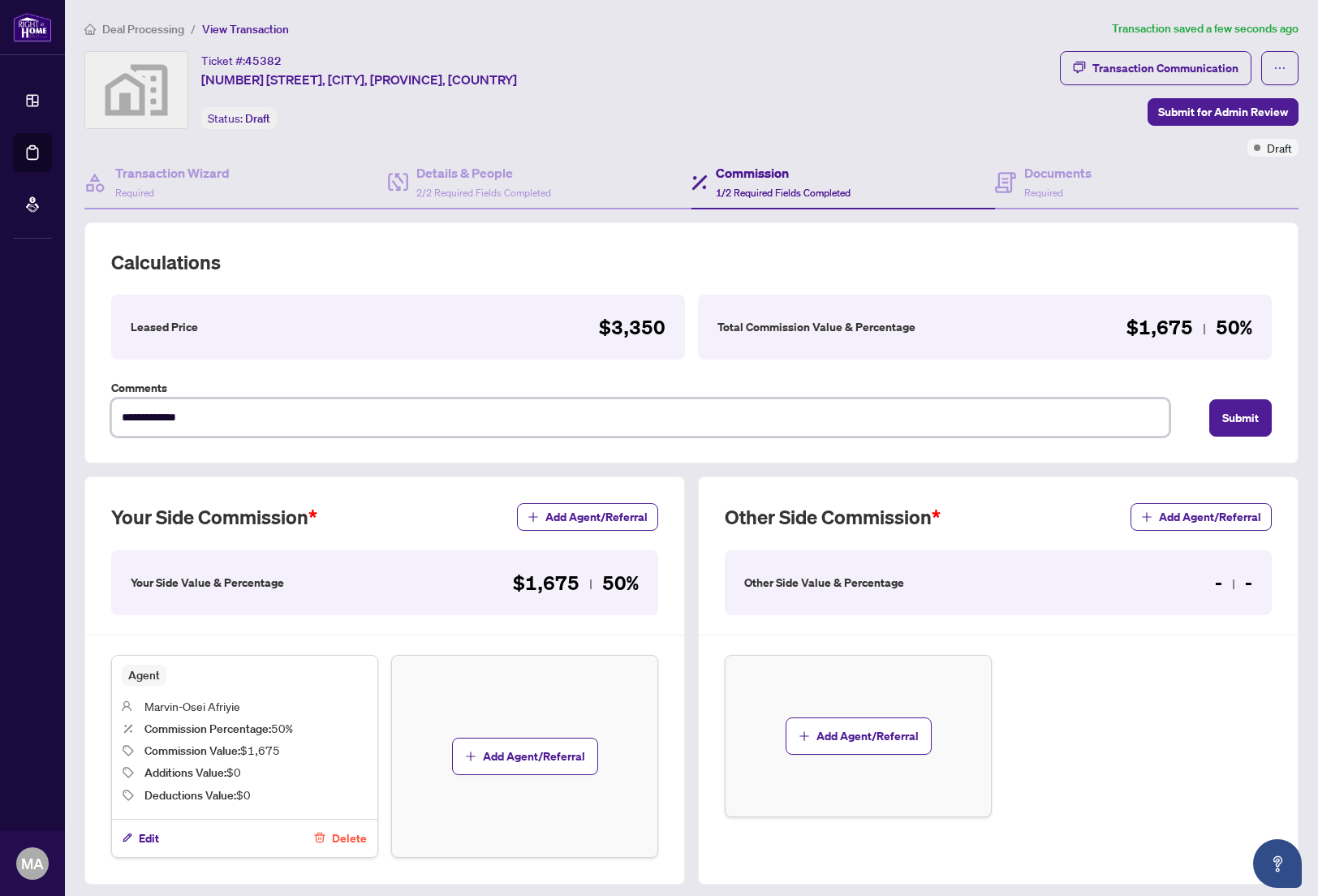 type on "**********" 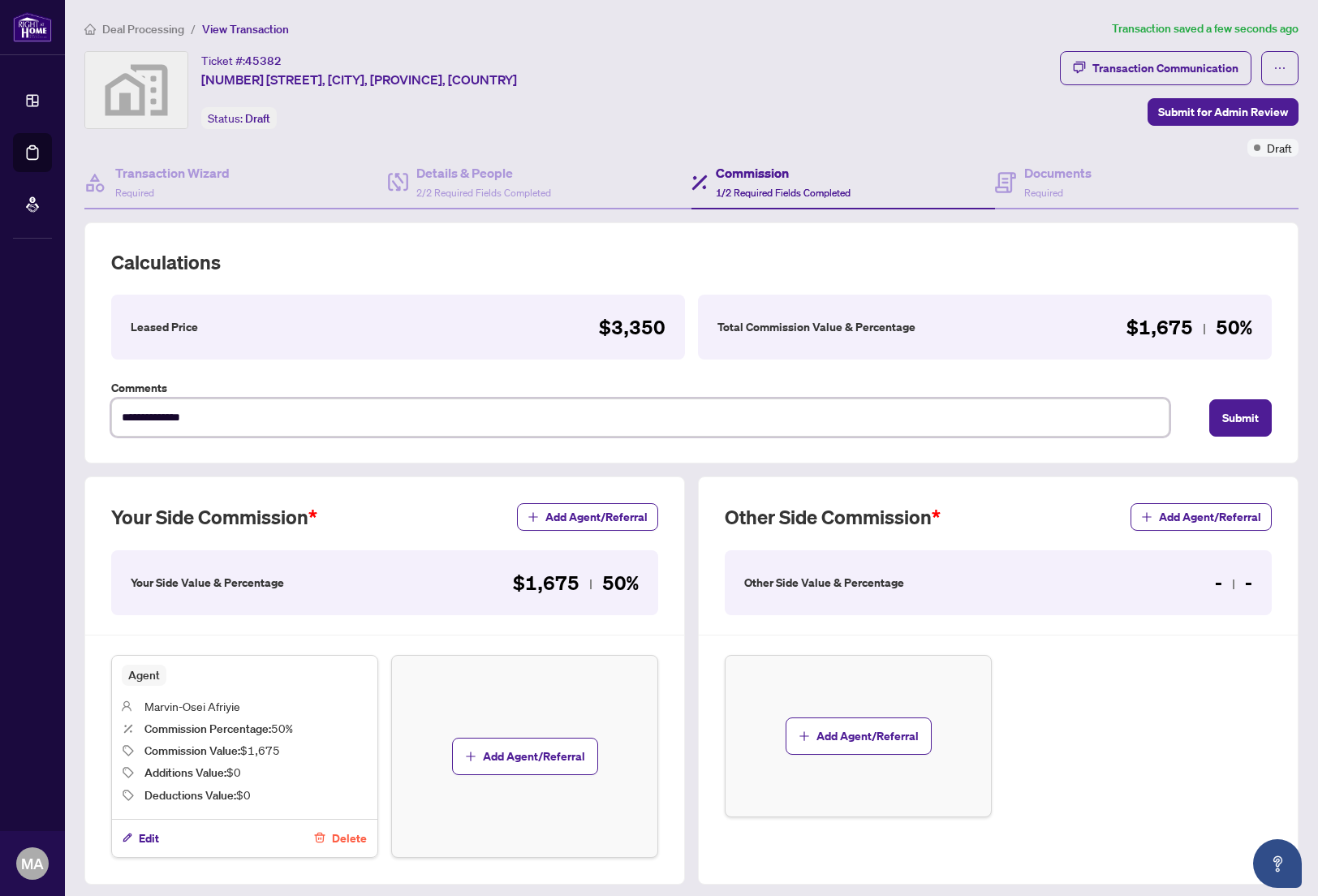 type on "**********" 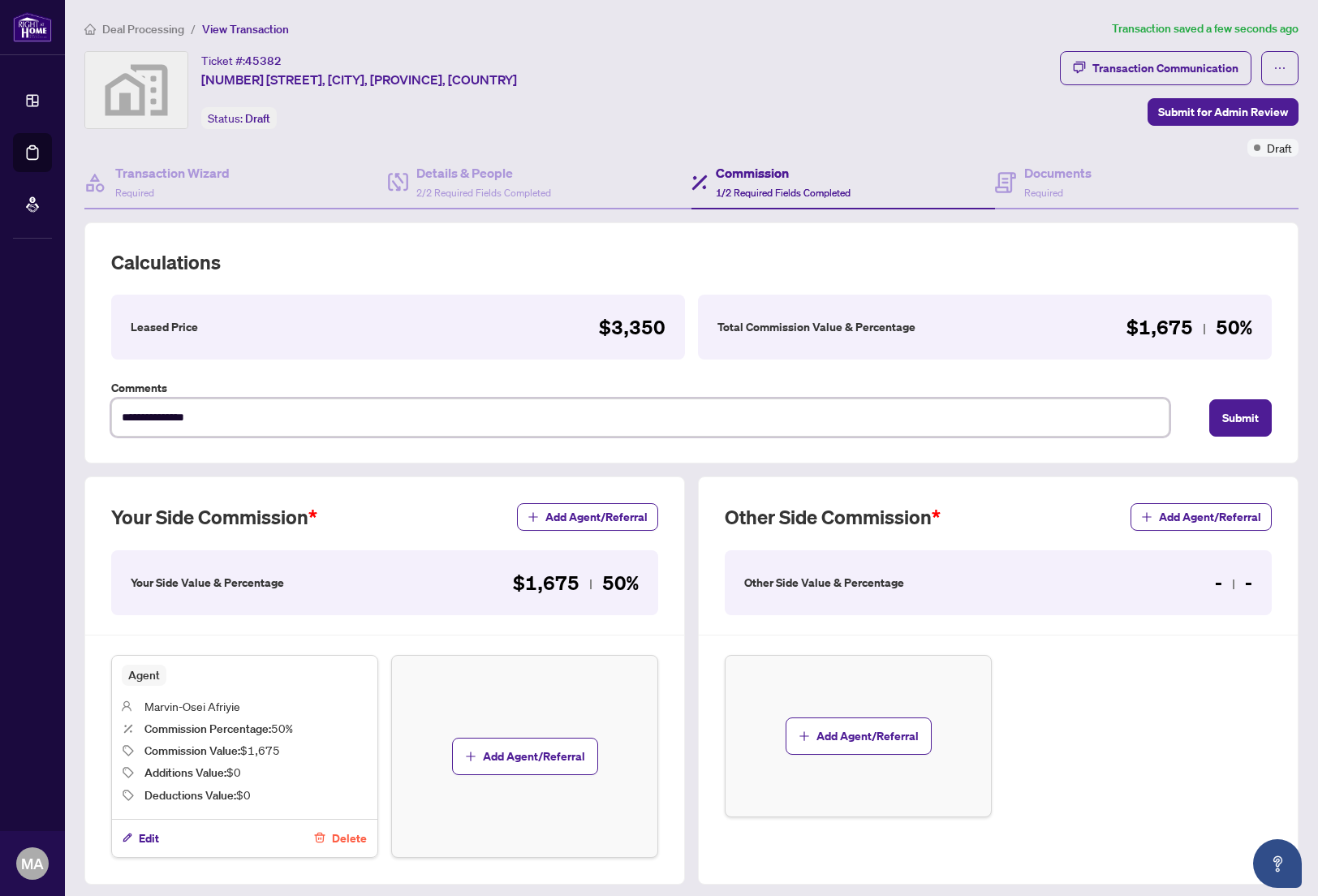 type on "**********" 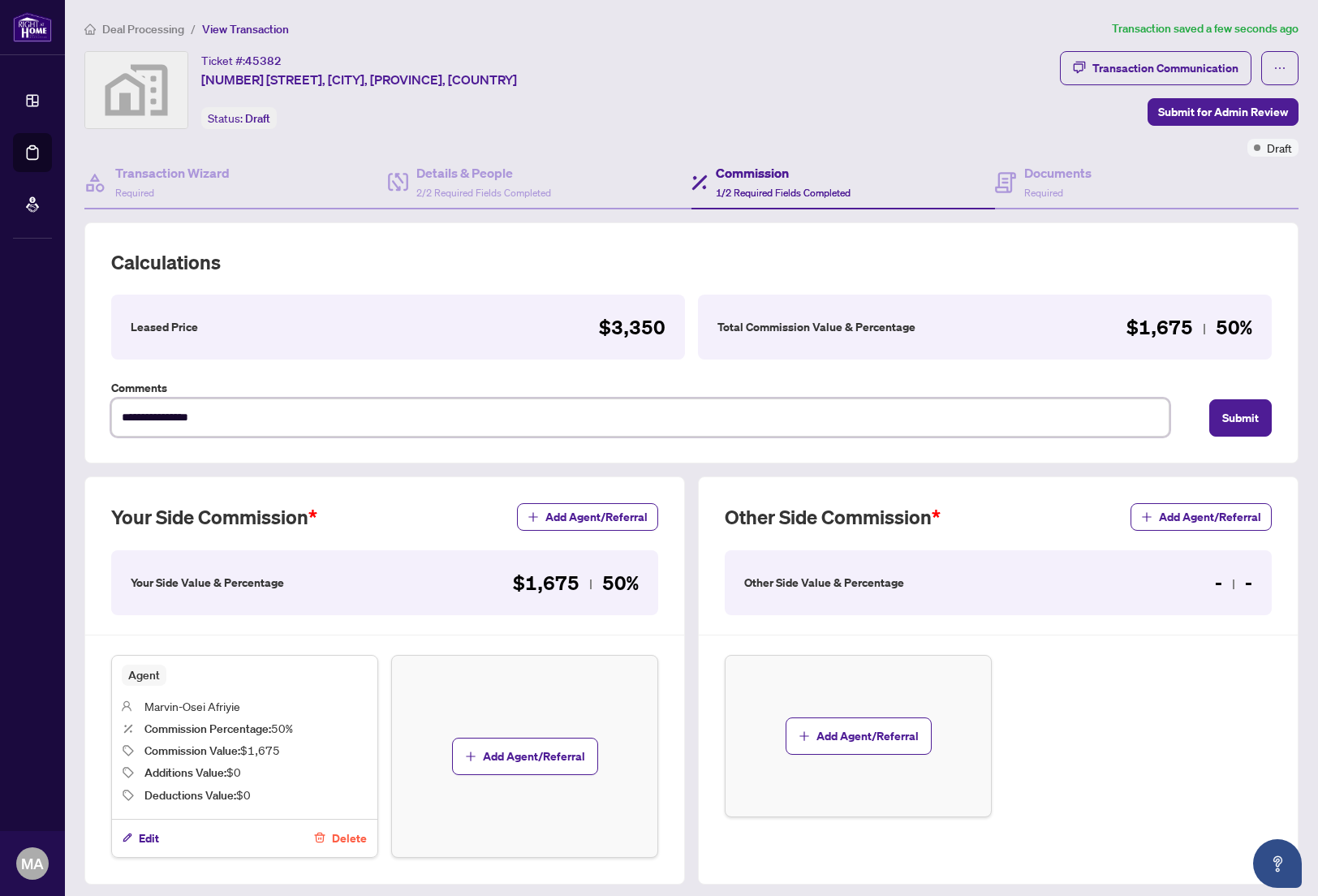 type on "**********" 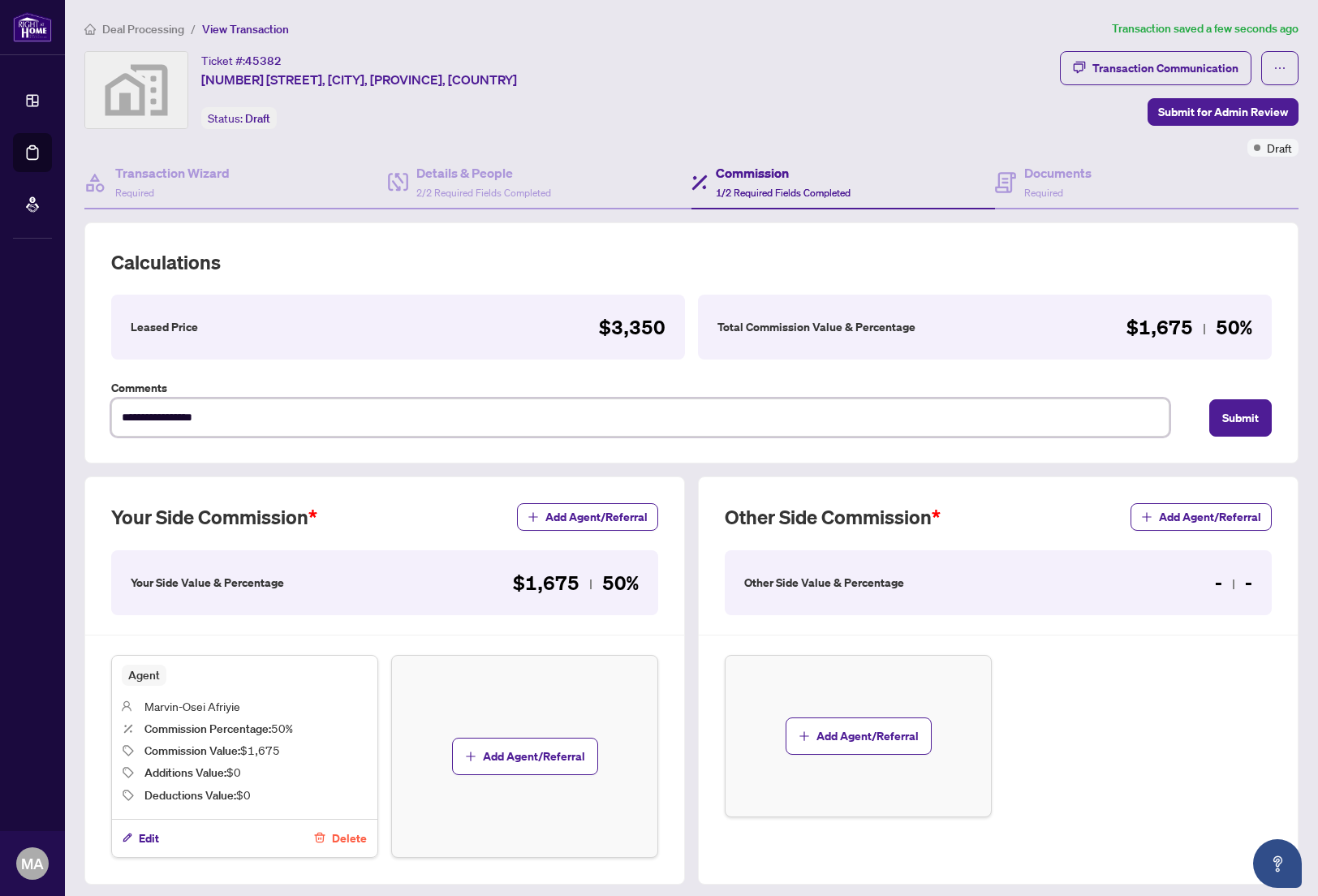 type on "**********" 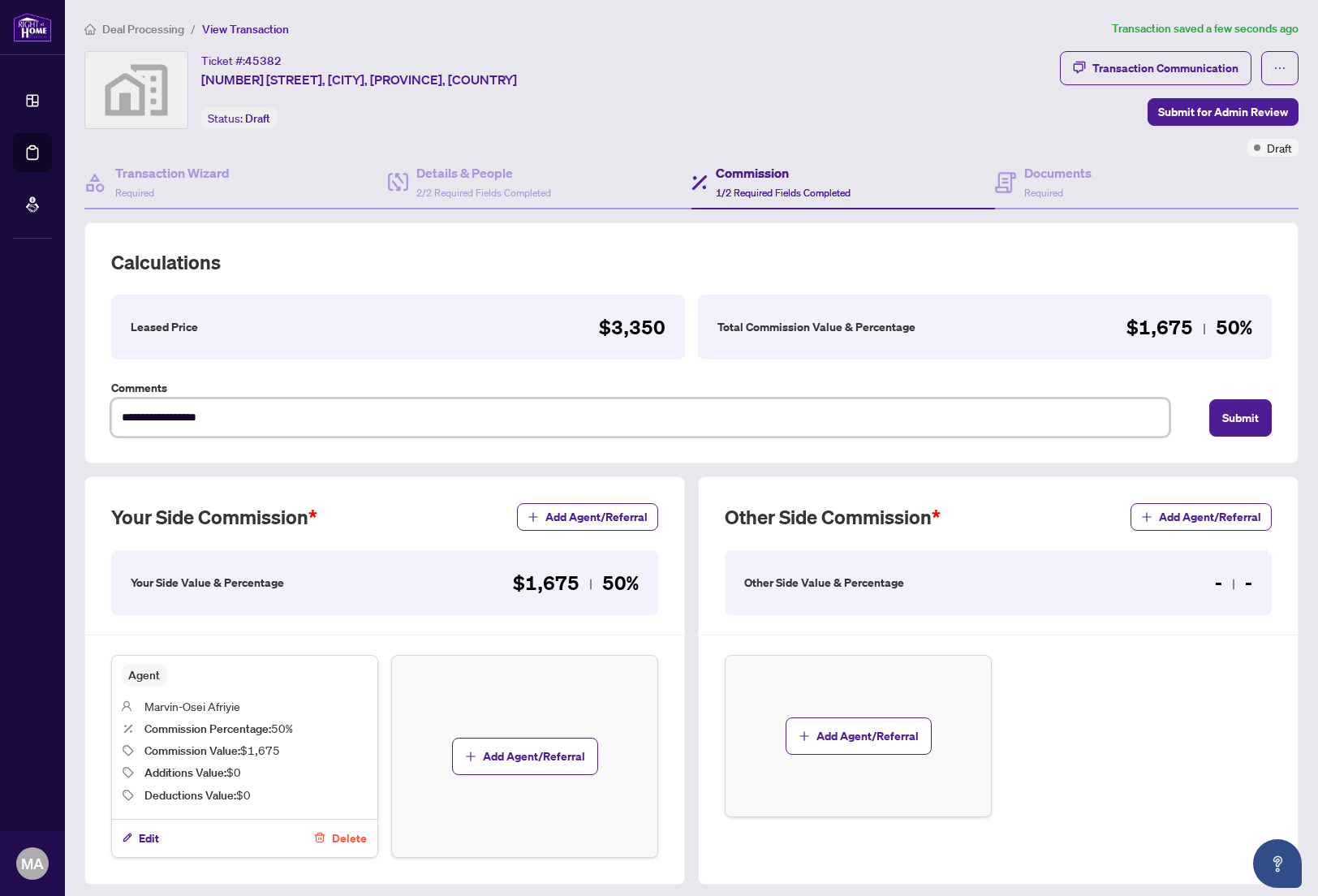 type on "**********" 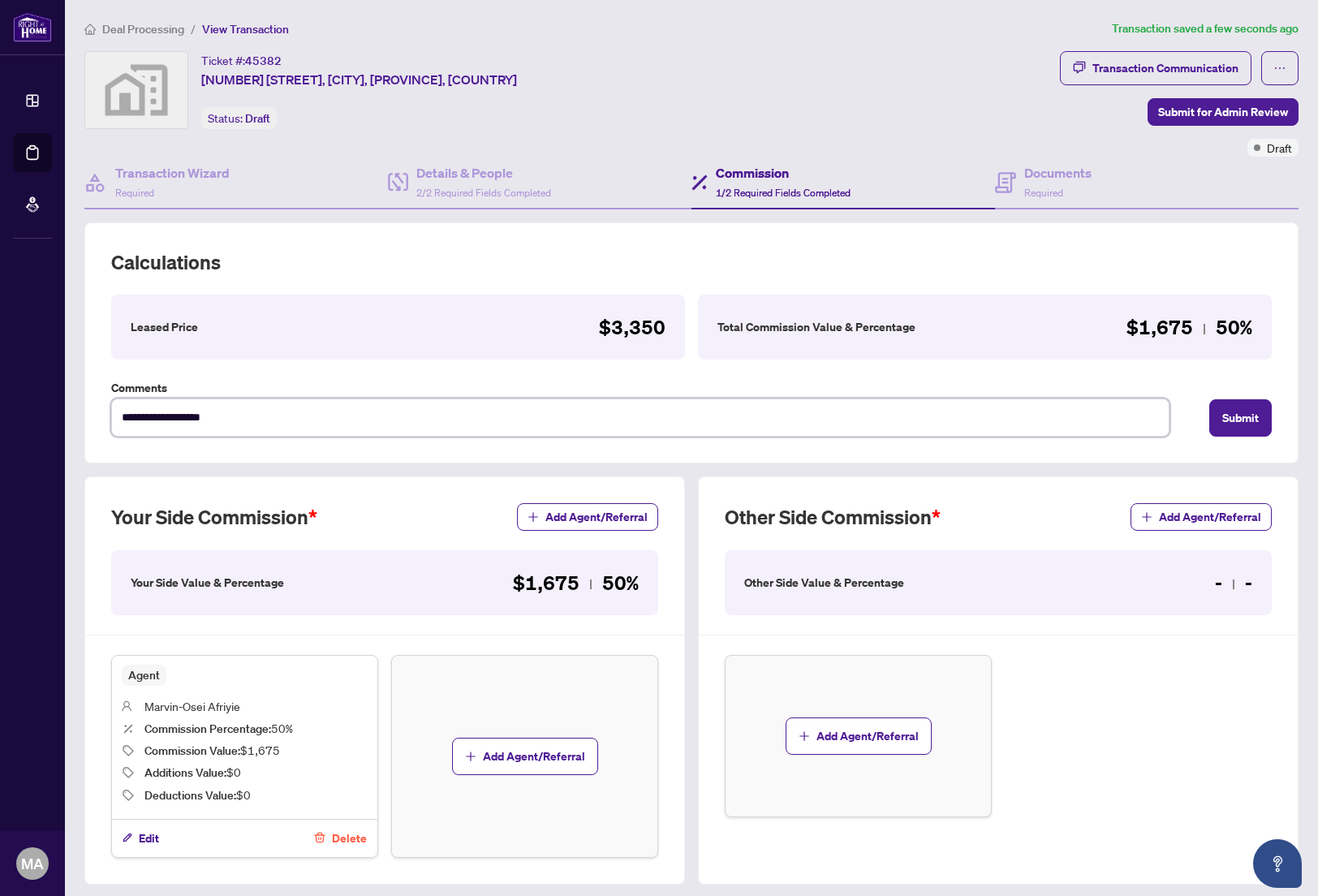type on "**********" 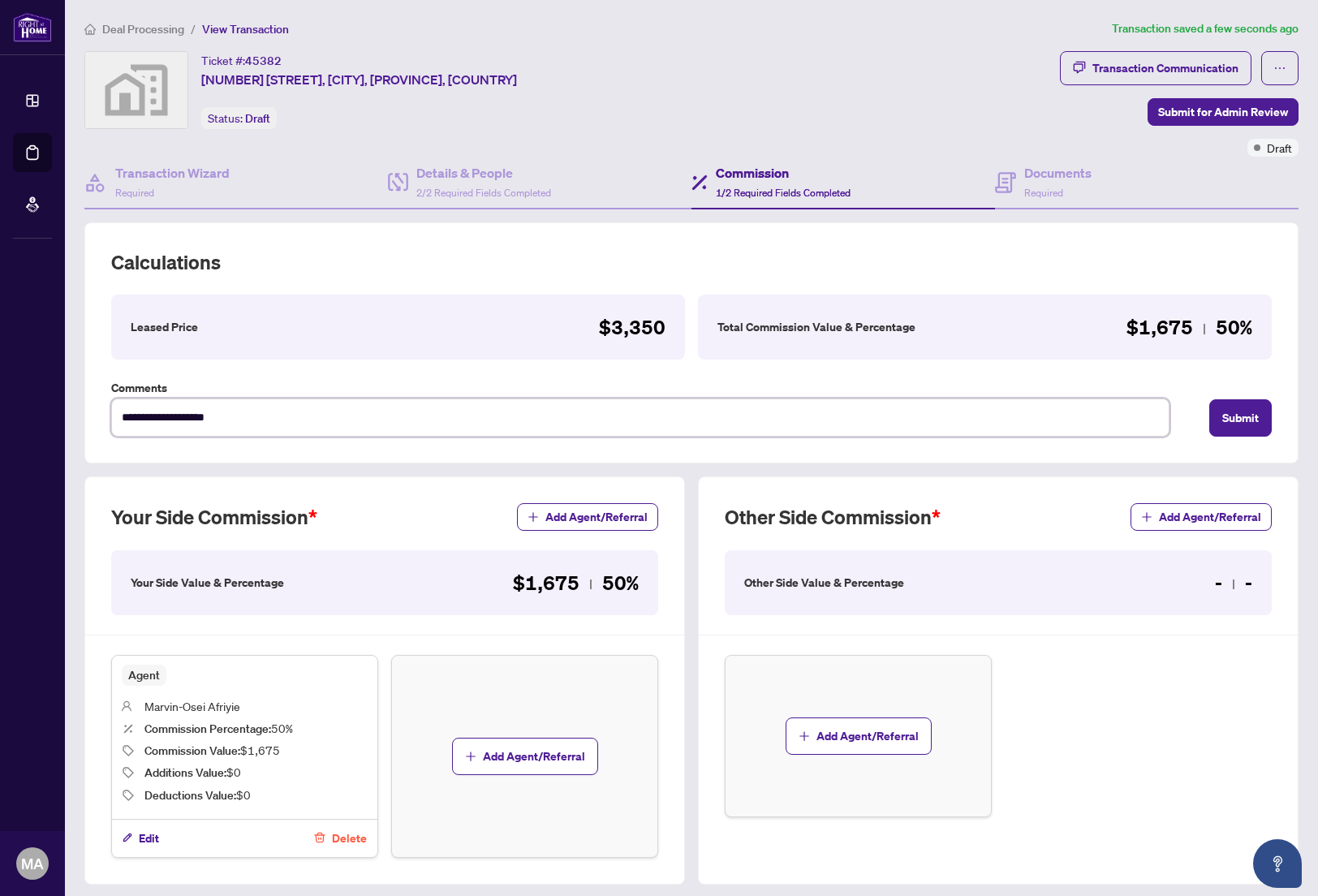 type on "**********" 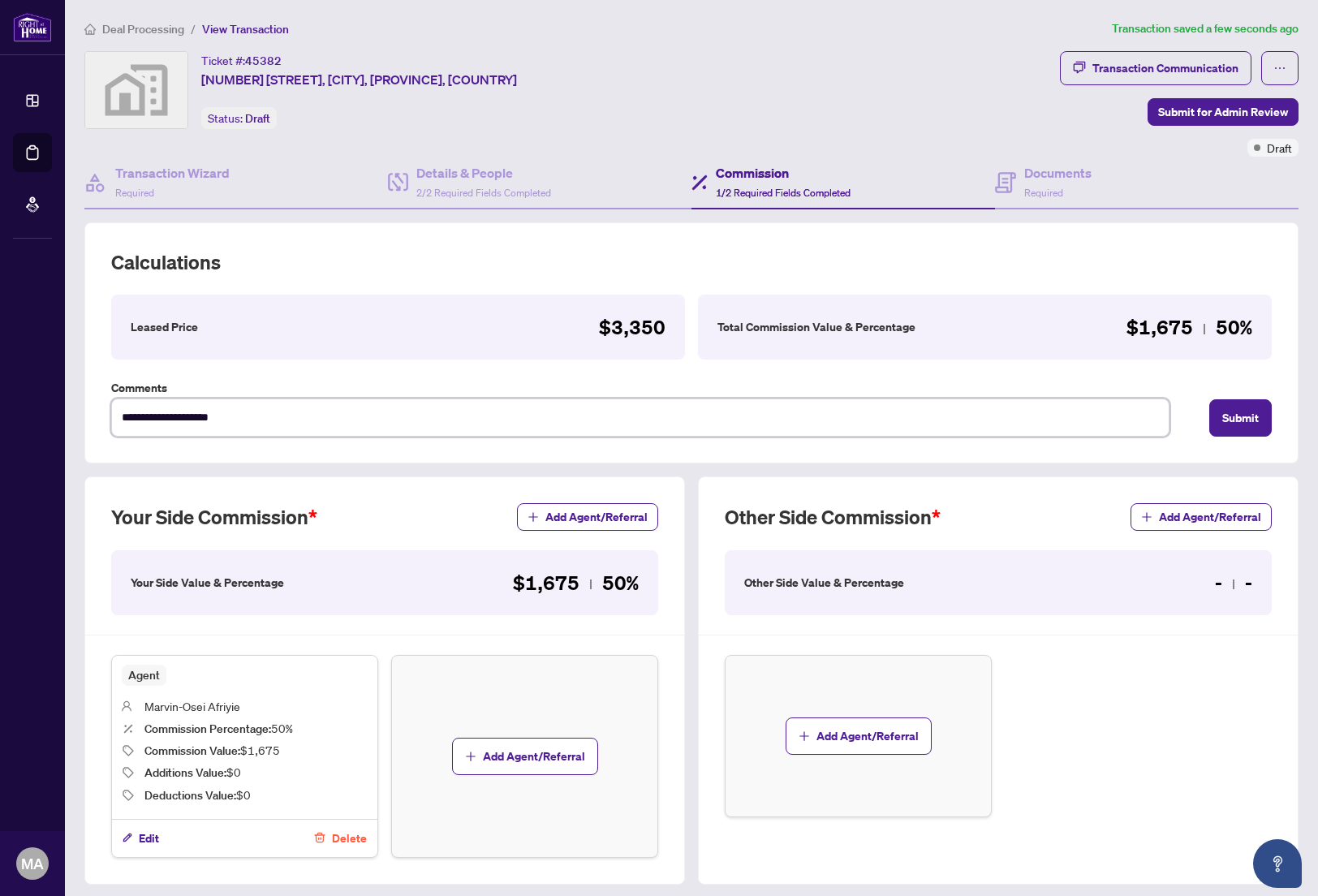 type on "**********" 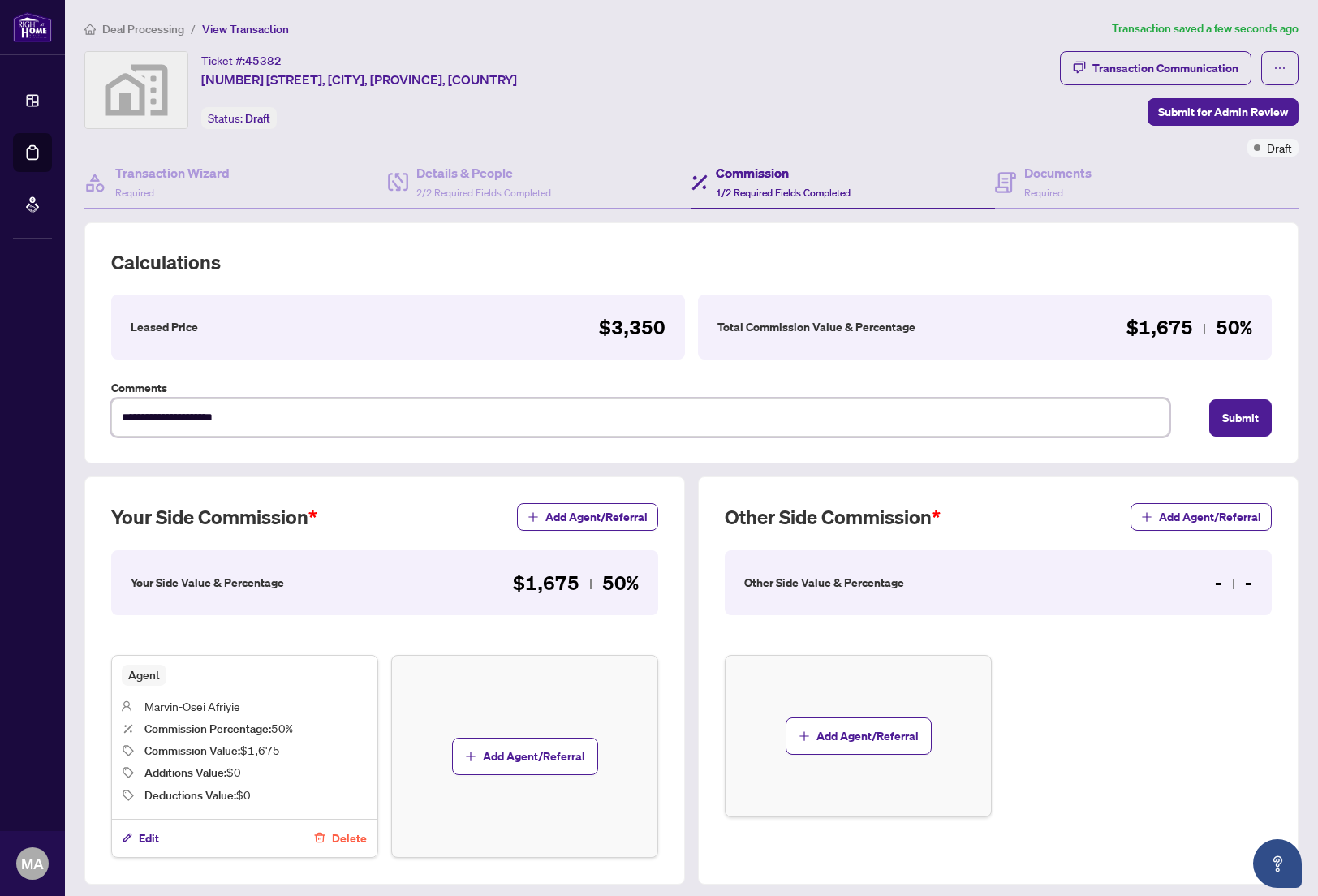 type on "**********" 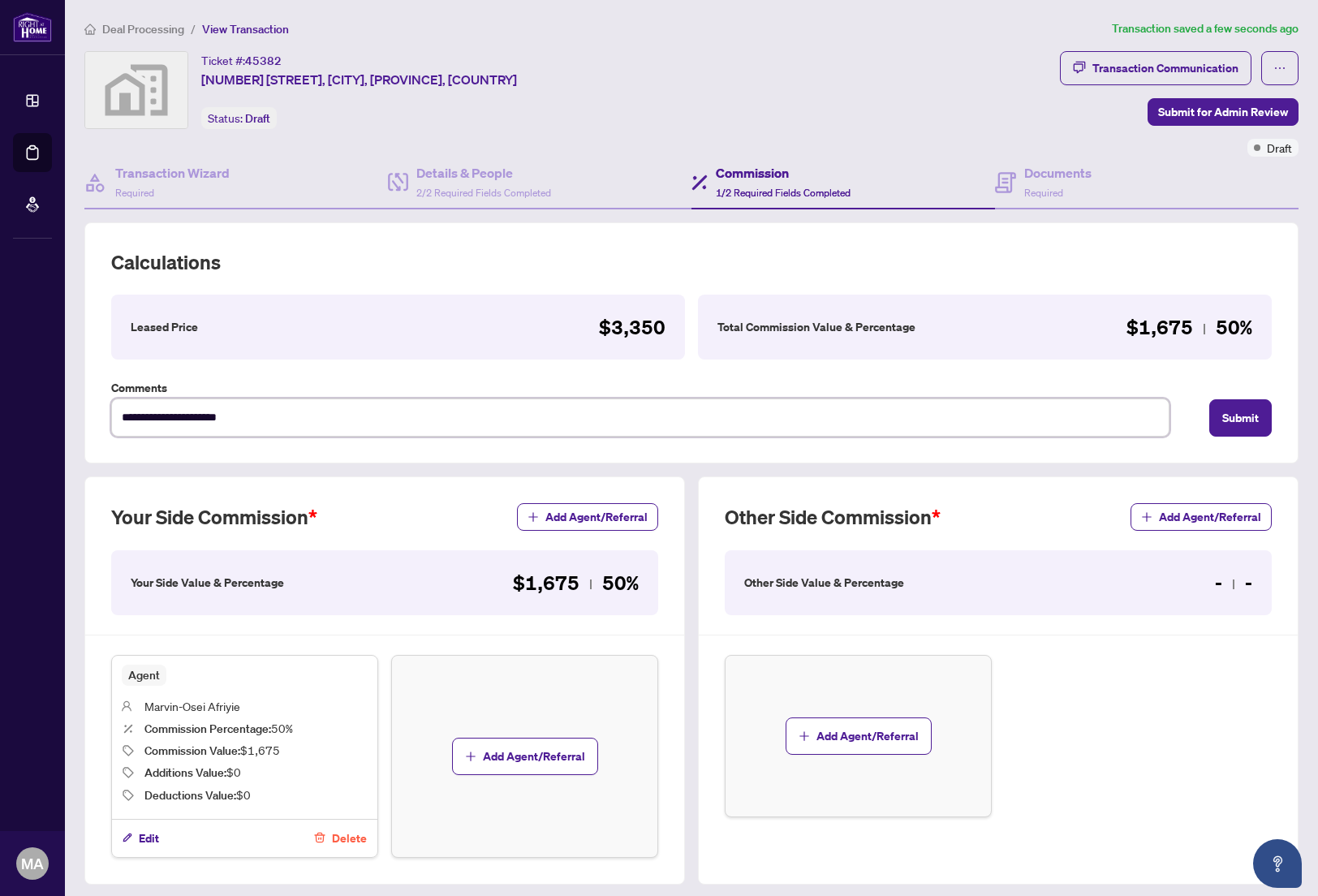 type on "**********" 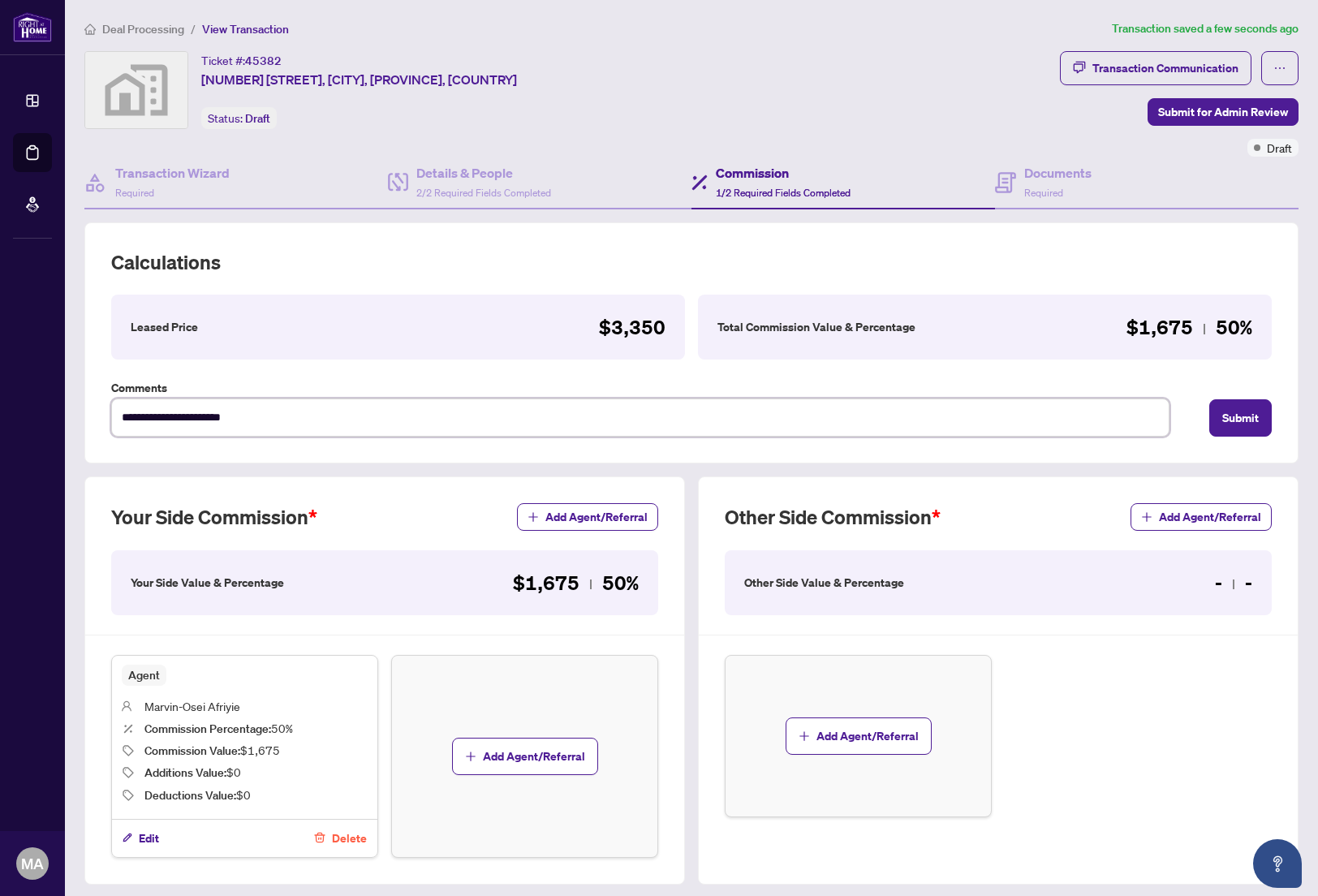 type on "**********" 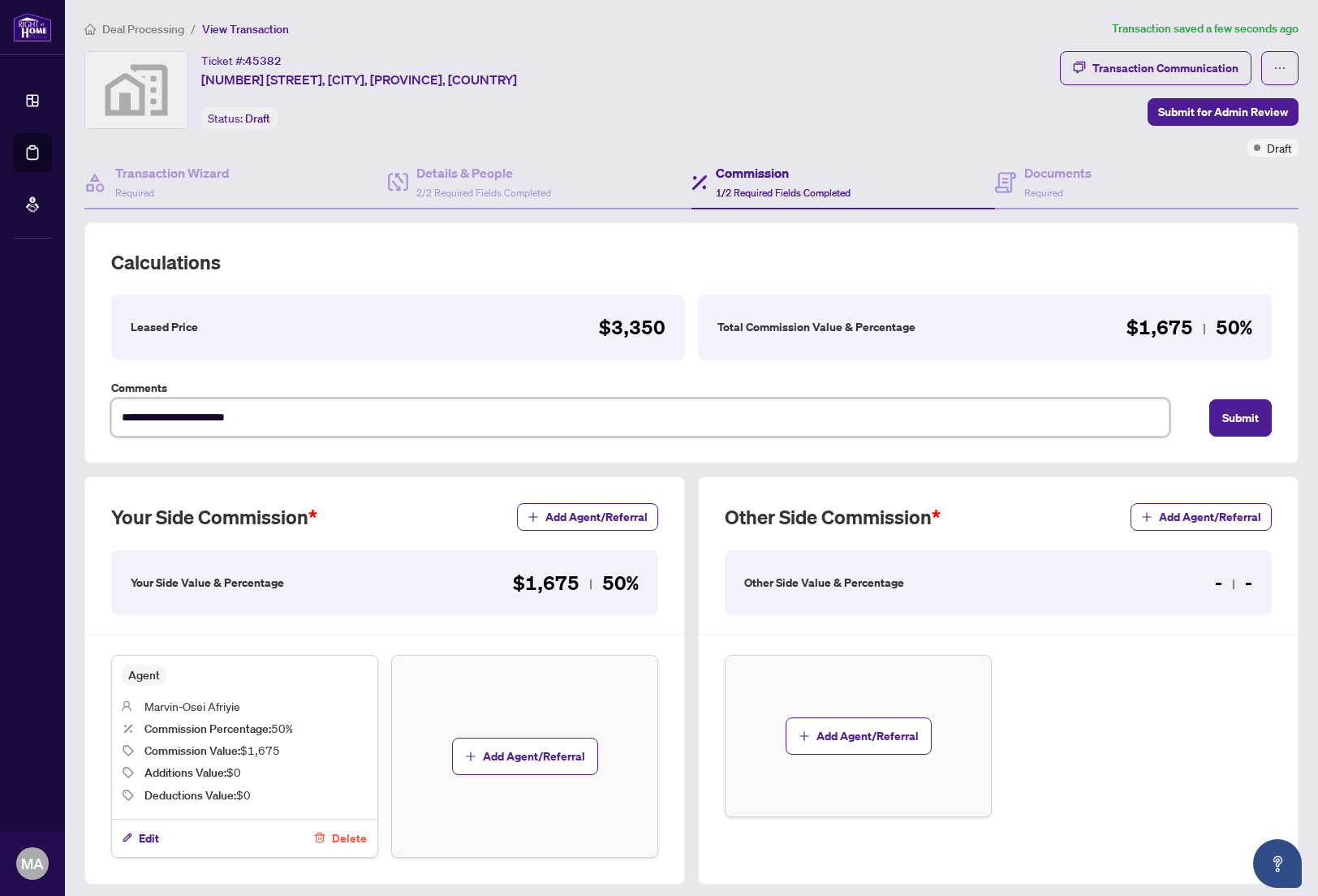 type on "**********" 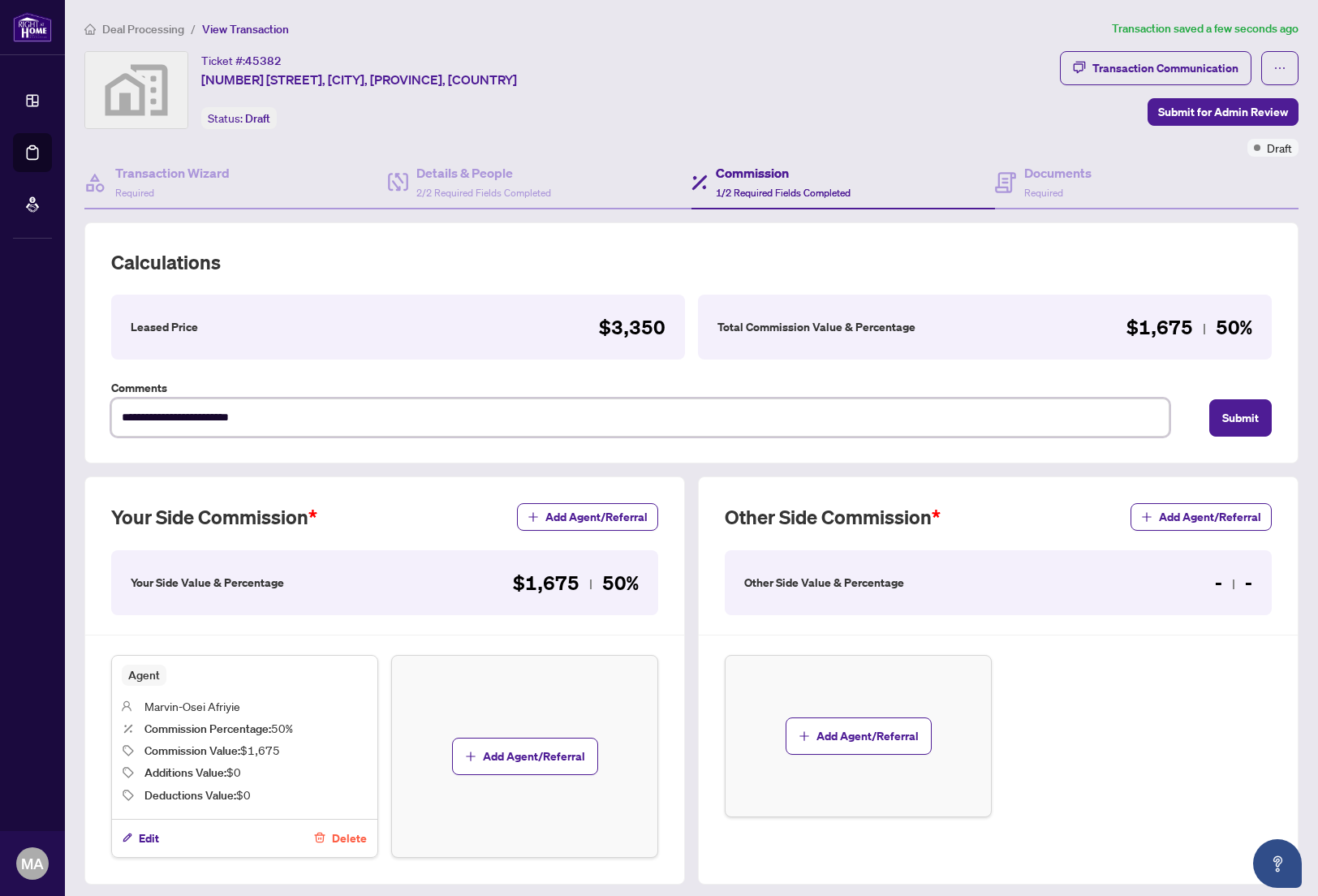 type on "**********" 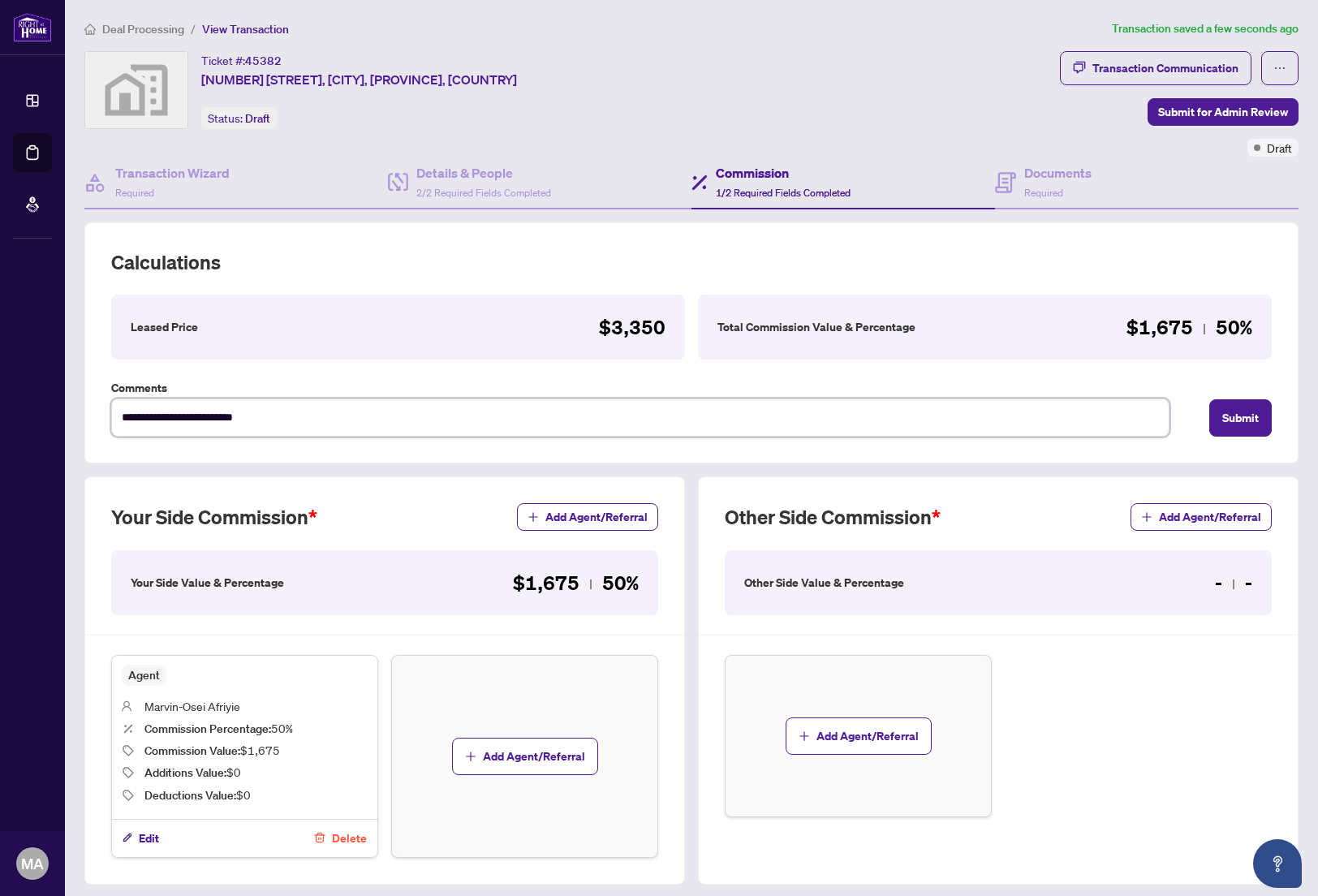 type on "**********" 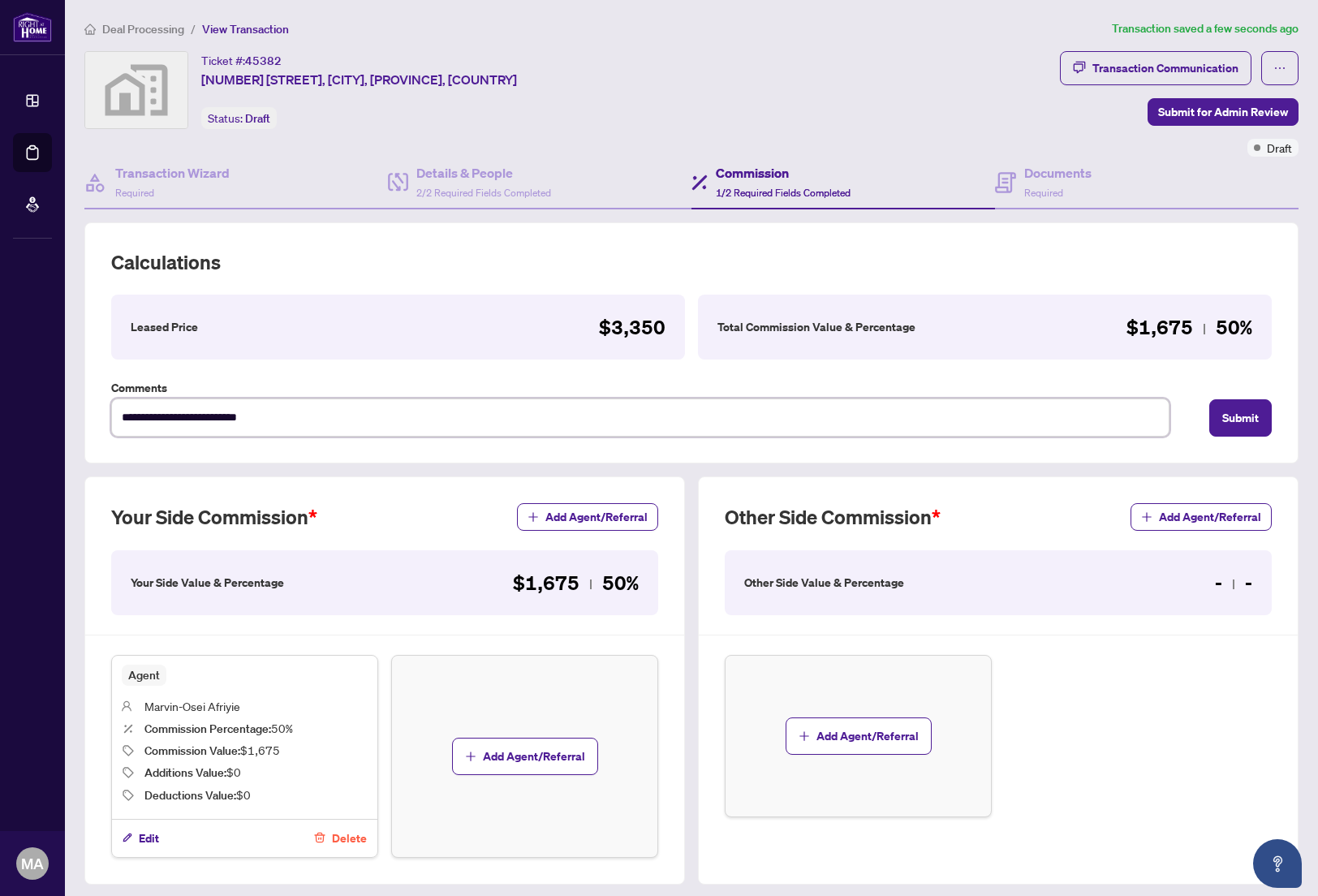 type on "**********" 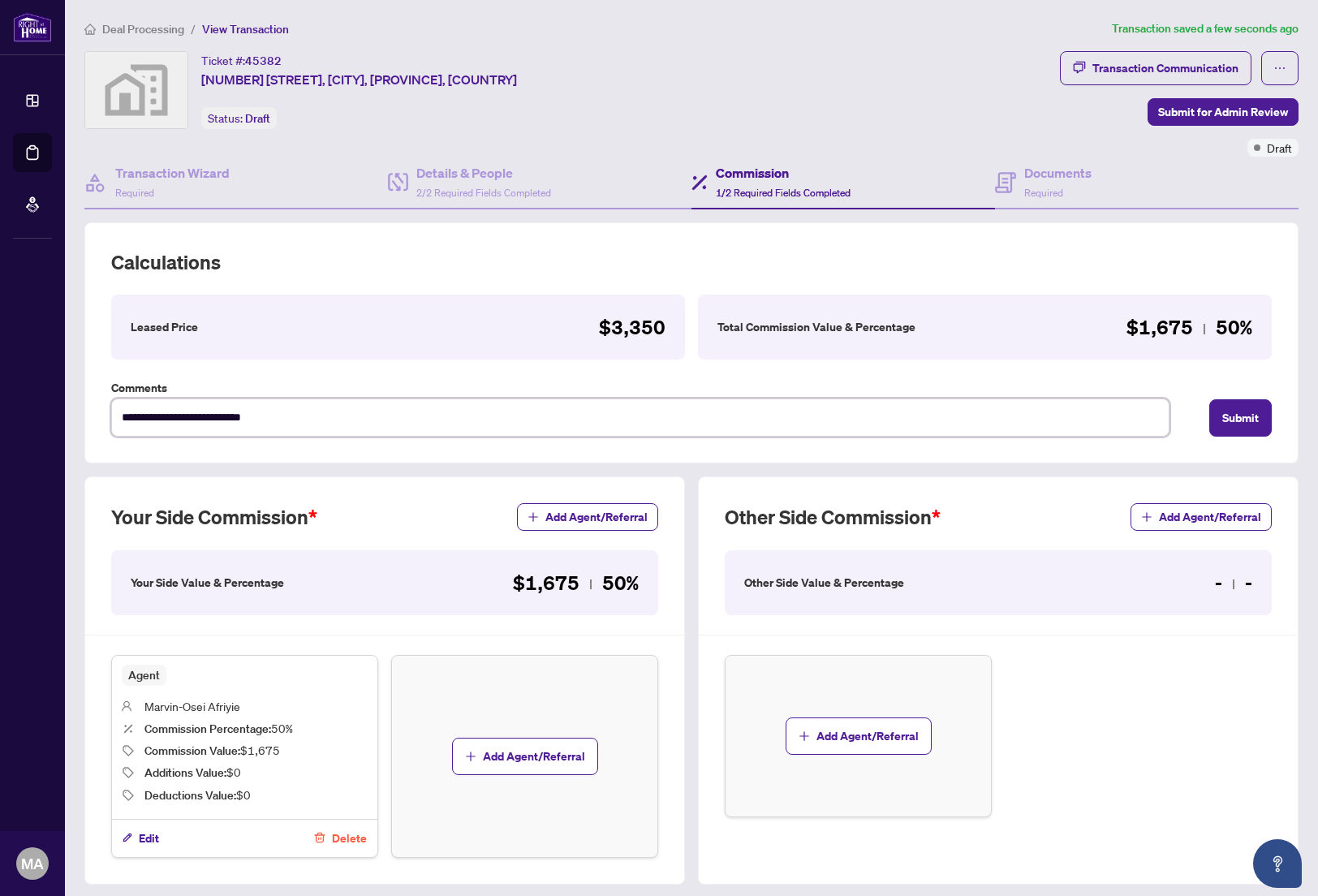 type on "**********" 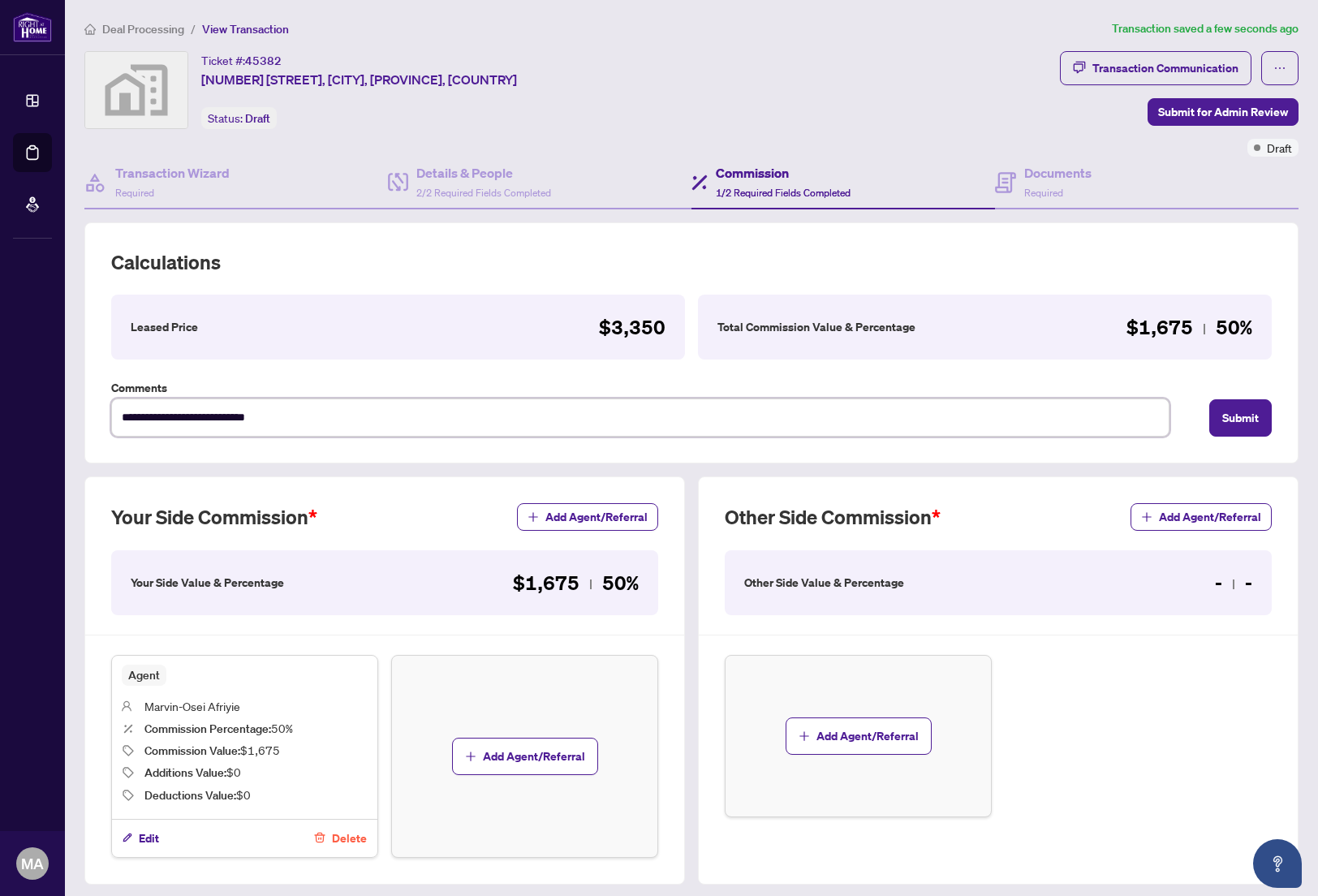 type on "**********" 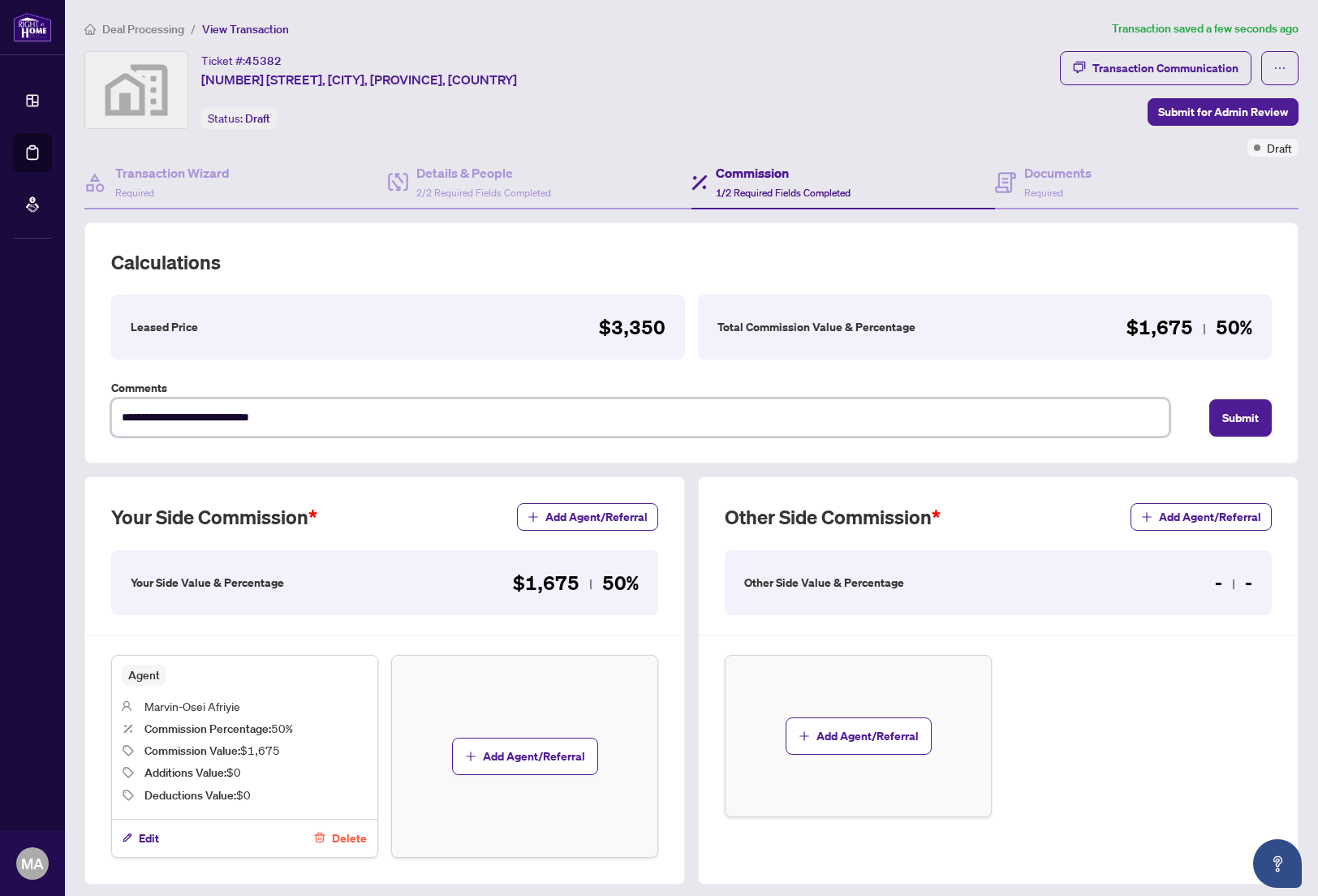 type on "**********" 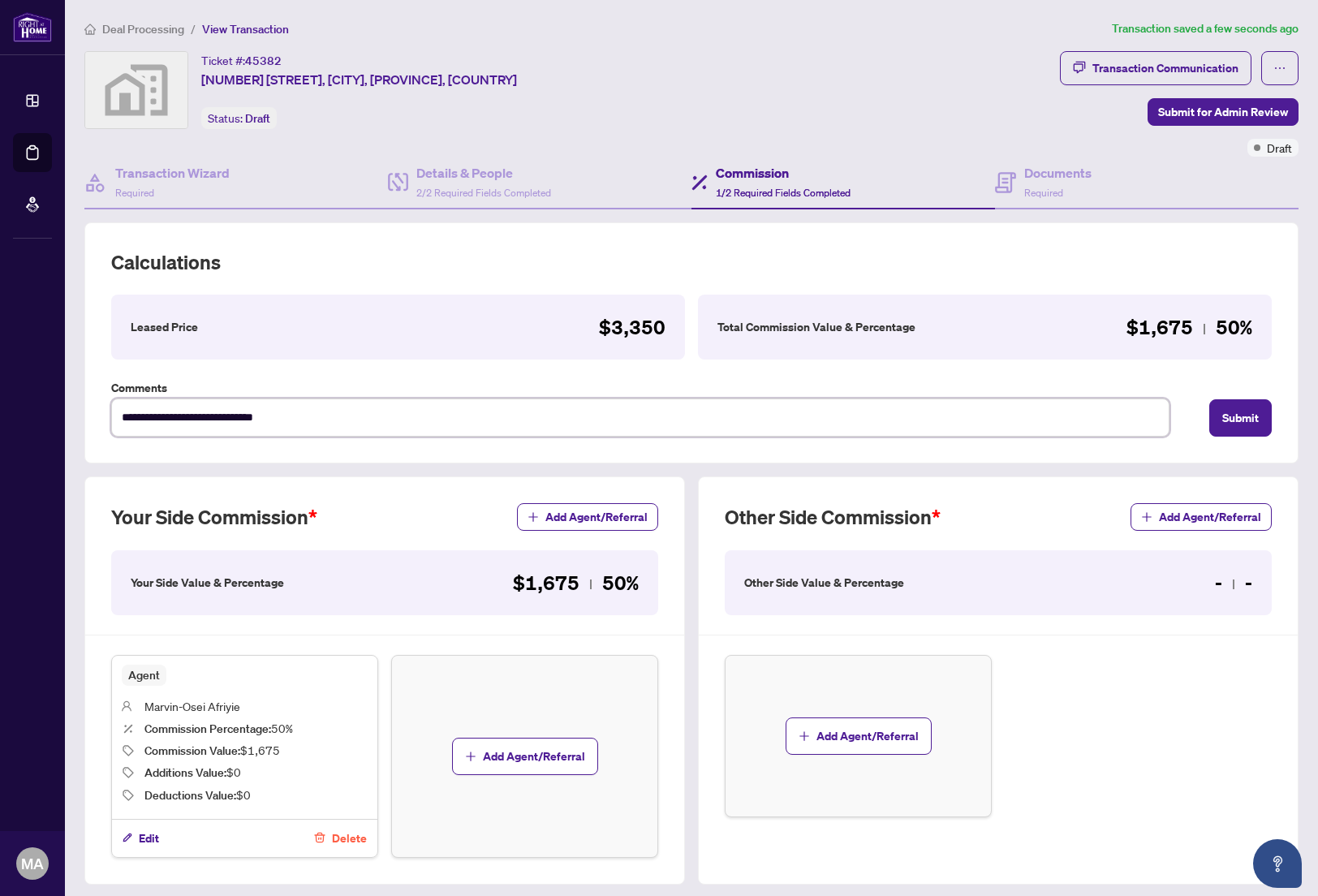 type on "**********" 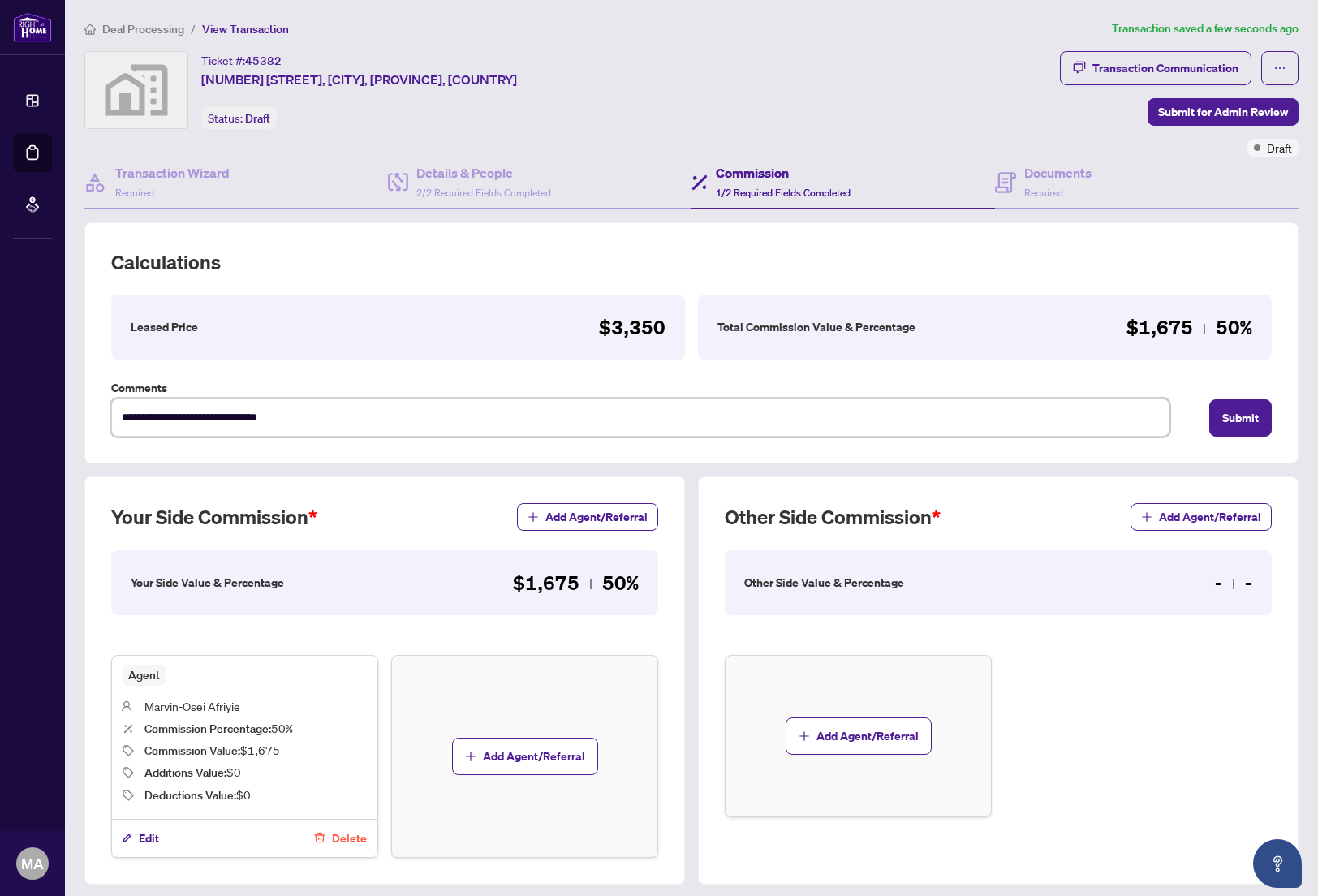 type on "**********" 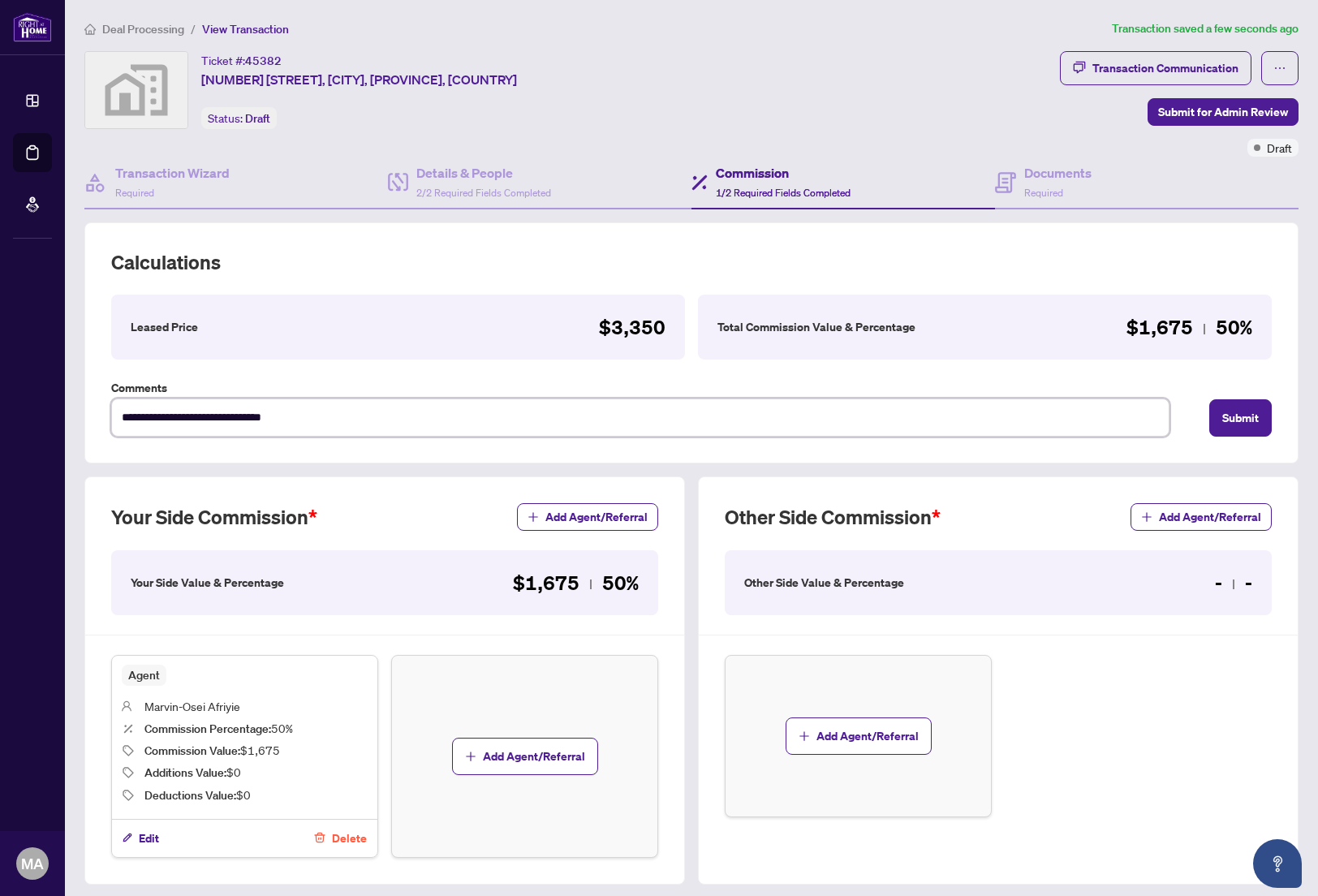 type on "**********" 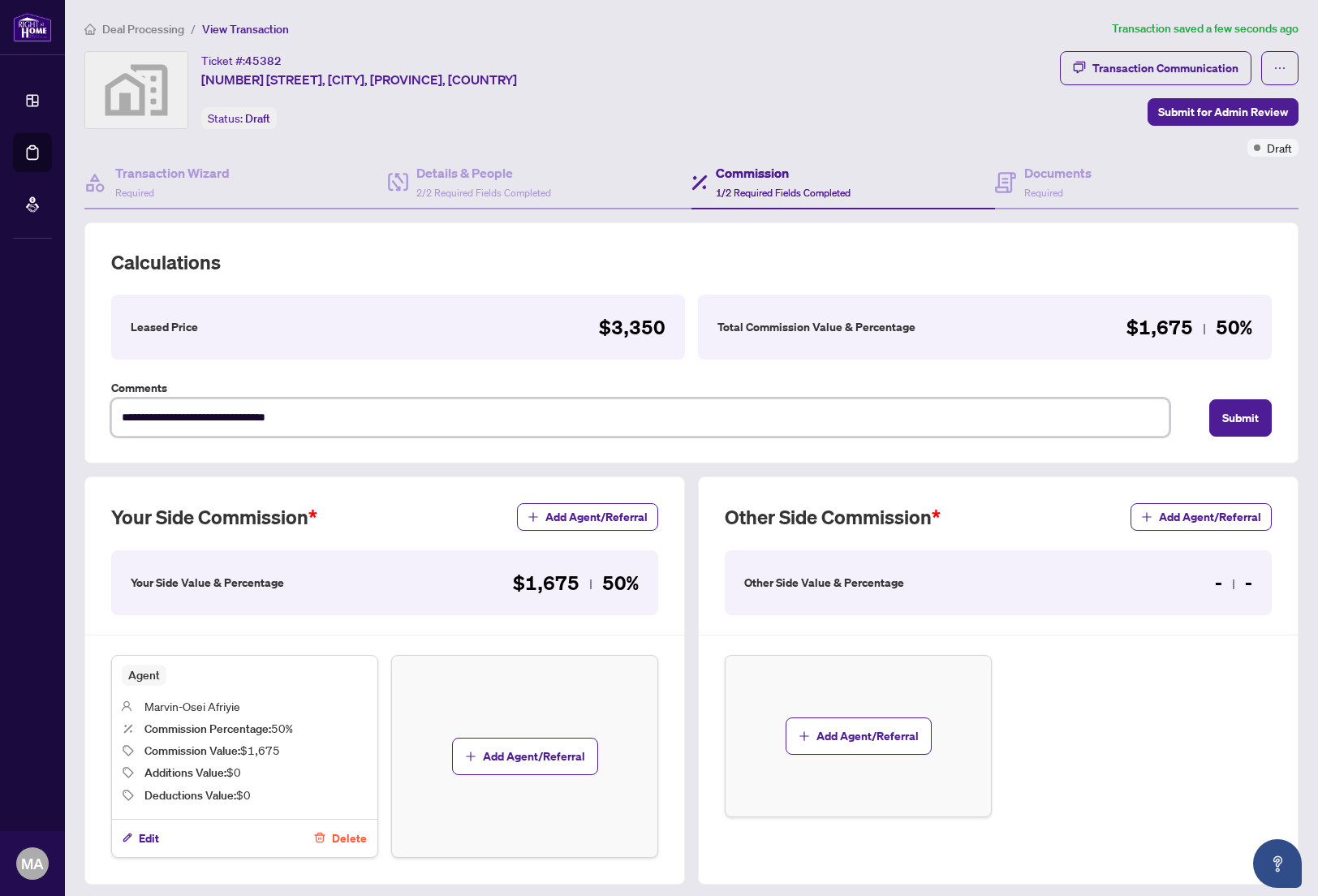 type on "**********" 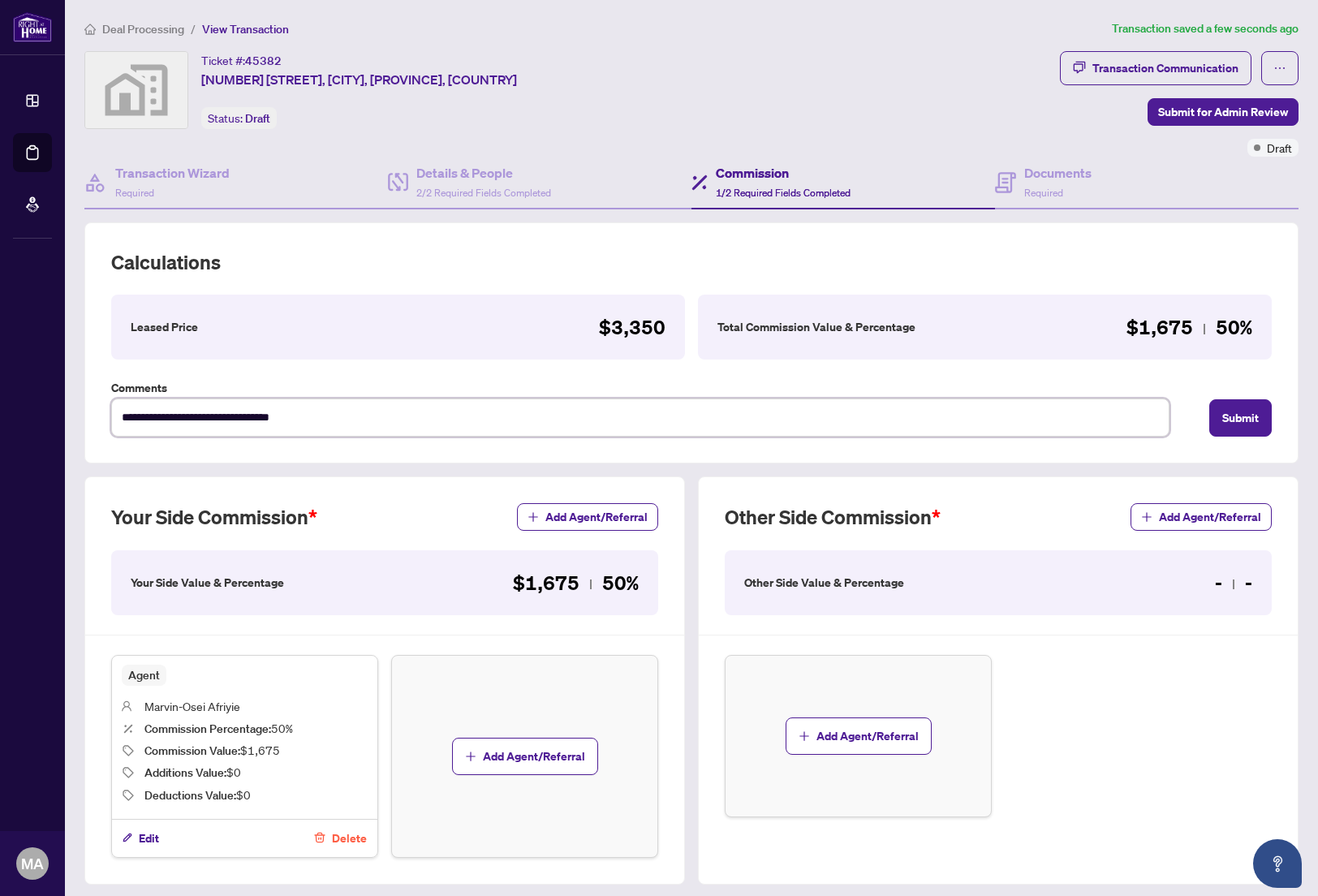 type on "**********" 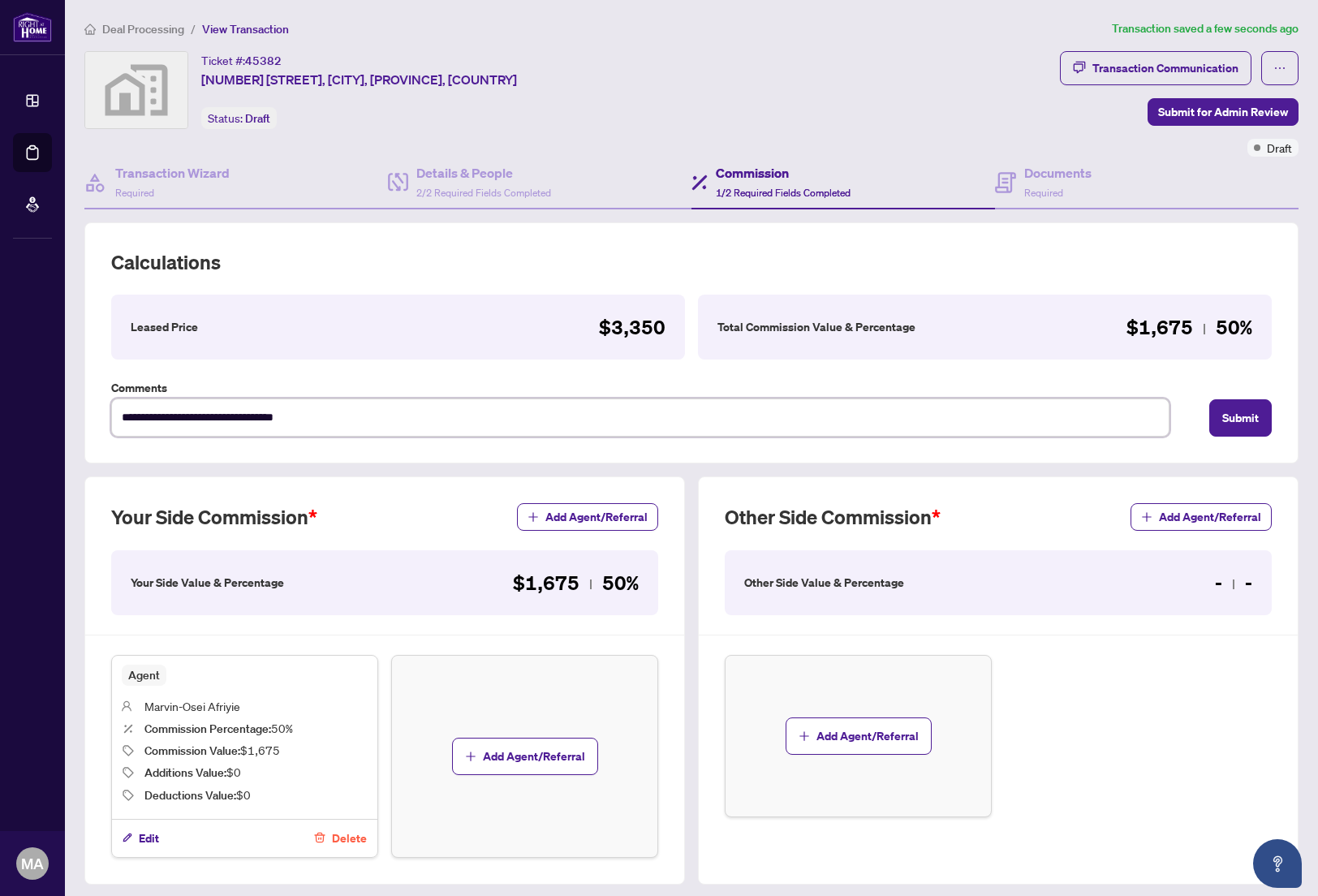type on "**********" 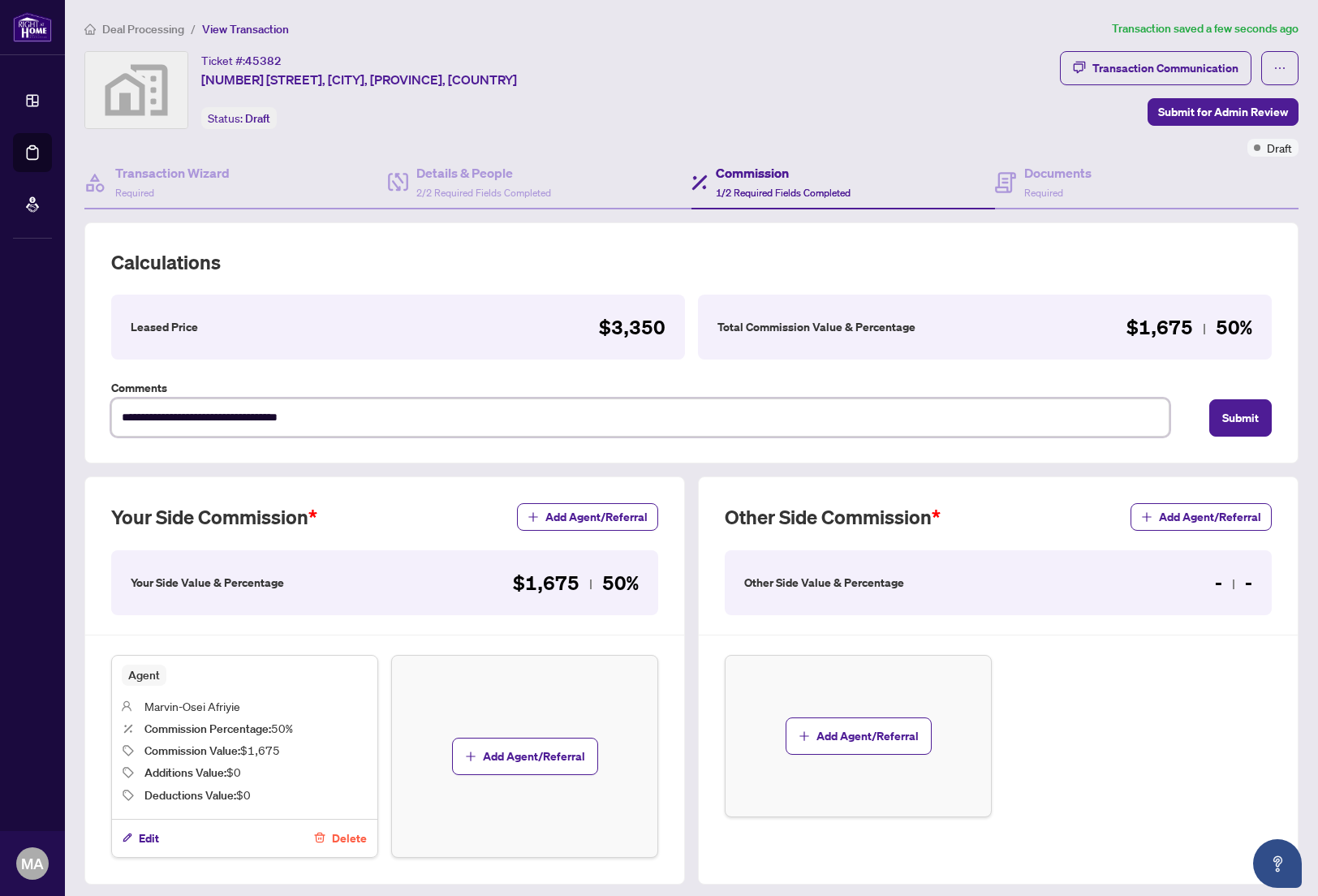 type on "**********" 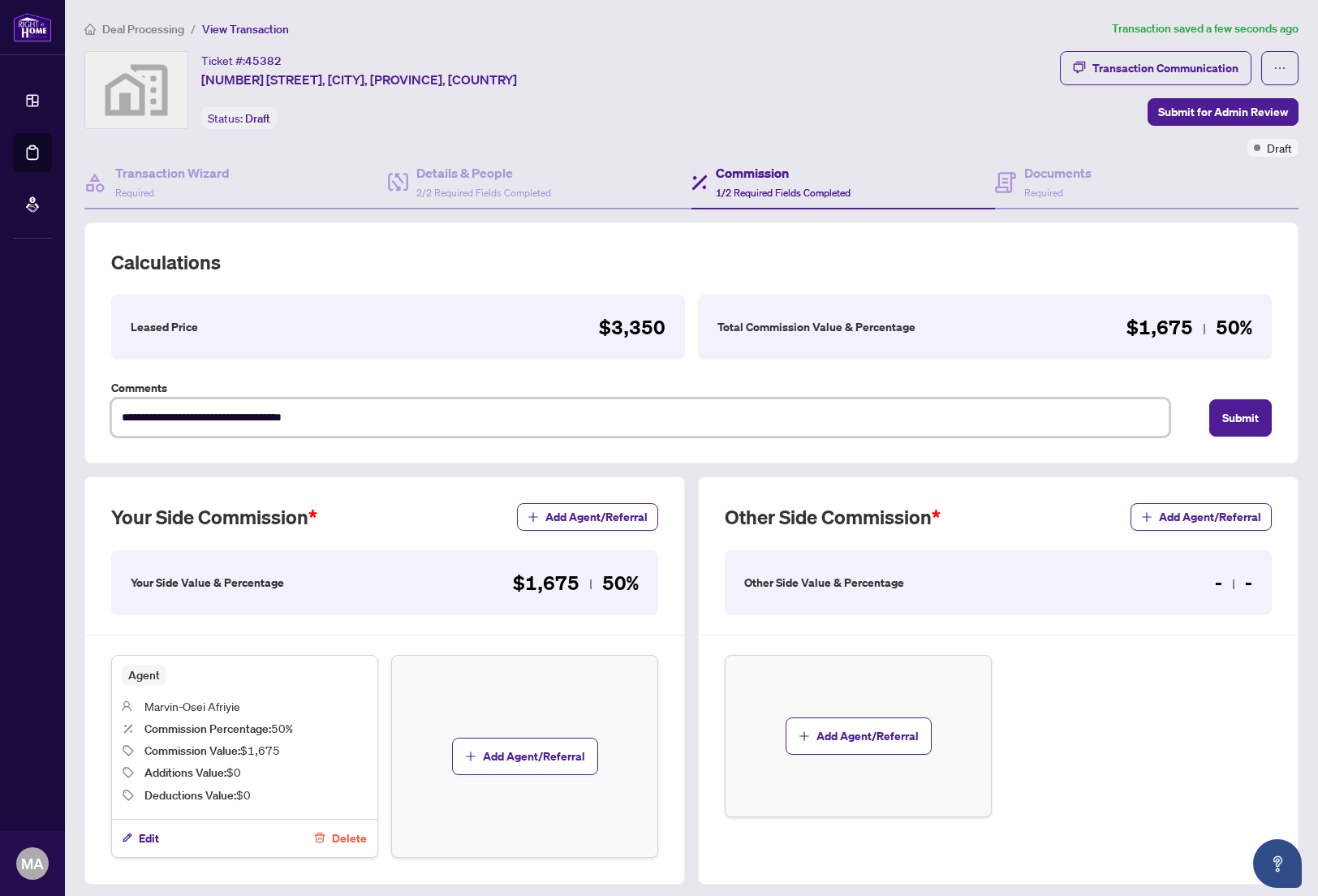 type on "**********" 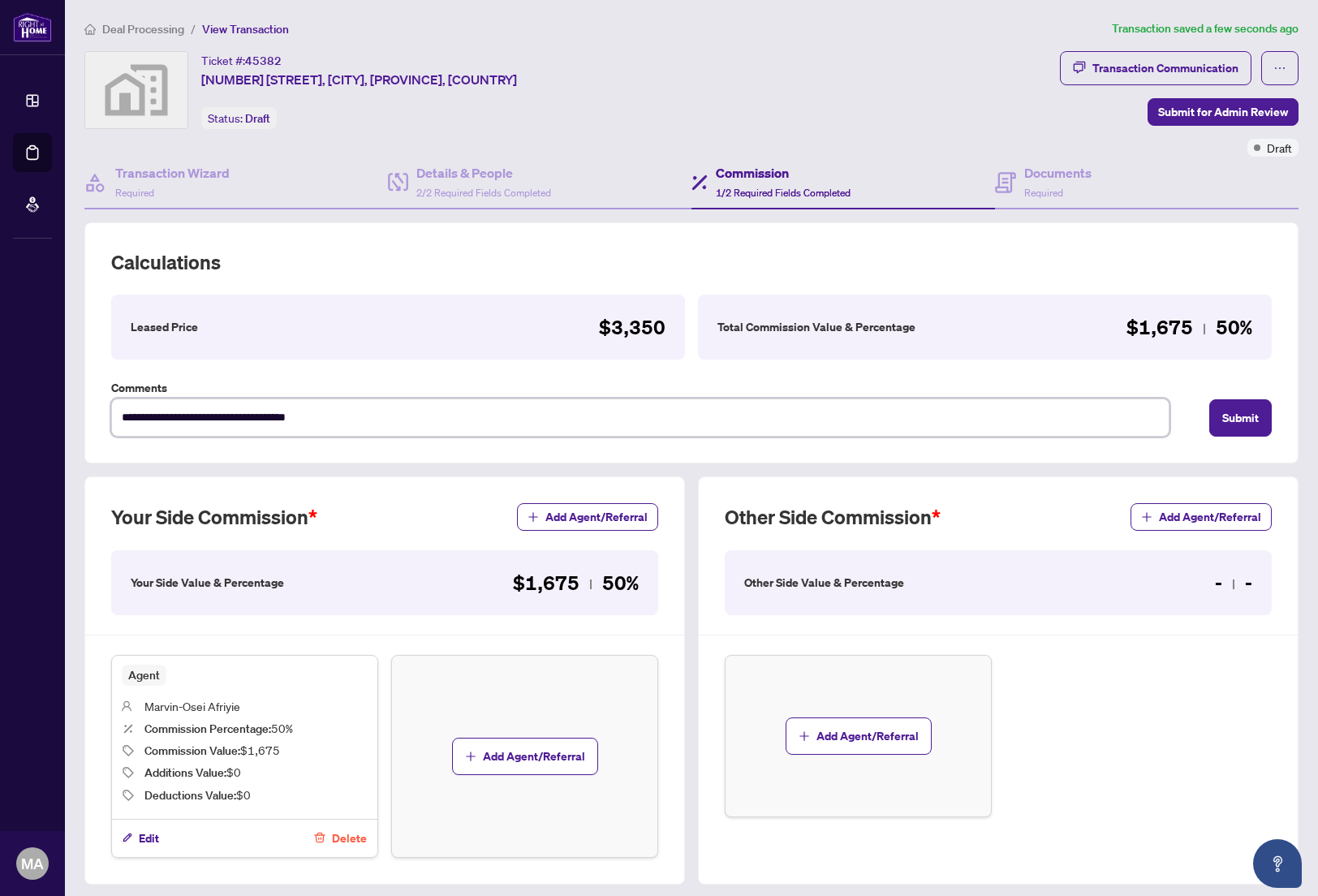 type on "**********" 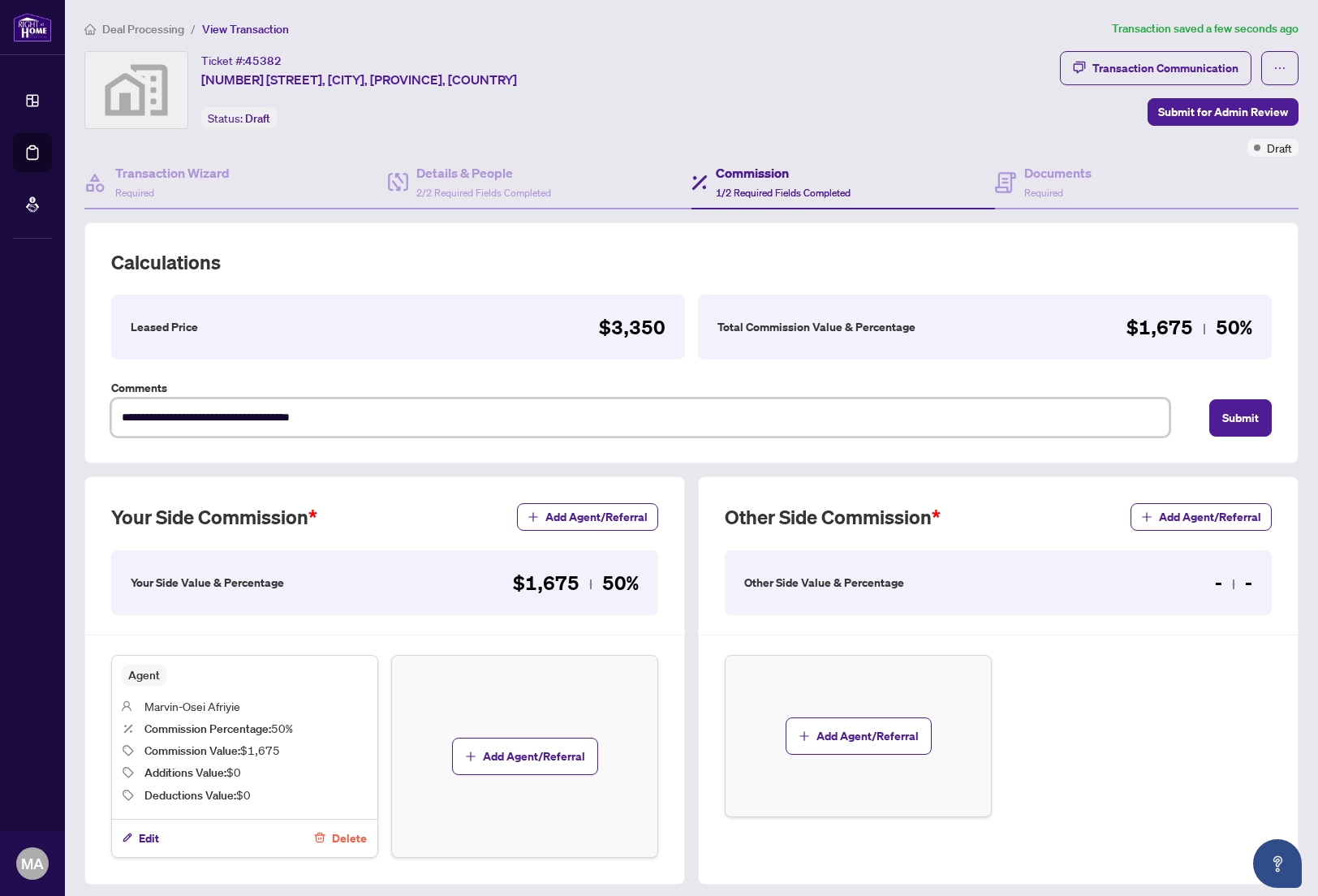 type on "**********" 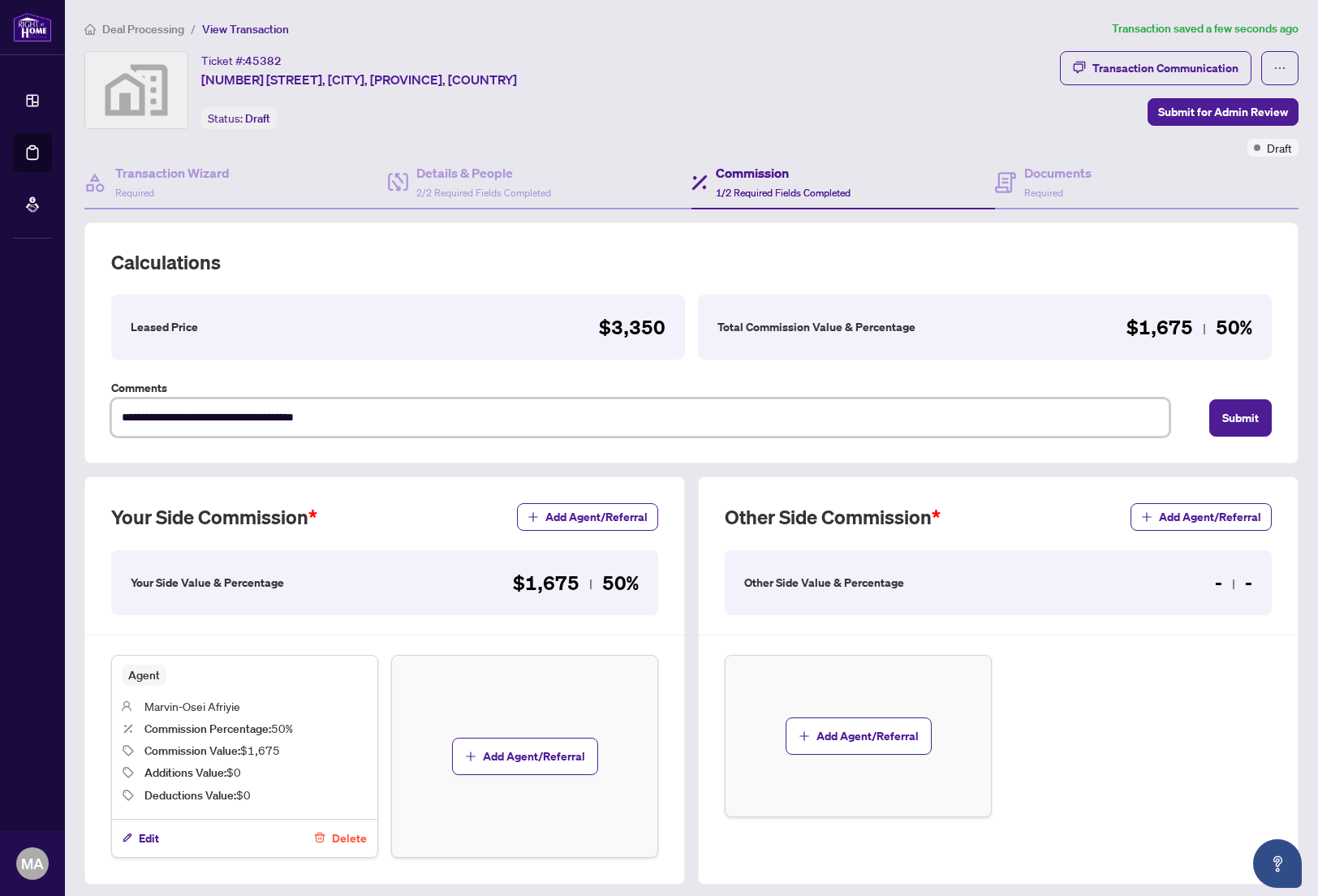 type on "**********" 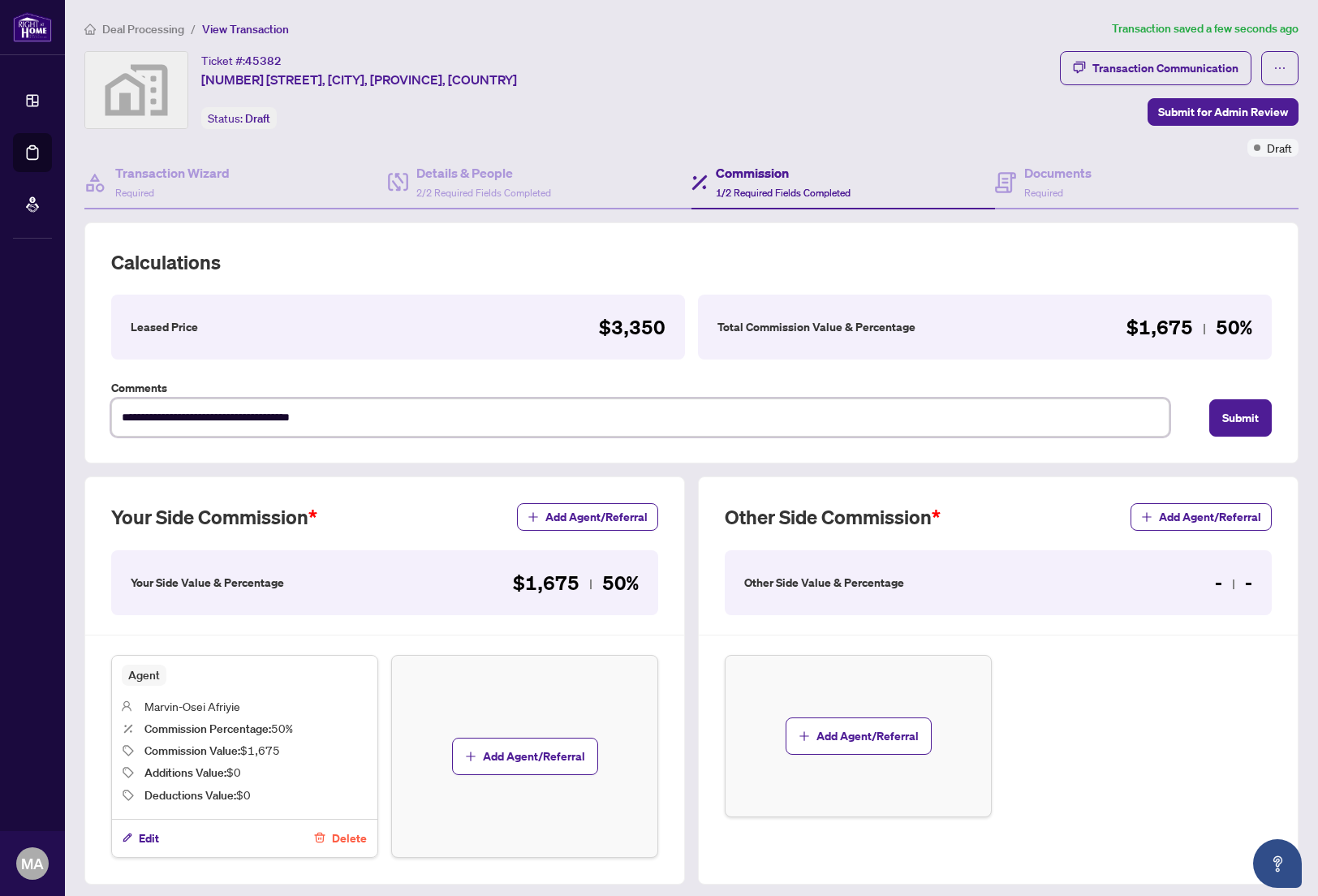 type on "**********" 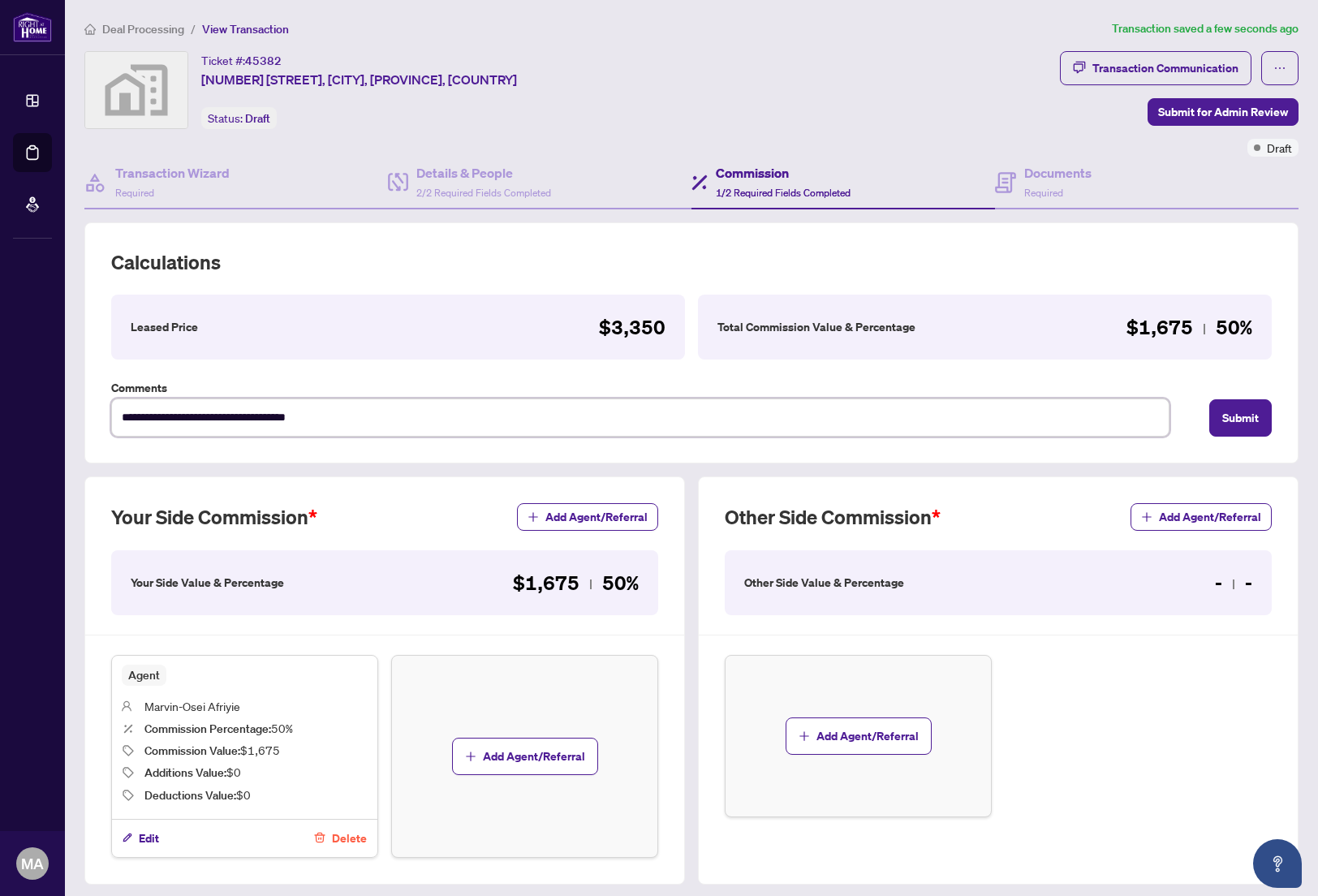 type on "**********" 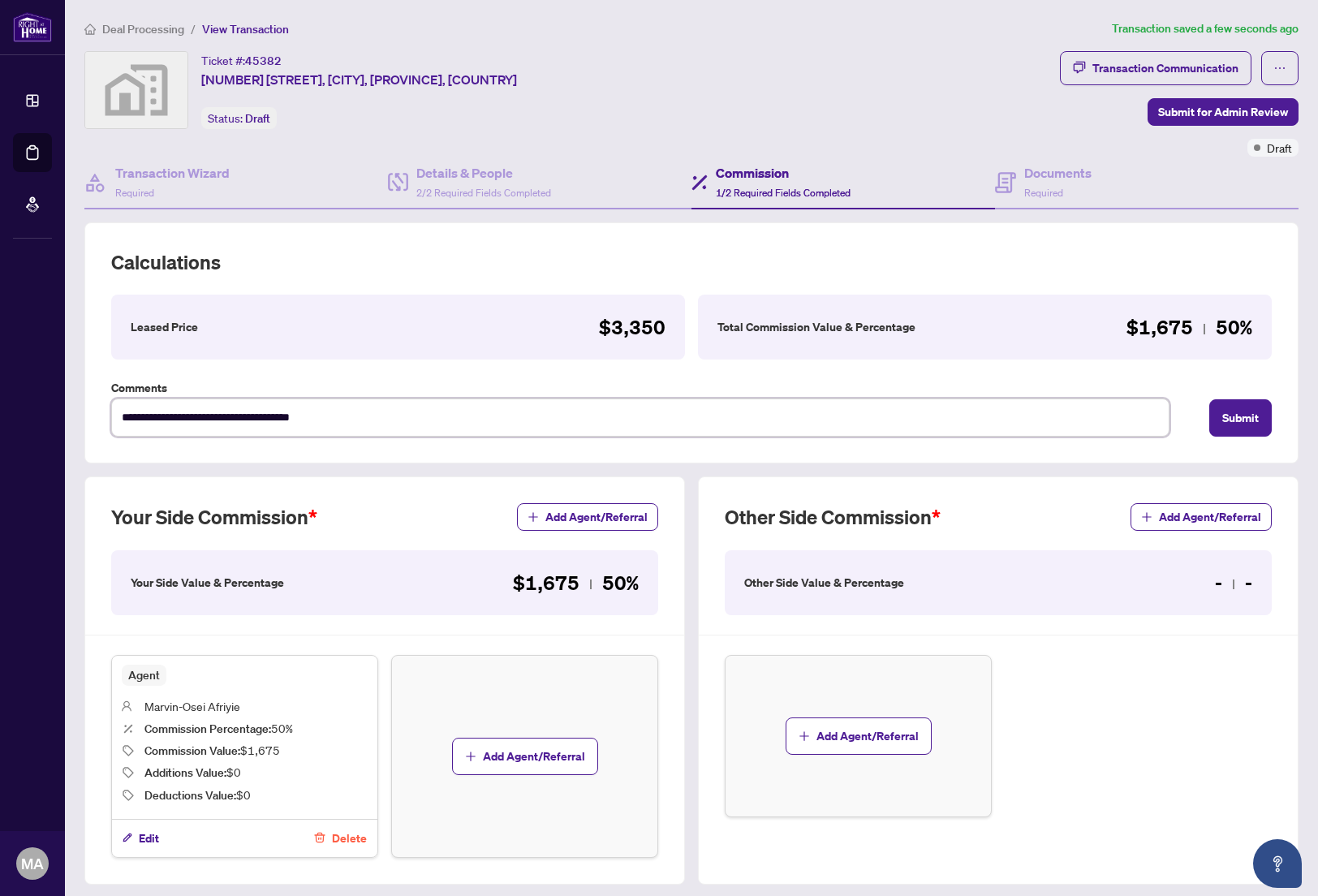 type on "**********" 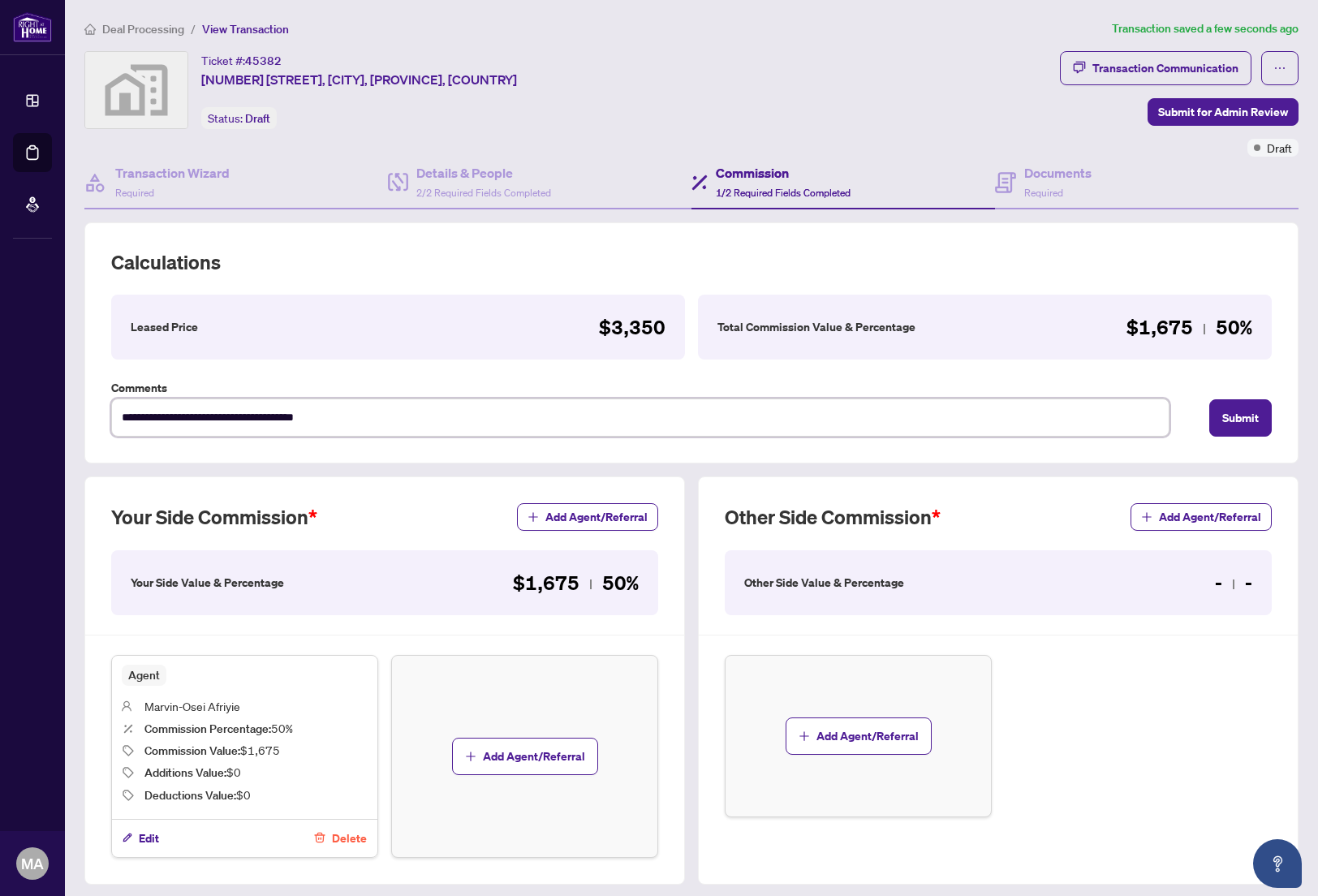 type on "**********" 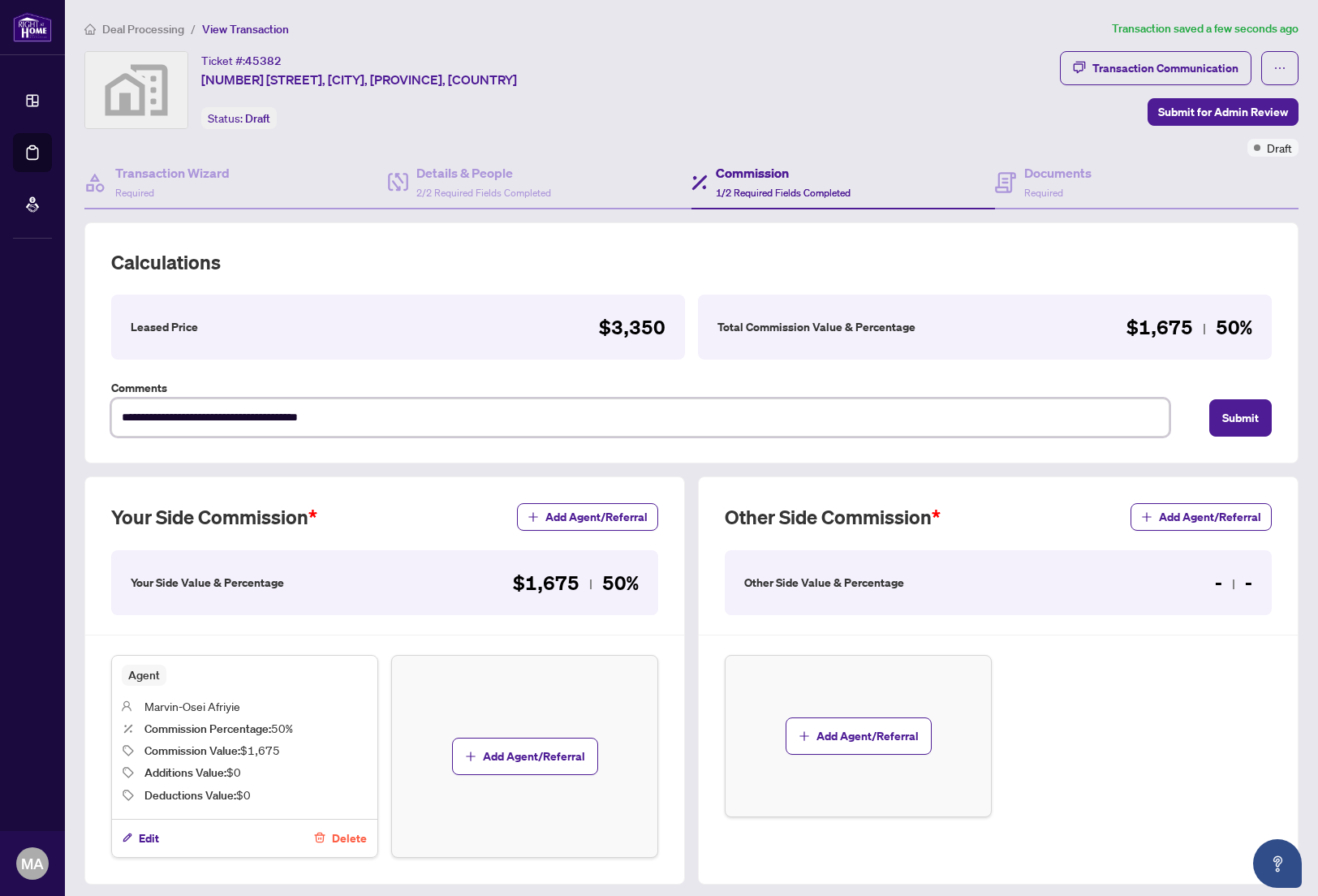 type on "**********" 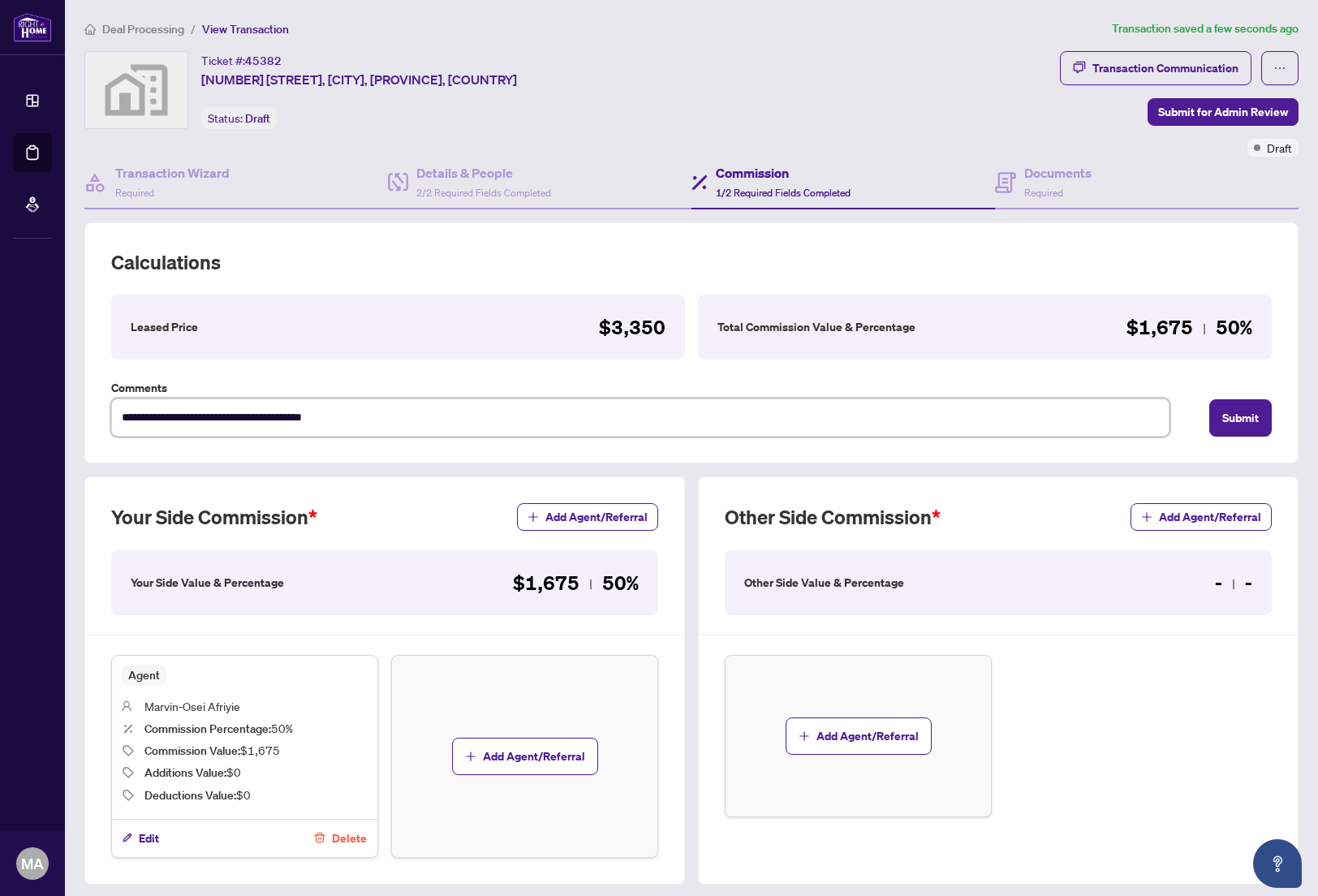 type on "**********" 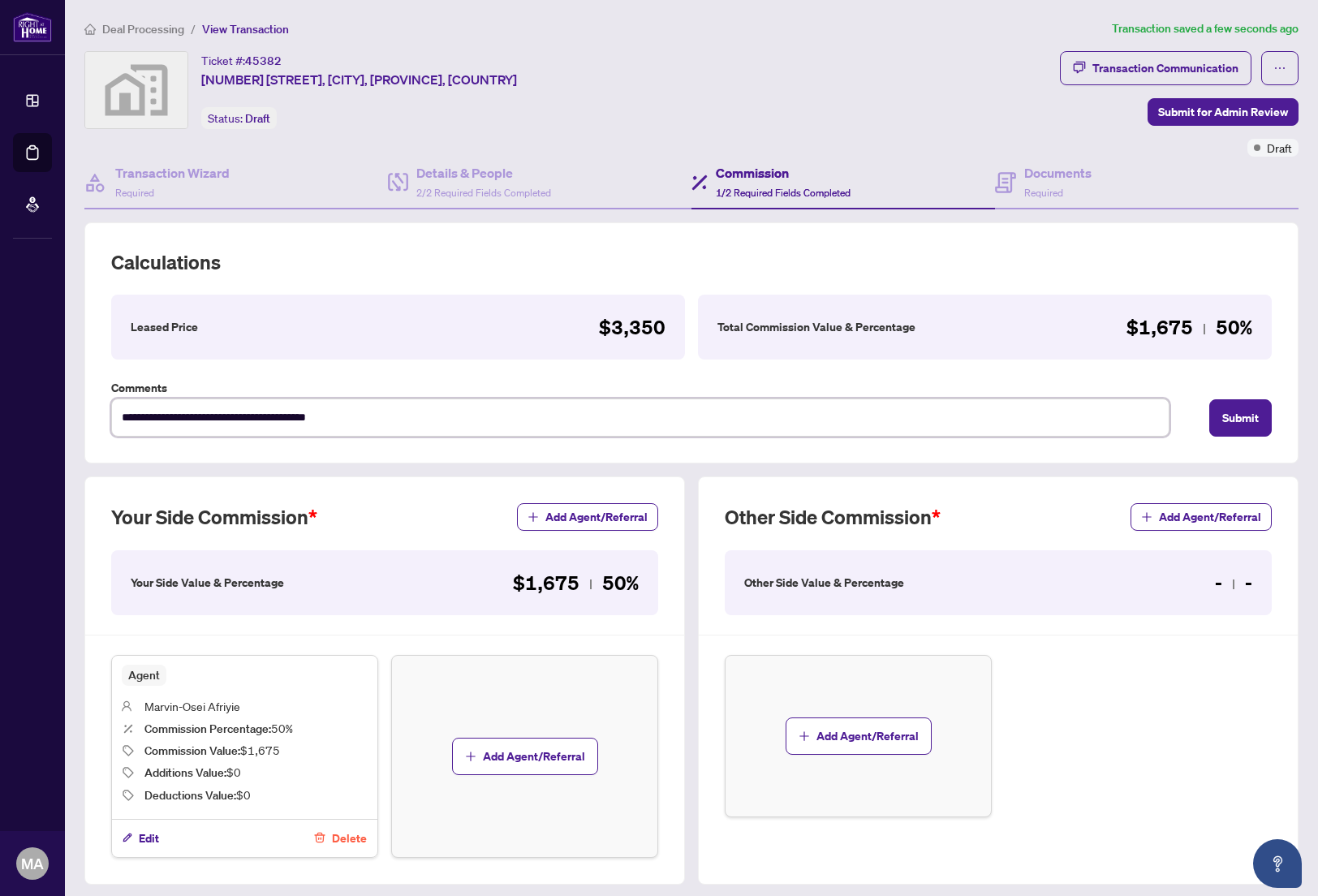 type on "**********" 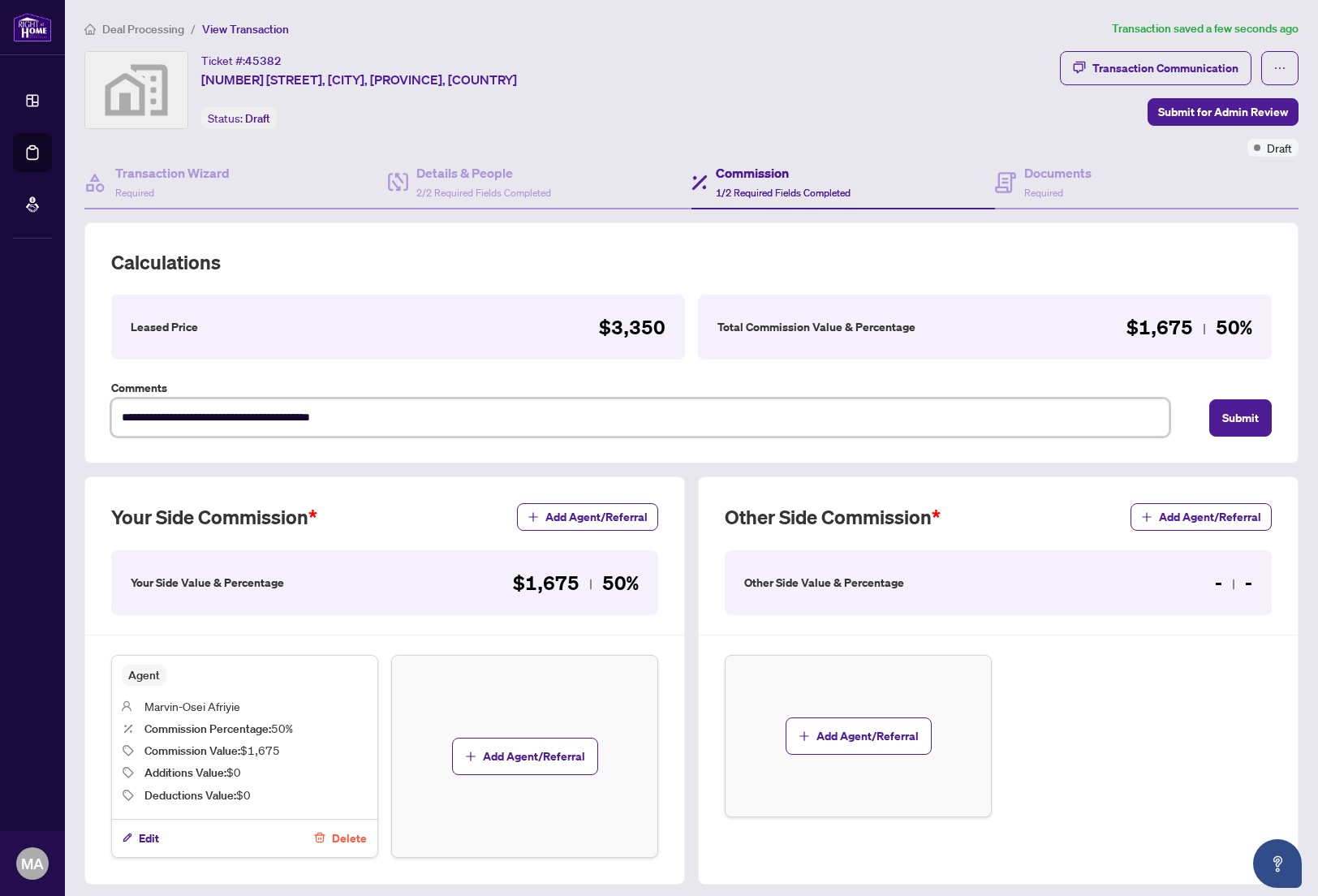 type on "**********" 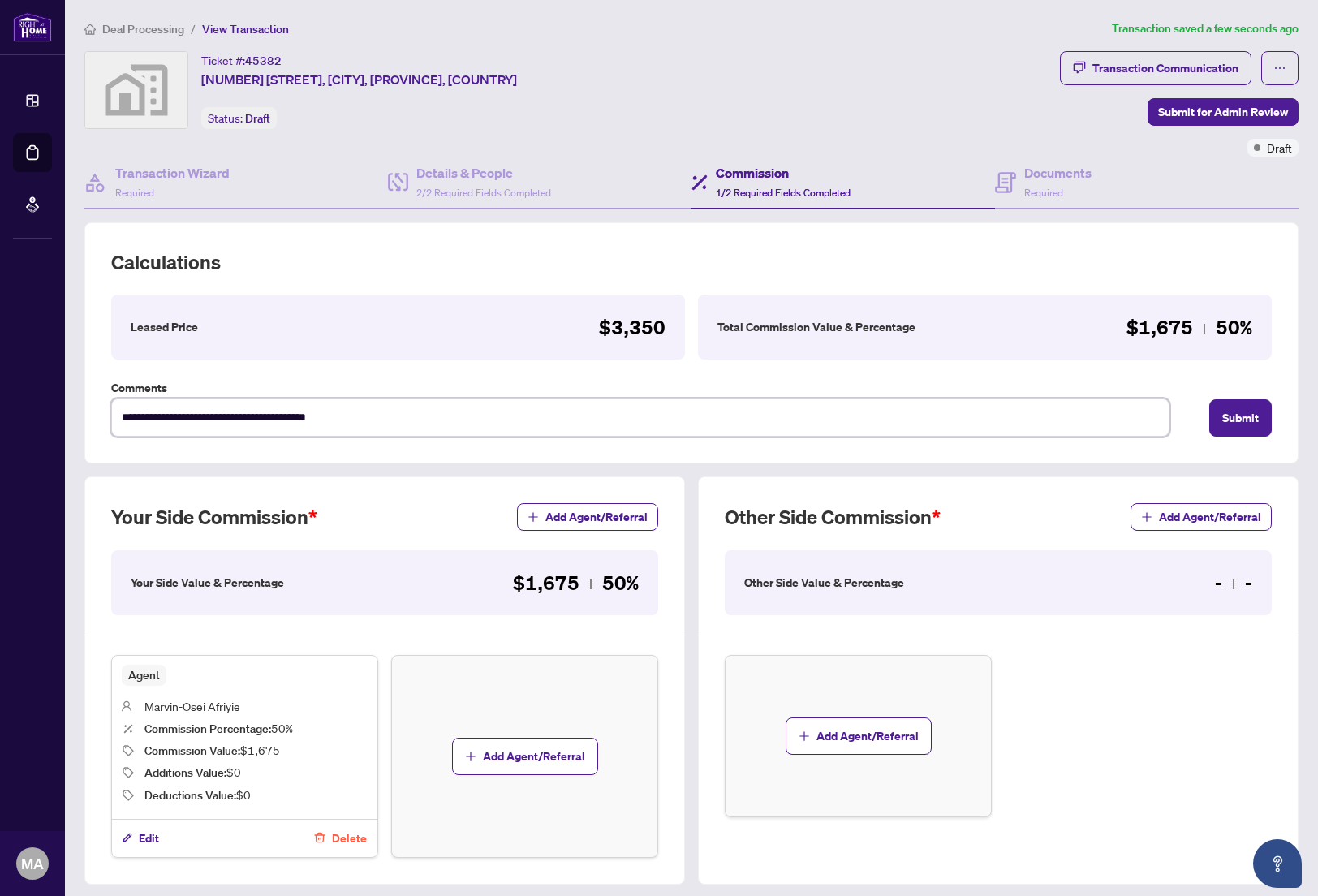type on "**********" 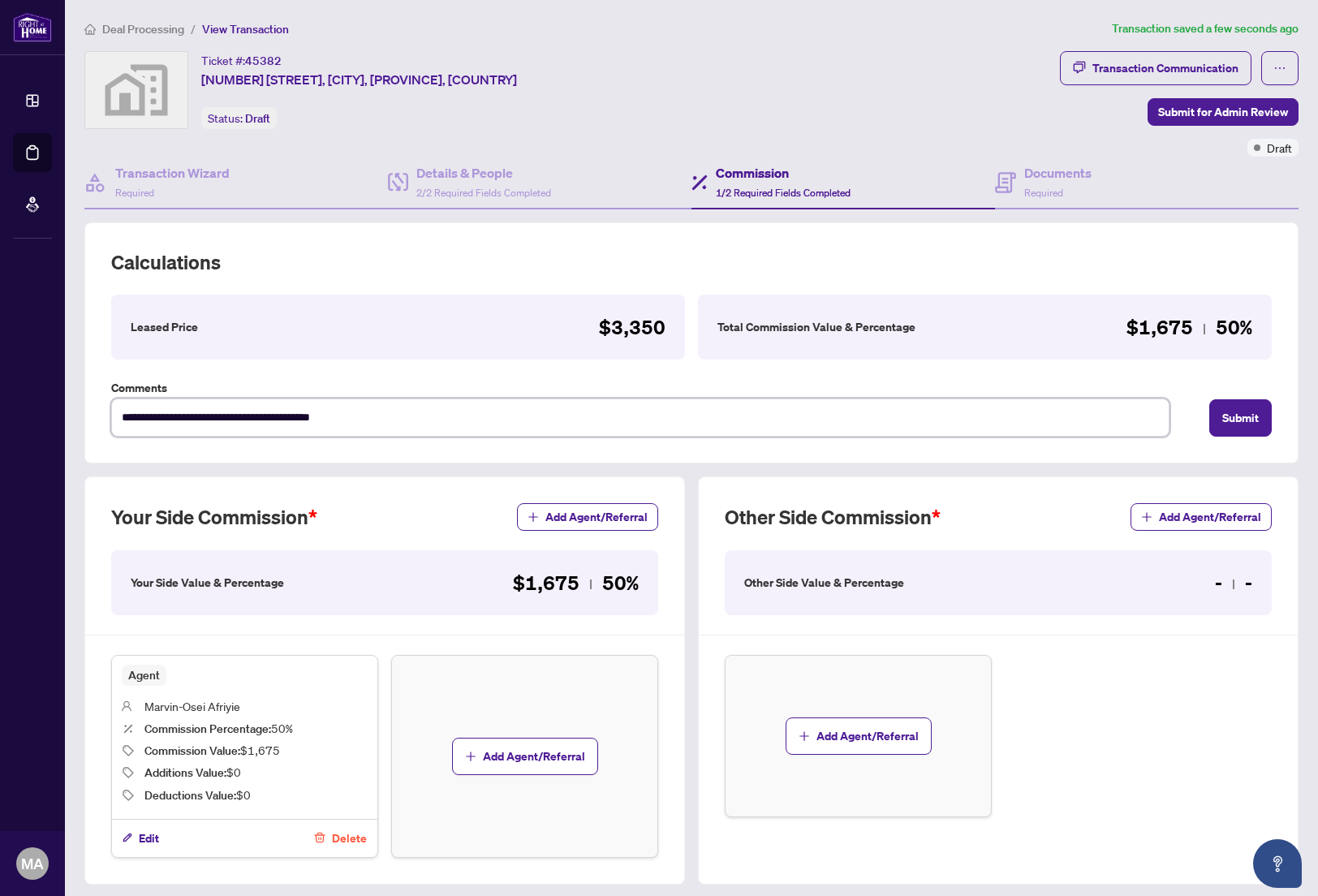 type on "**********" 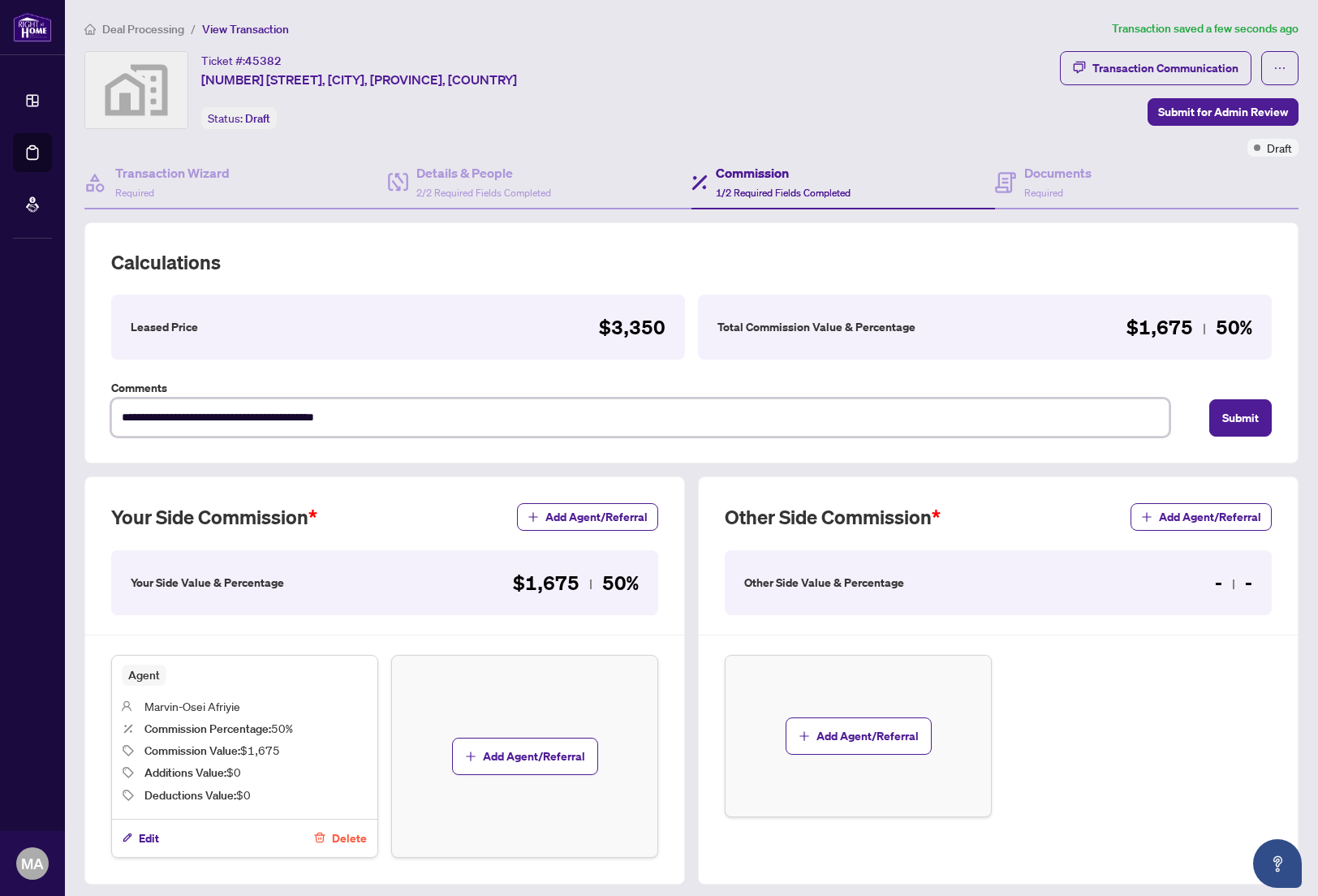 type on "**********" 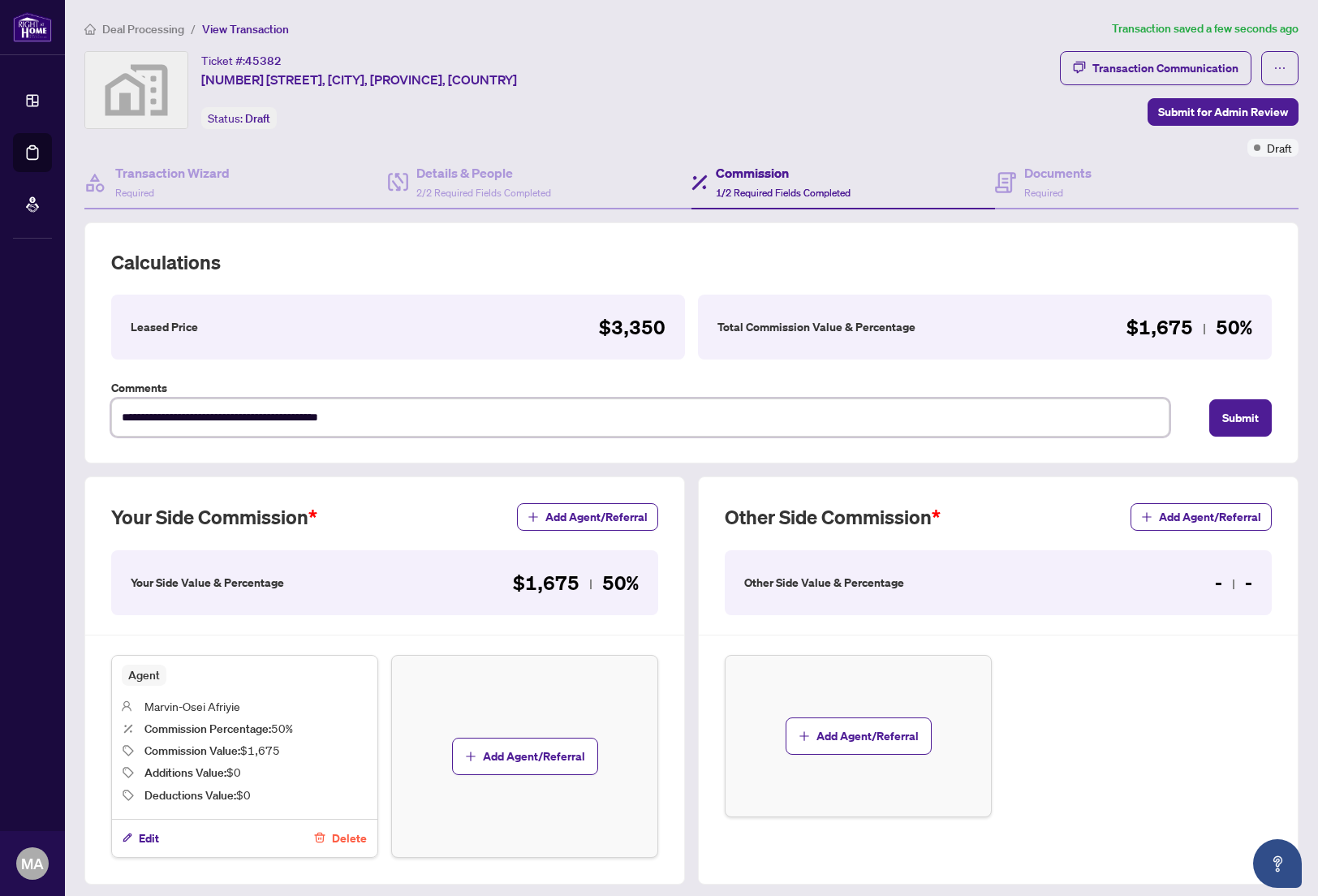 type on "**********" 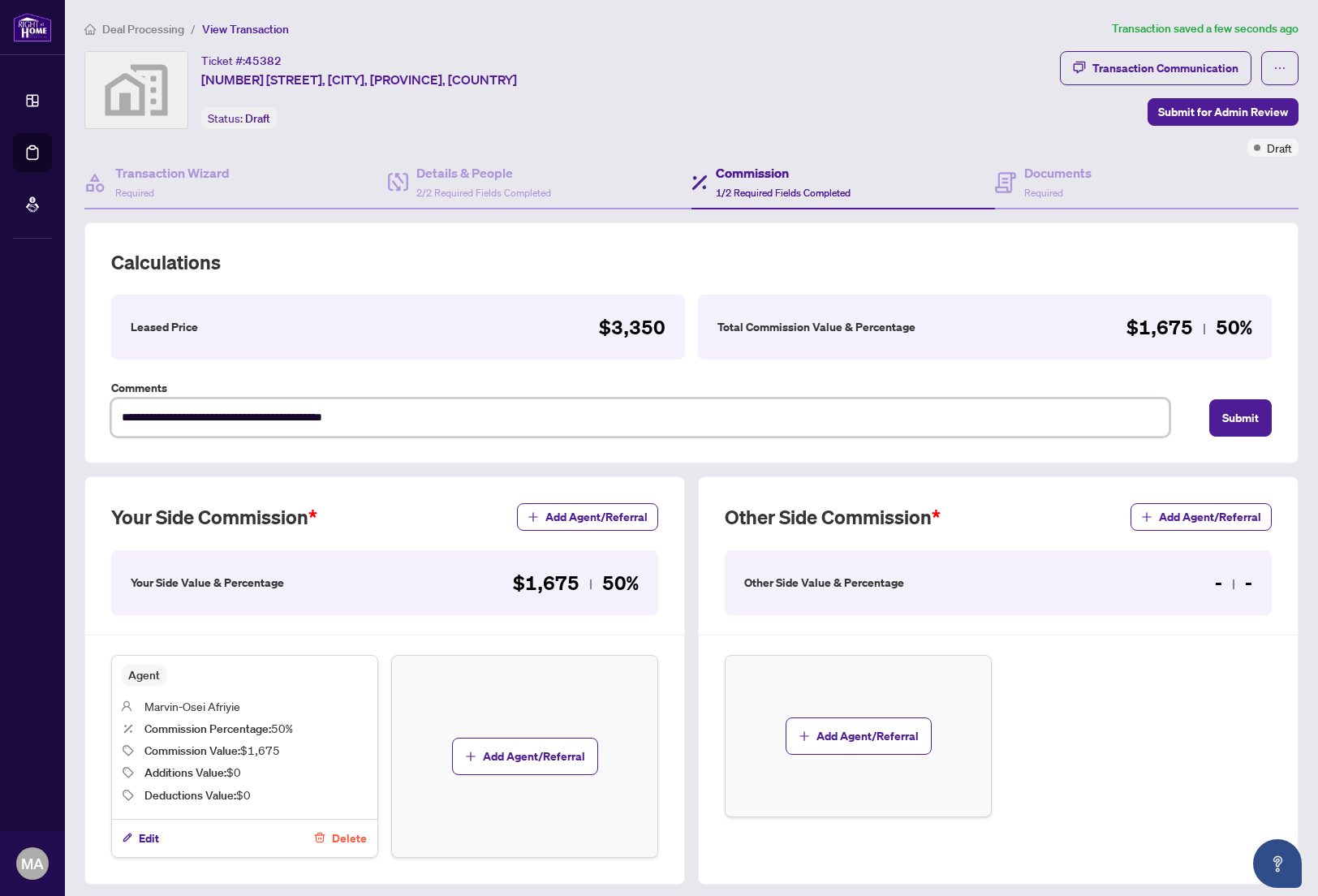 type on "**********" 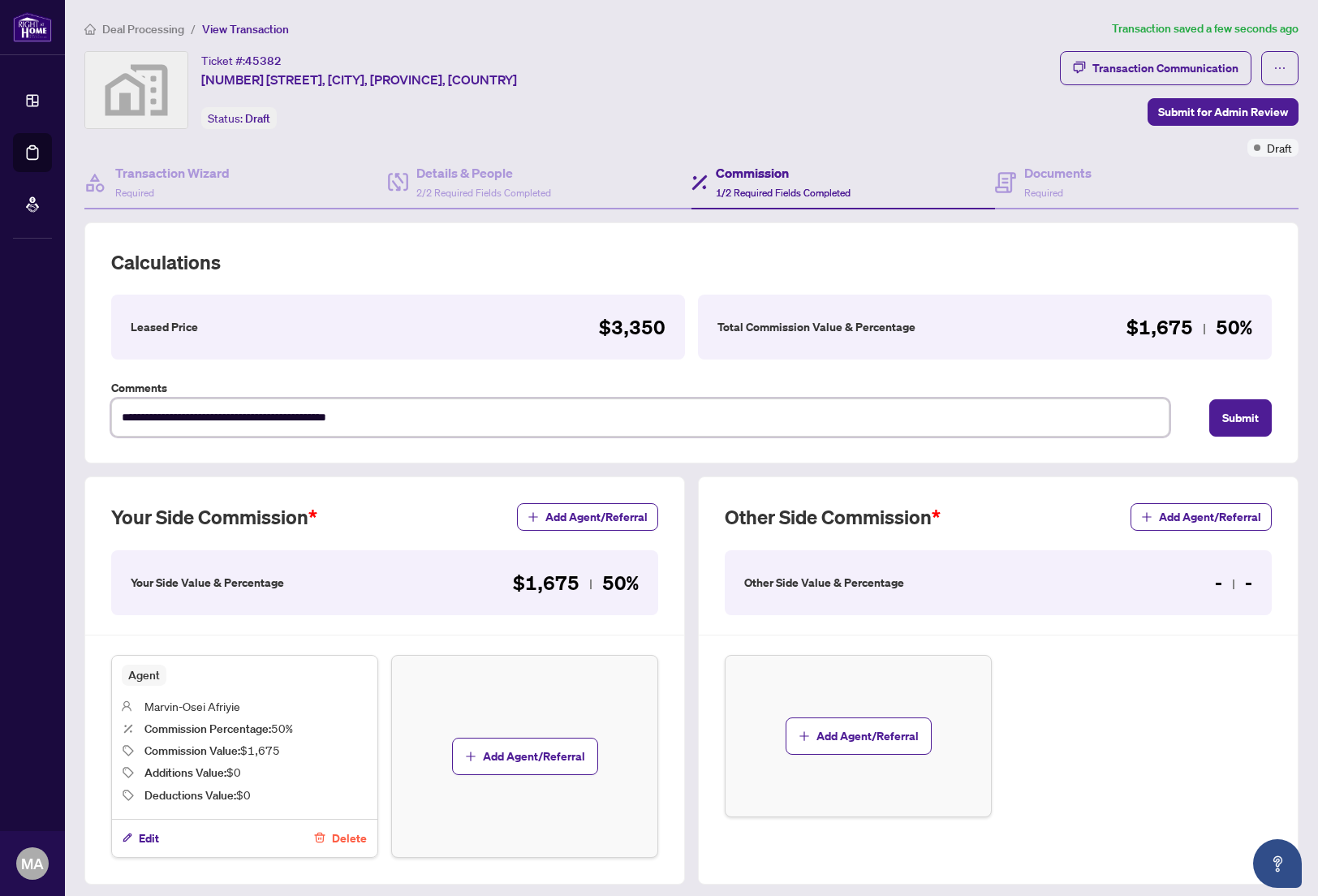 type on "**********" 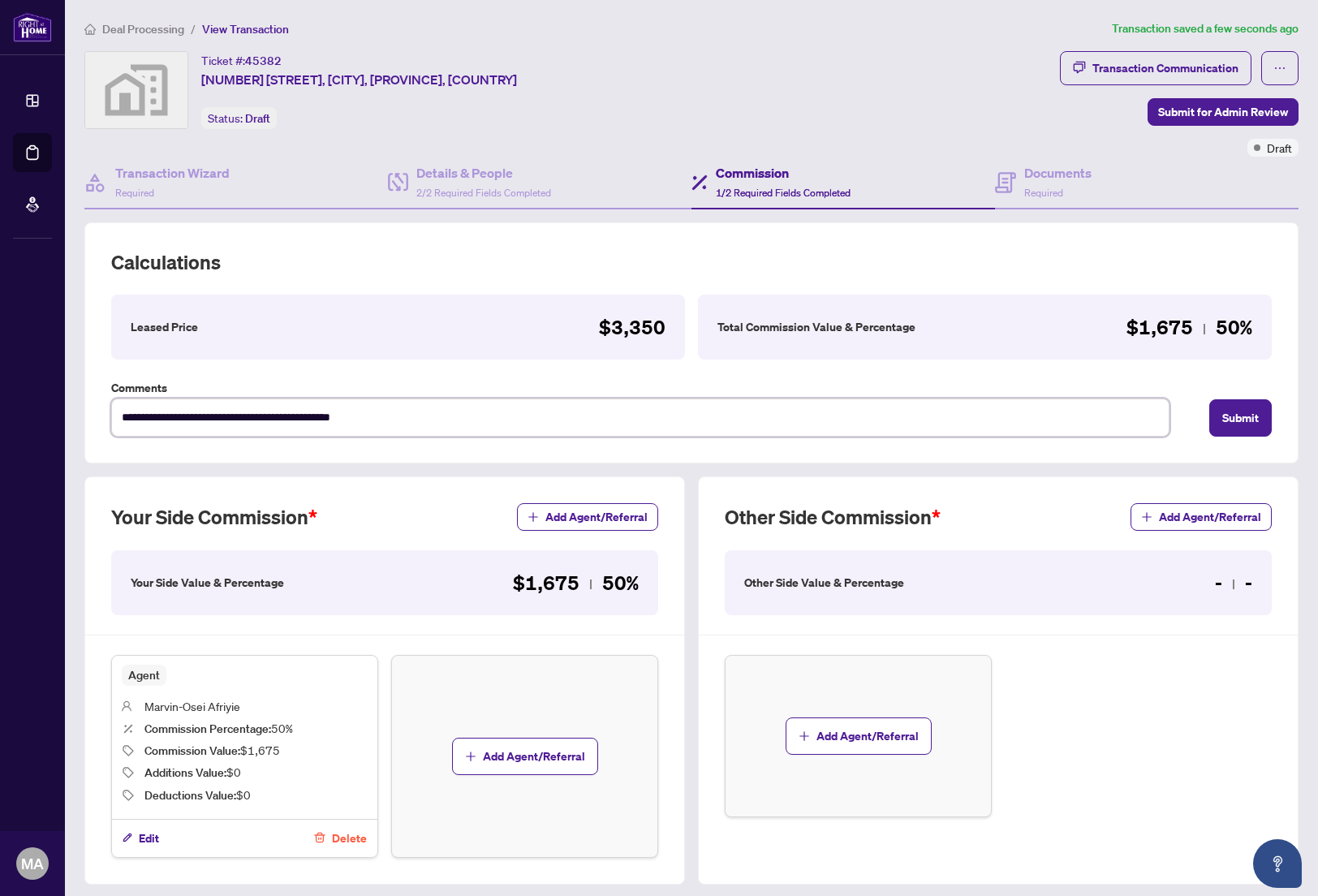 type on "**********" 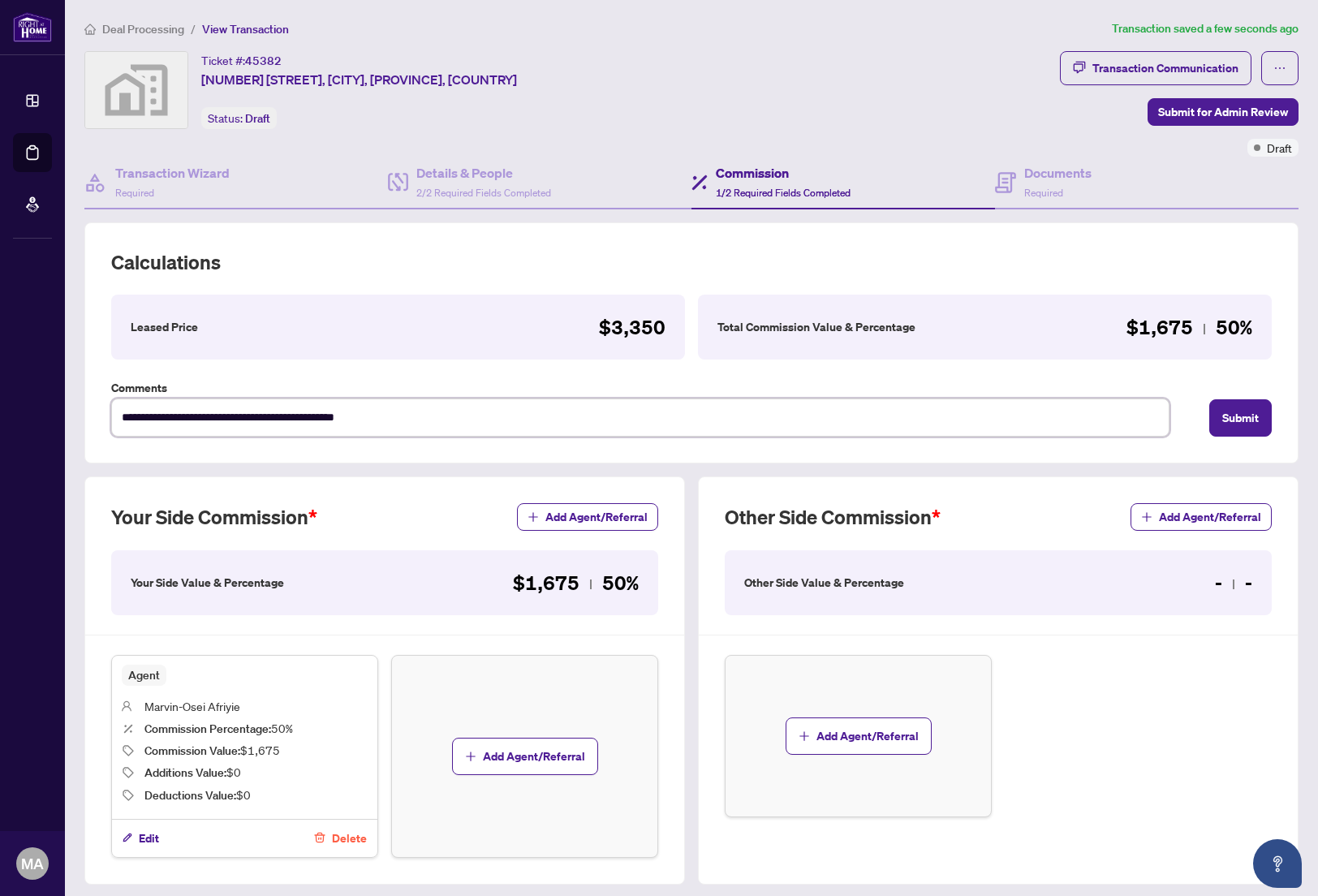 type on "**********" 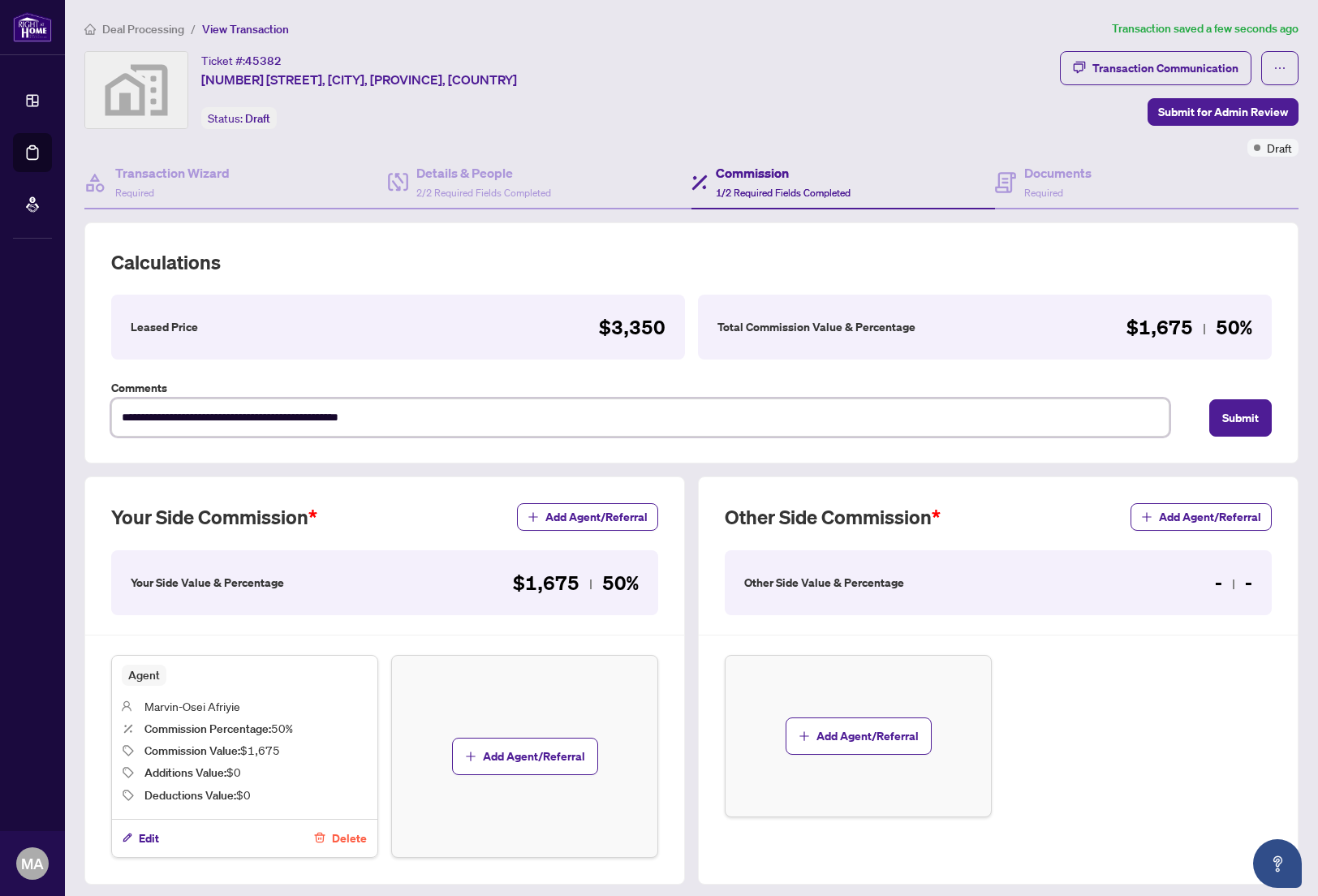 type on "**********" 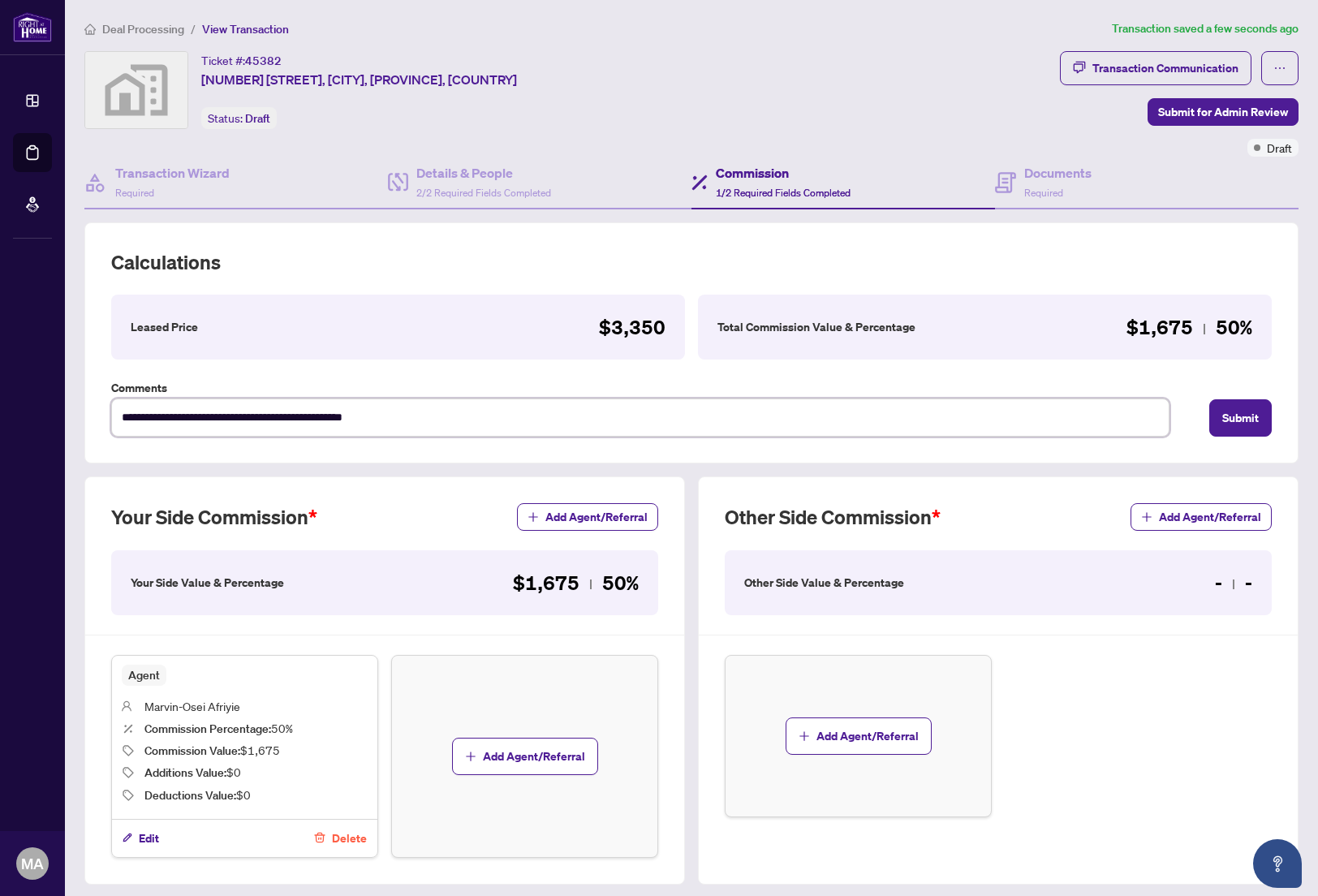 type on "**********" 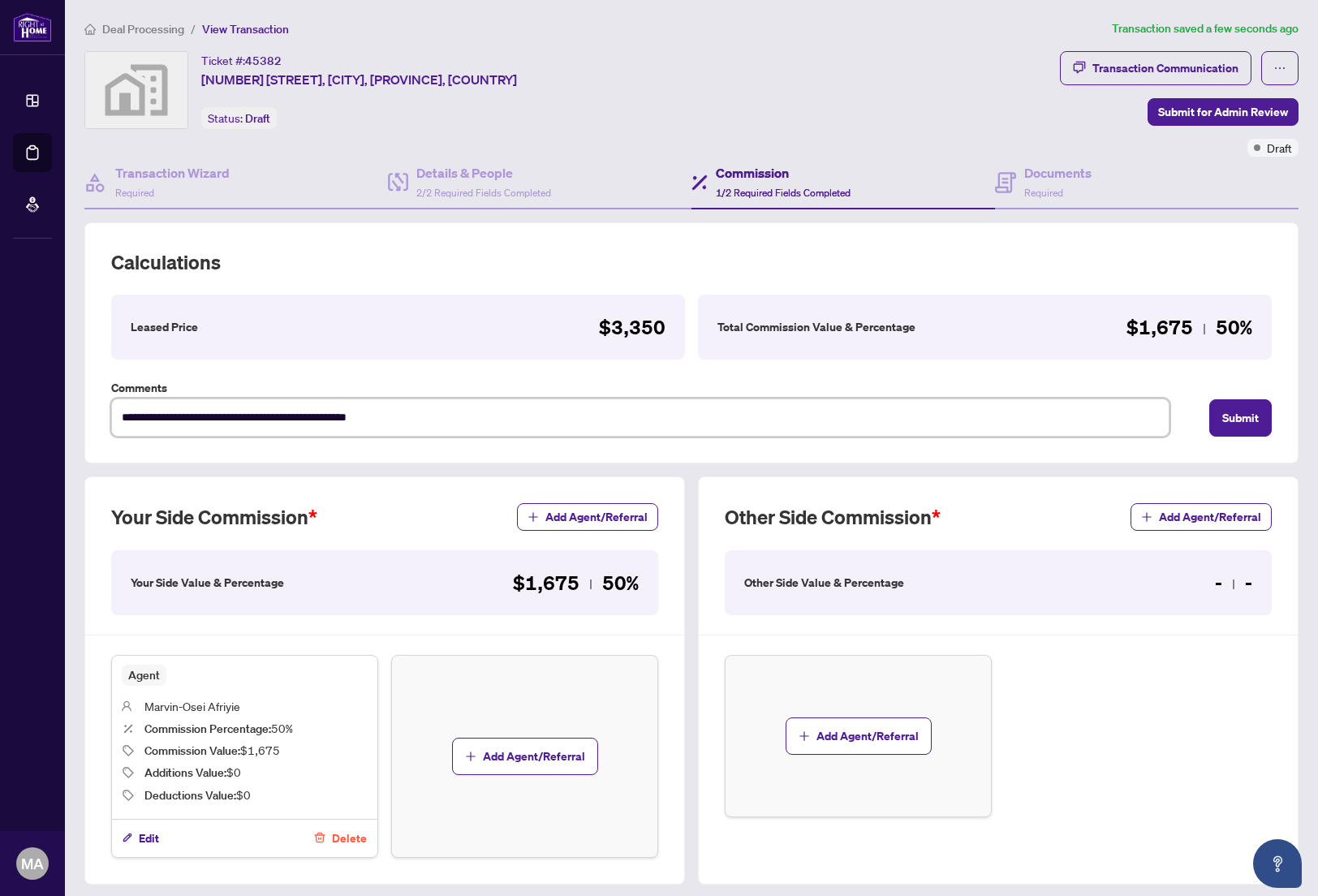 type on "**********" 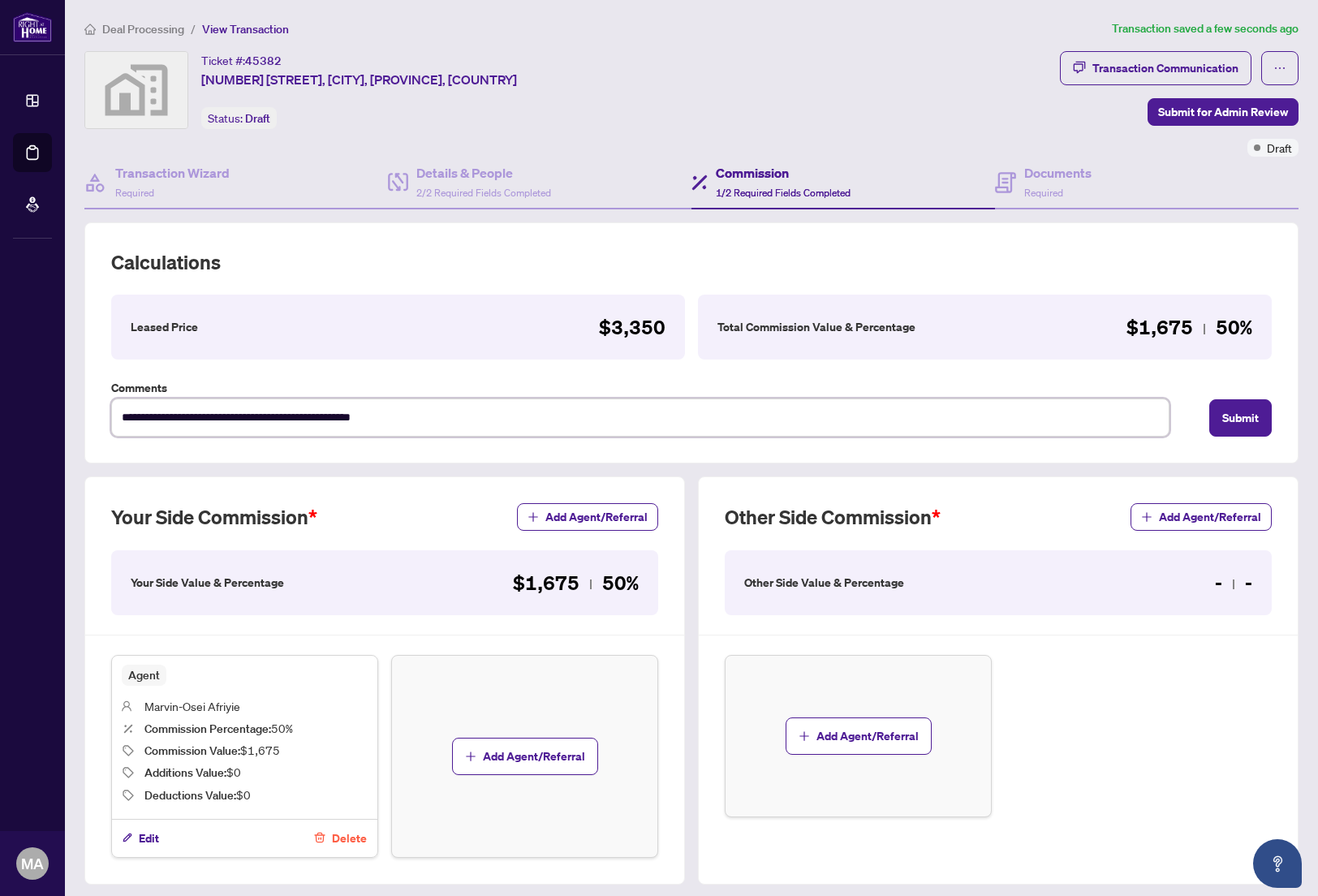 type on "**********" 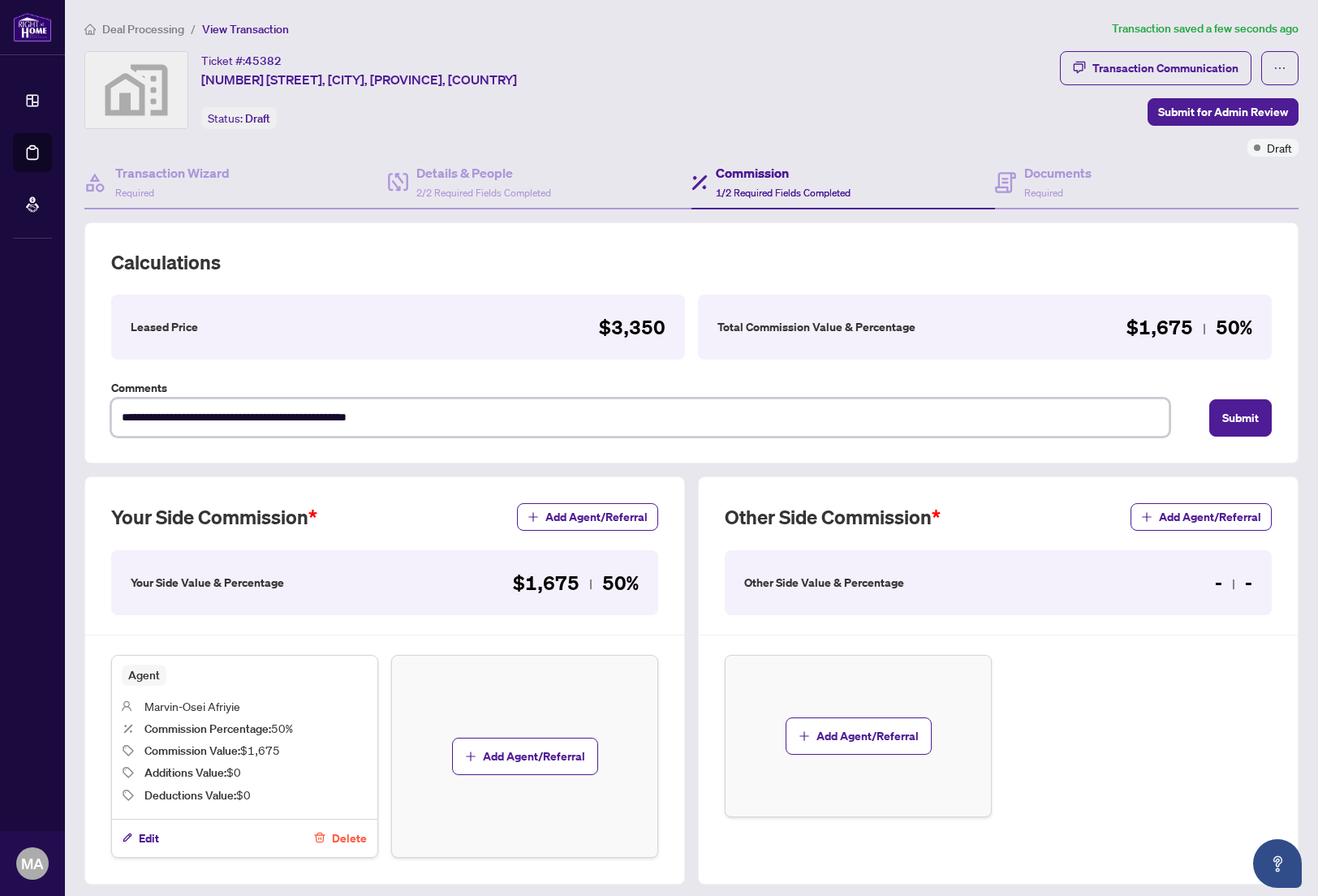 type on "**********" 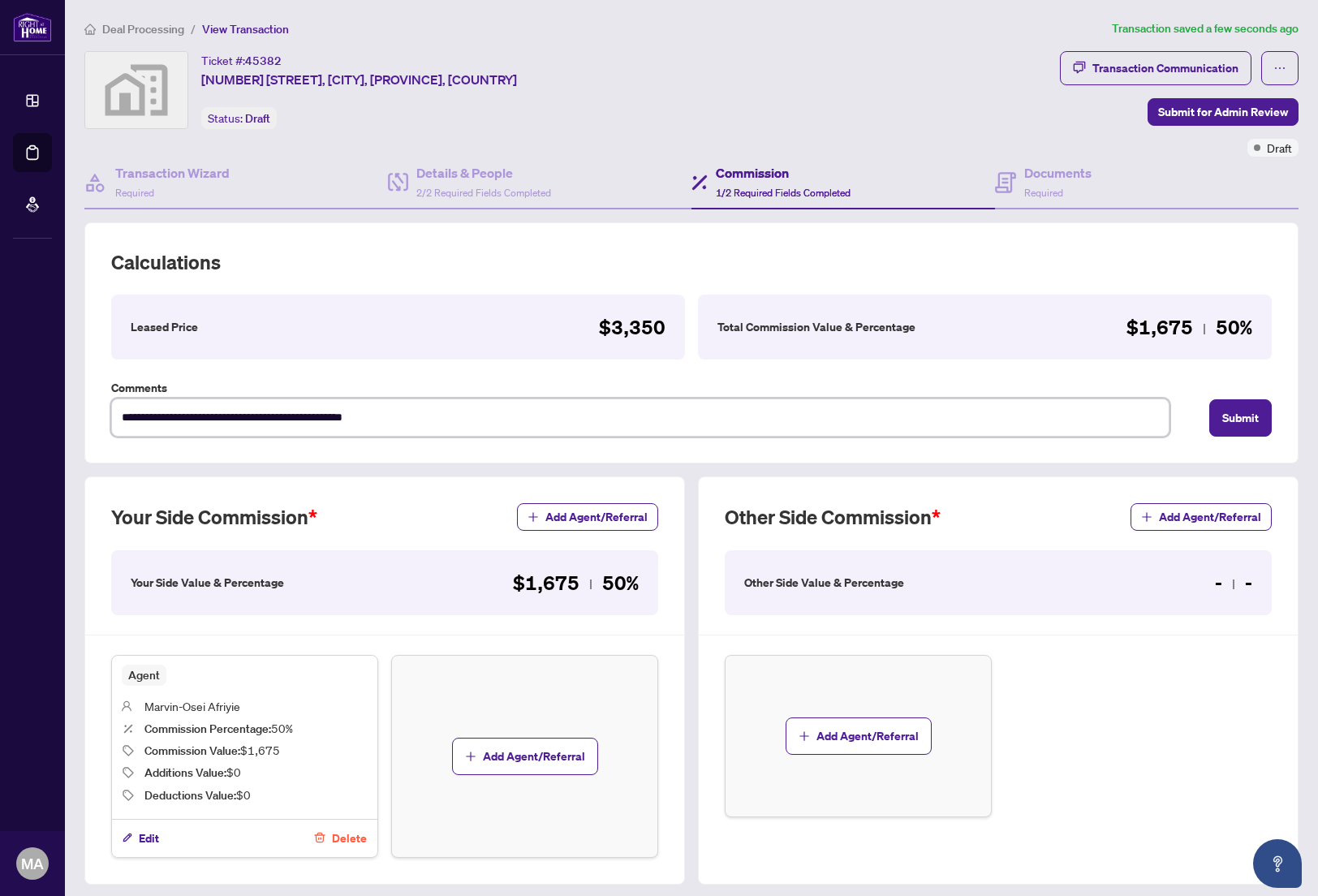 type on "**********" 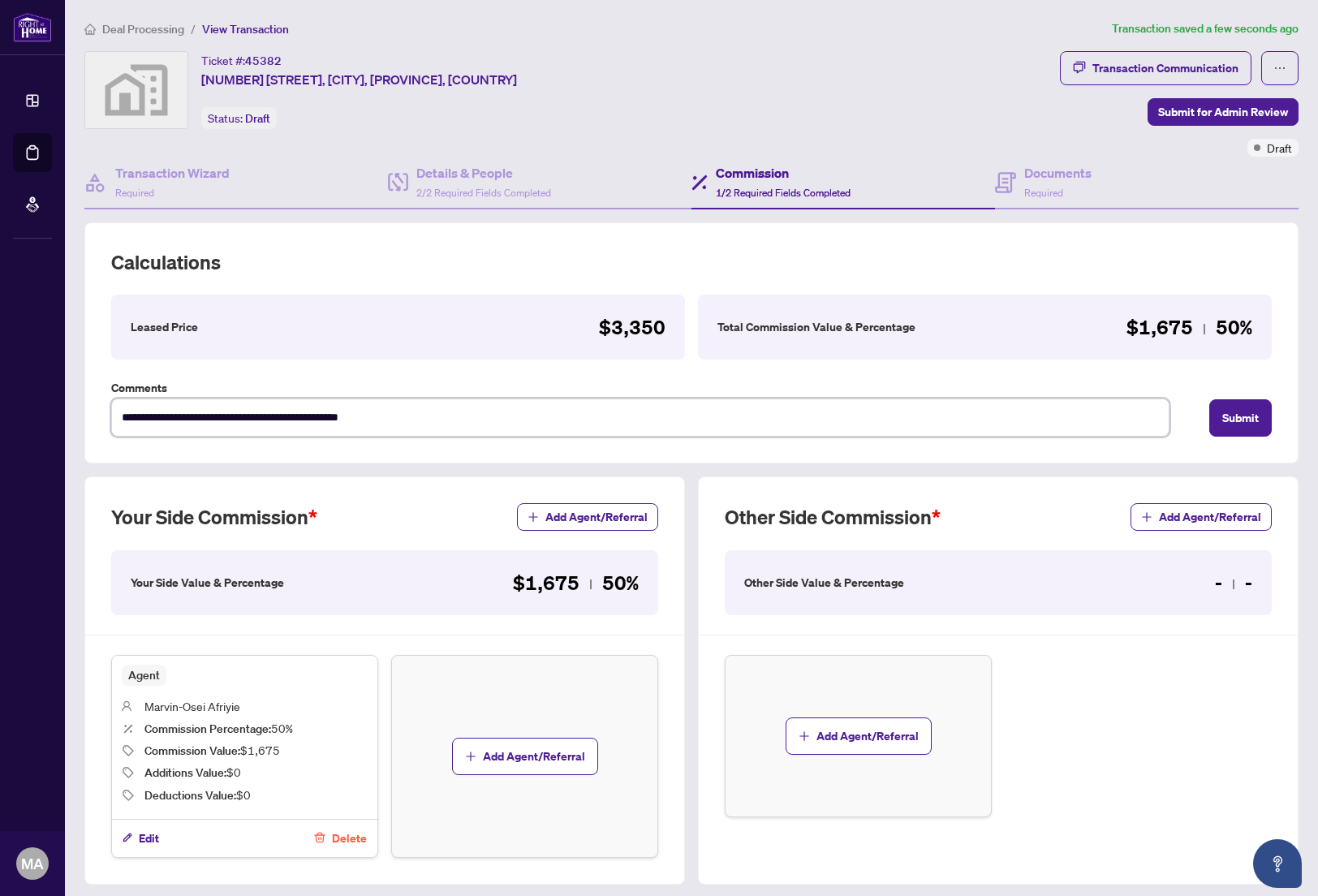type on "**********" 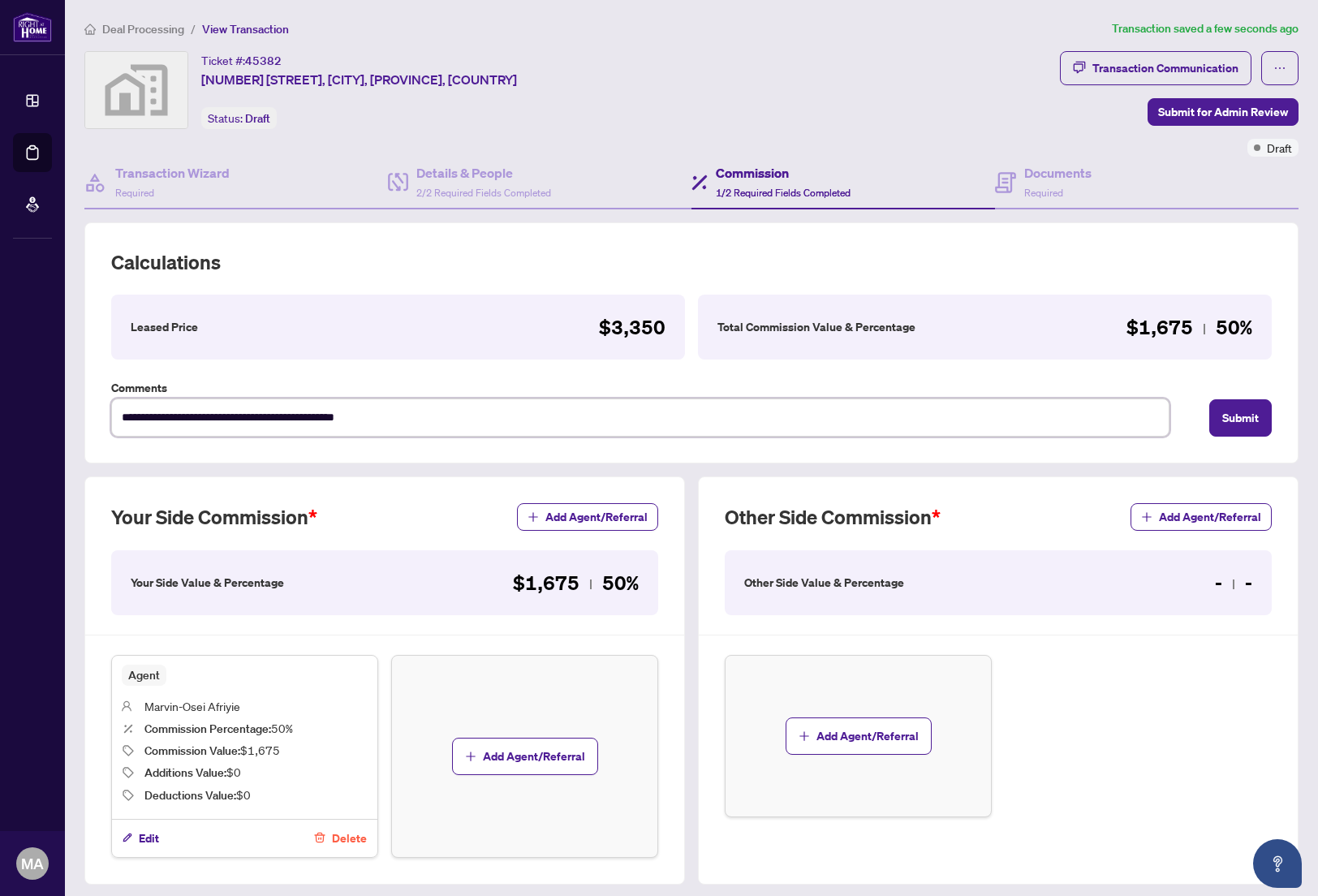 type on "**********" 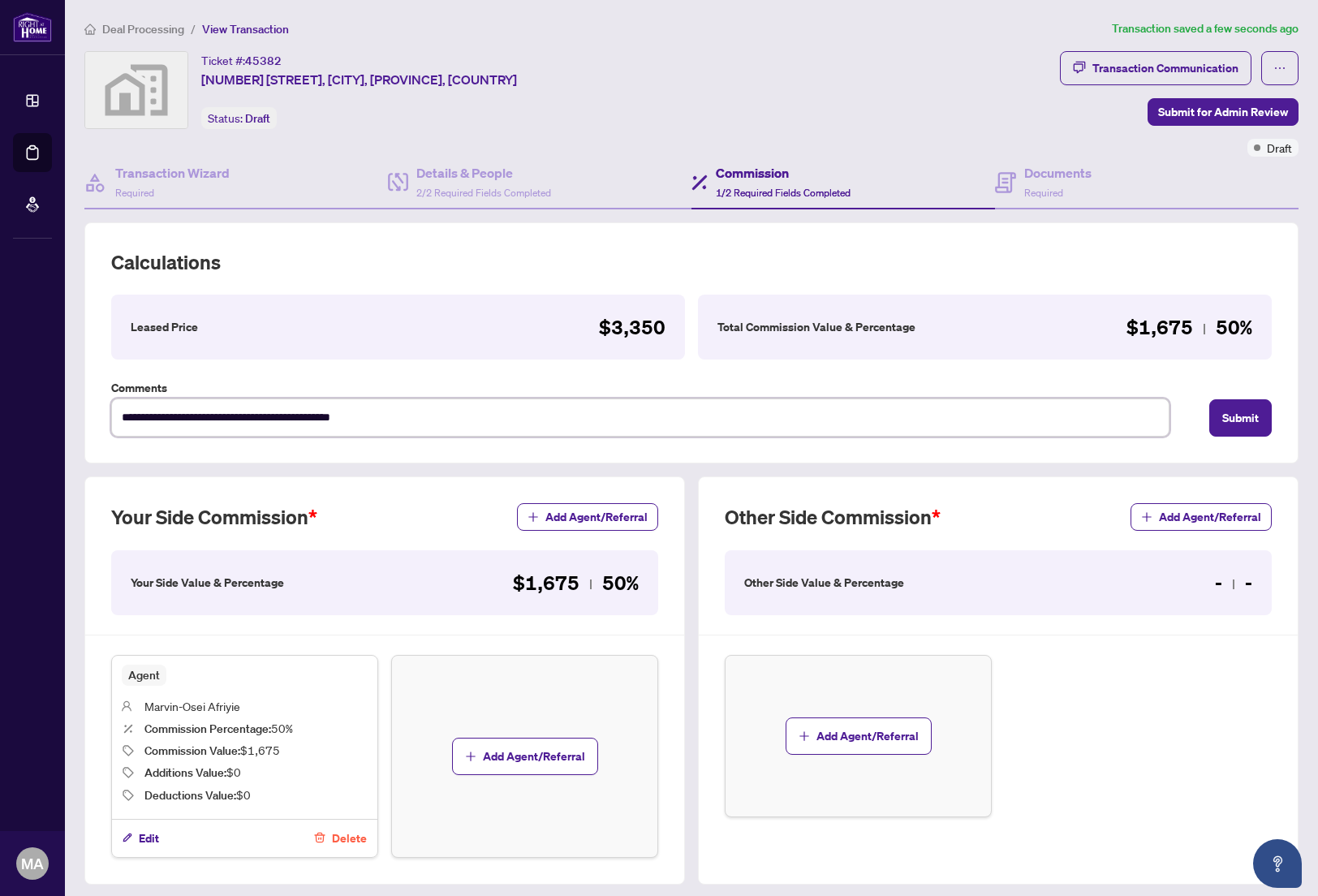 type on "**********" 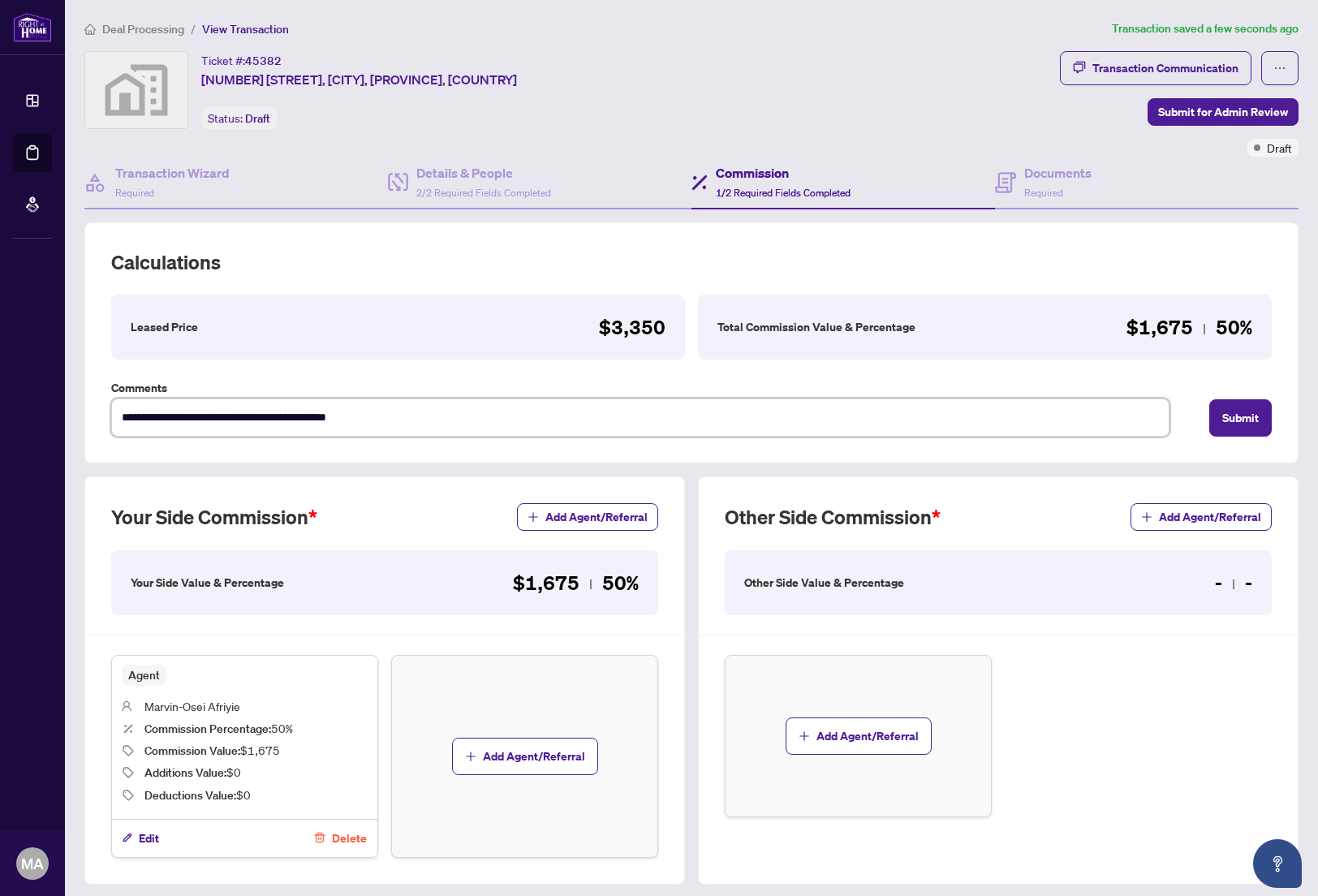 type on "**********" 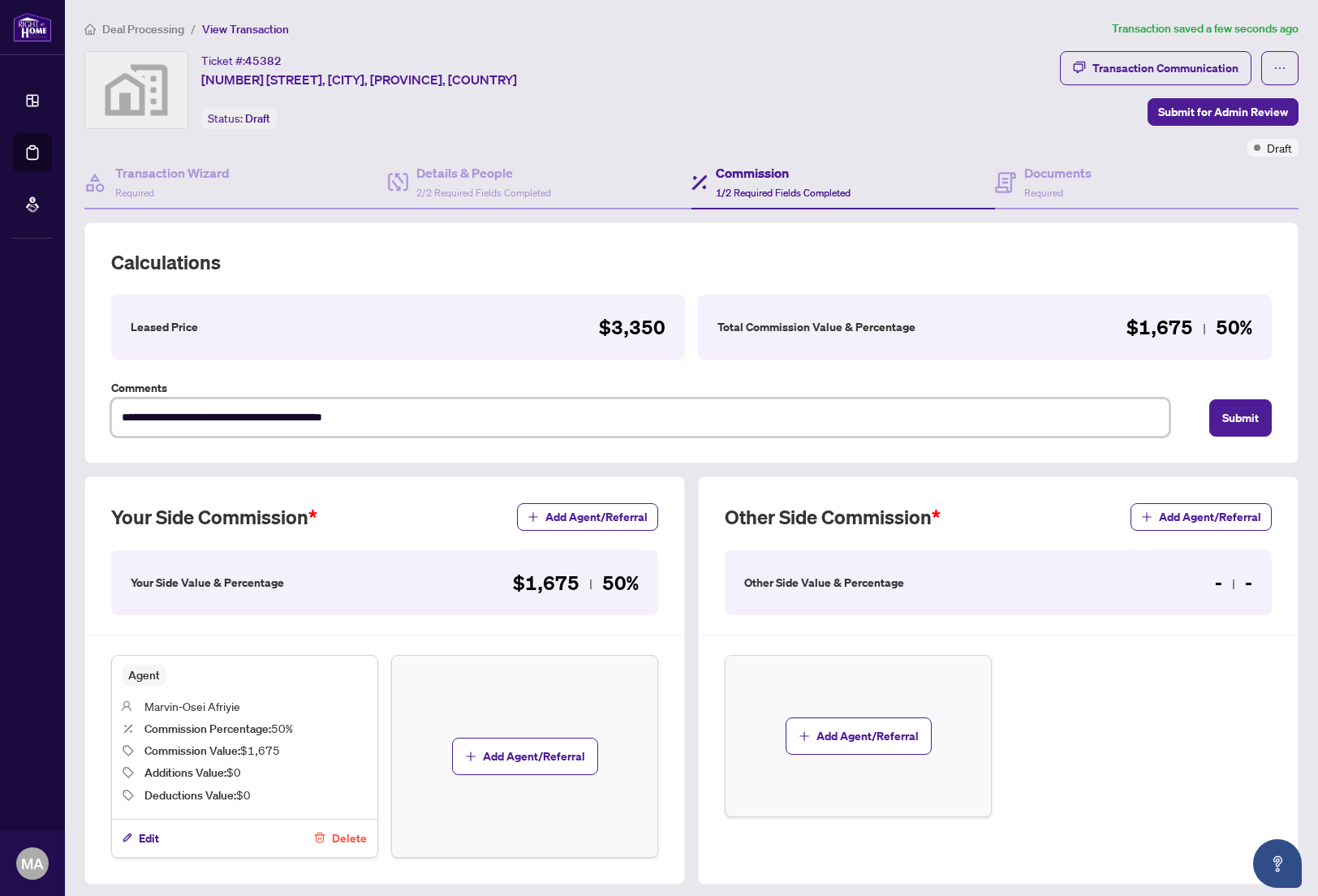 type on "**********" 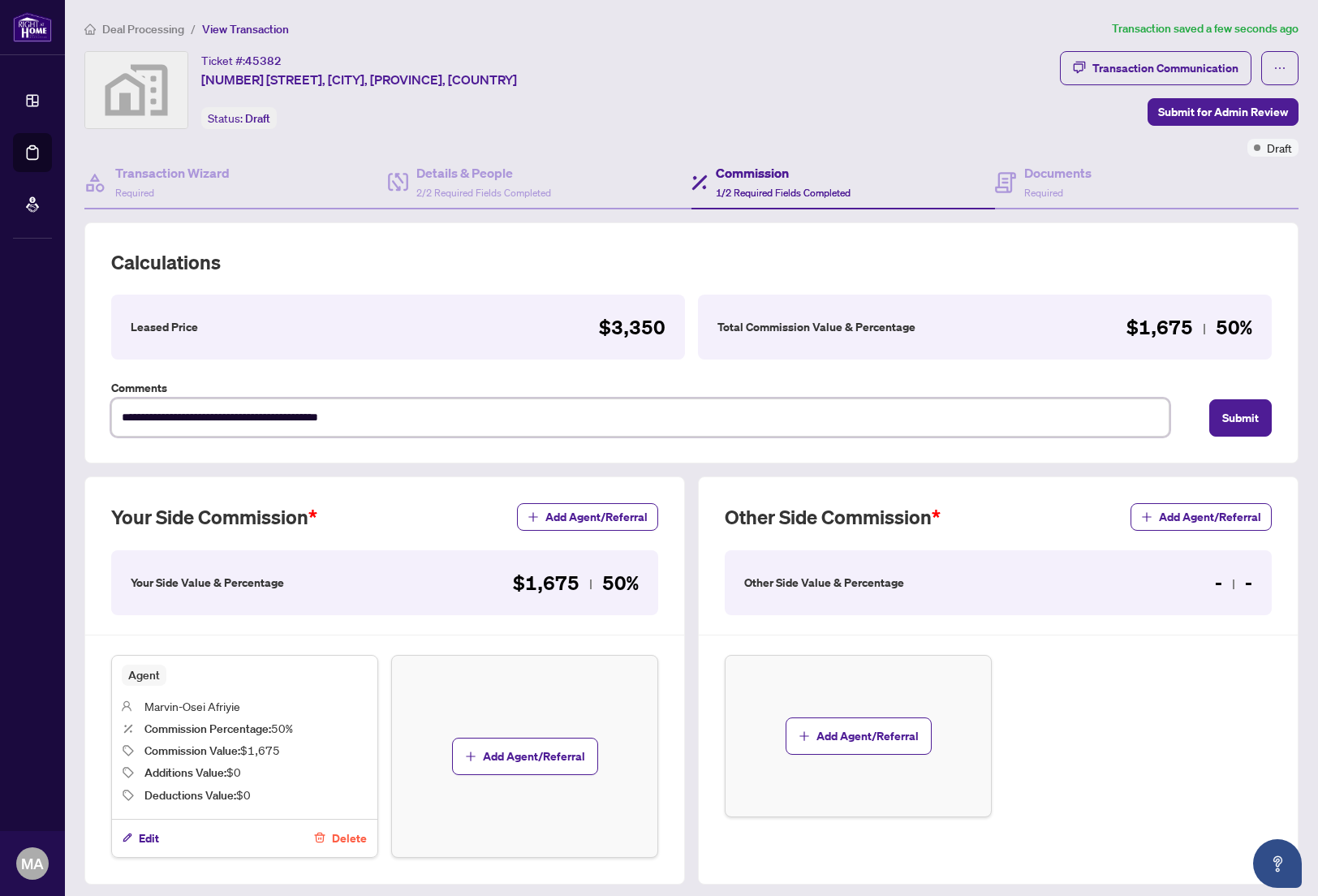type on "**********" 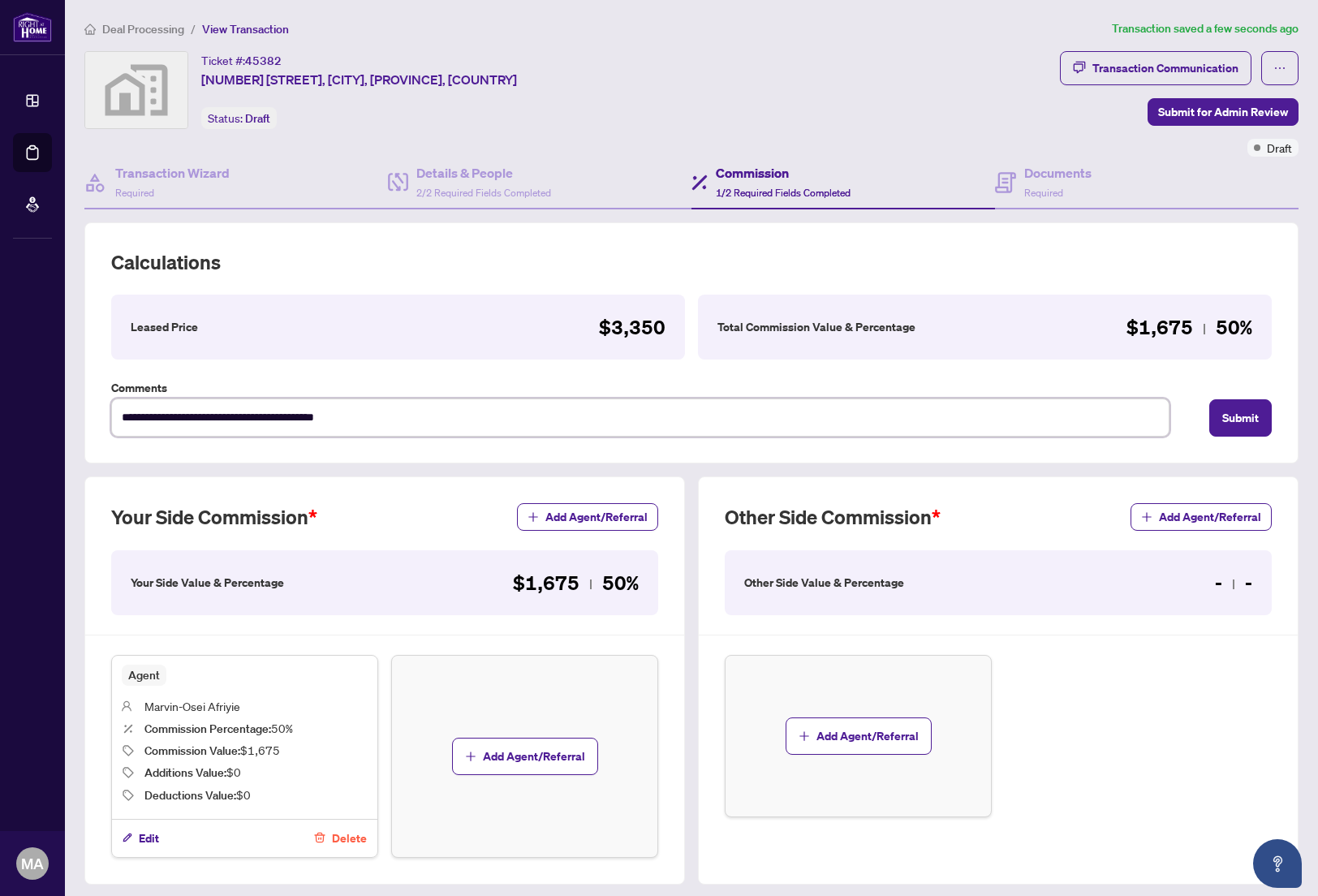 type on "**********" 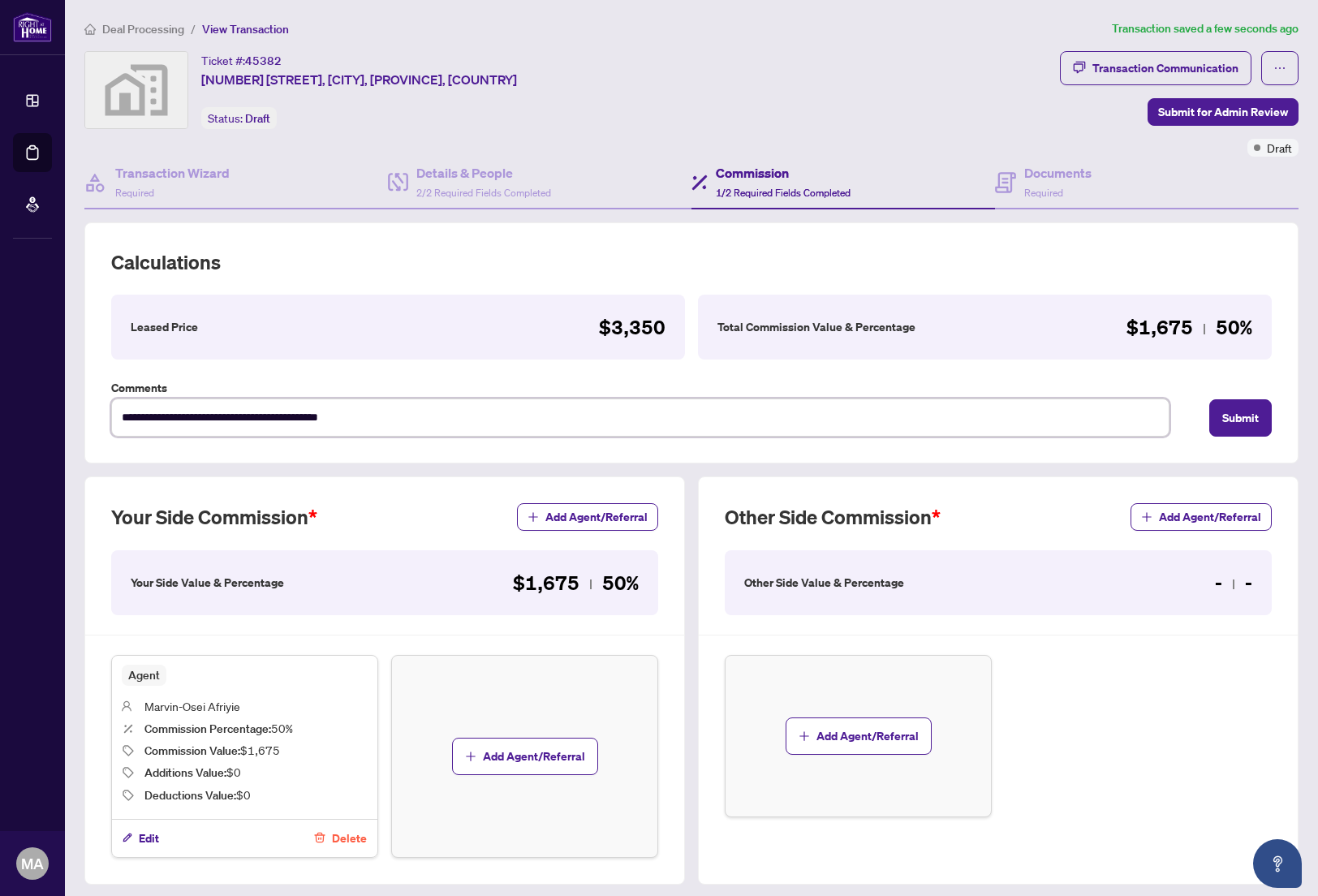 type on "**********" 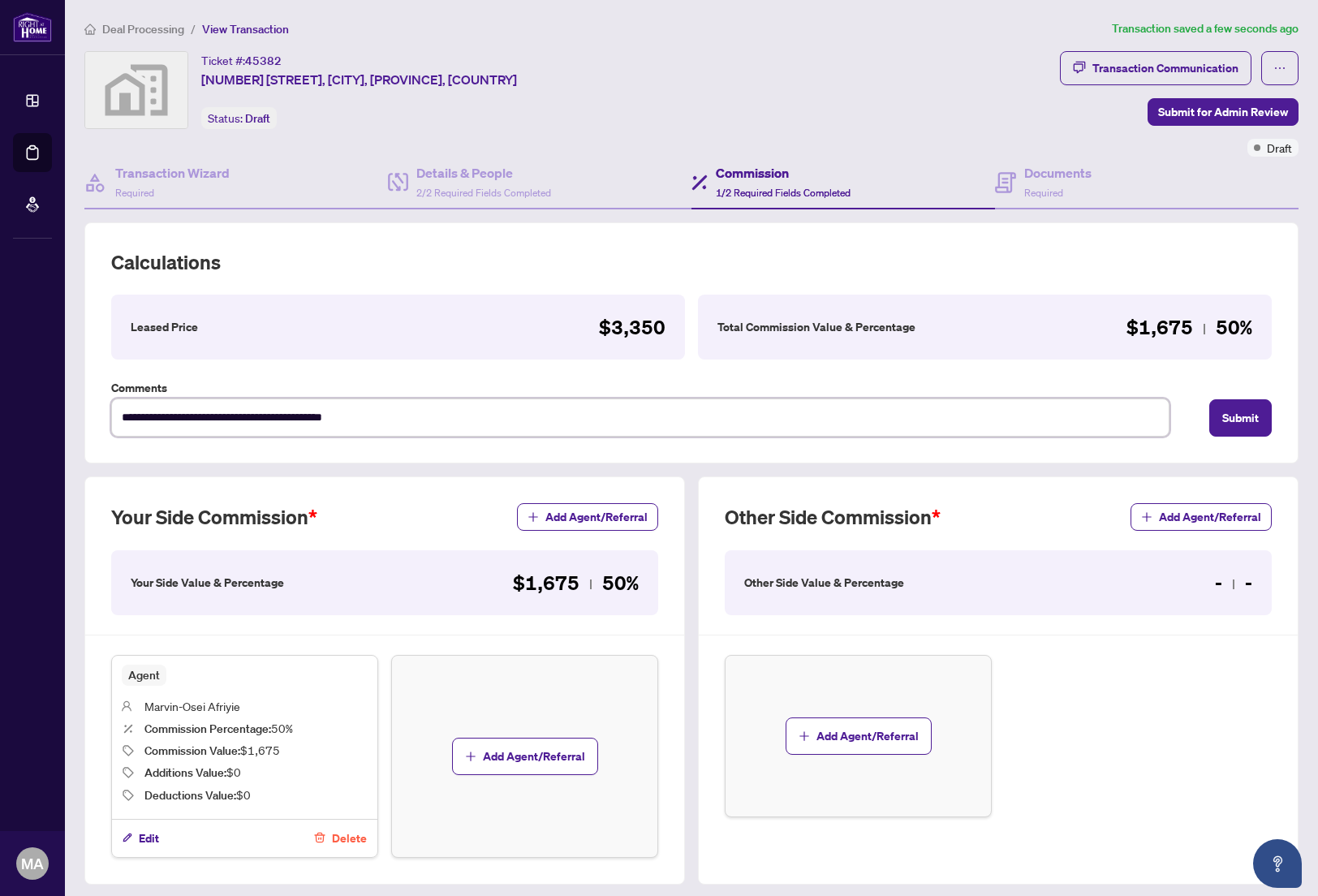 type on "**********" 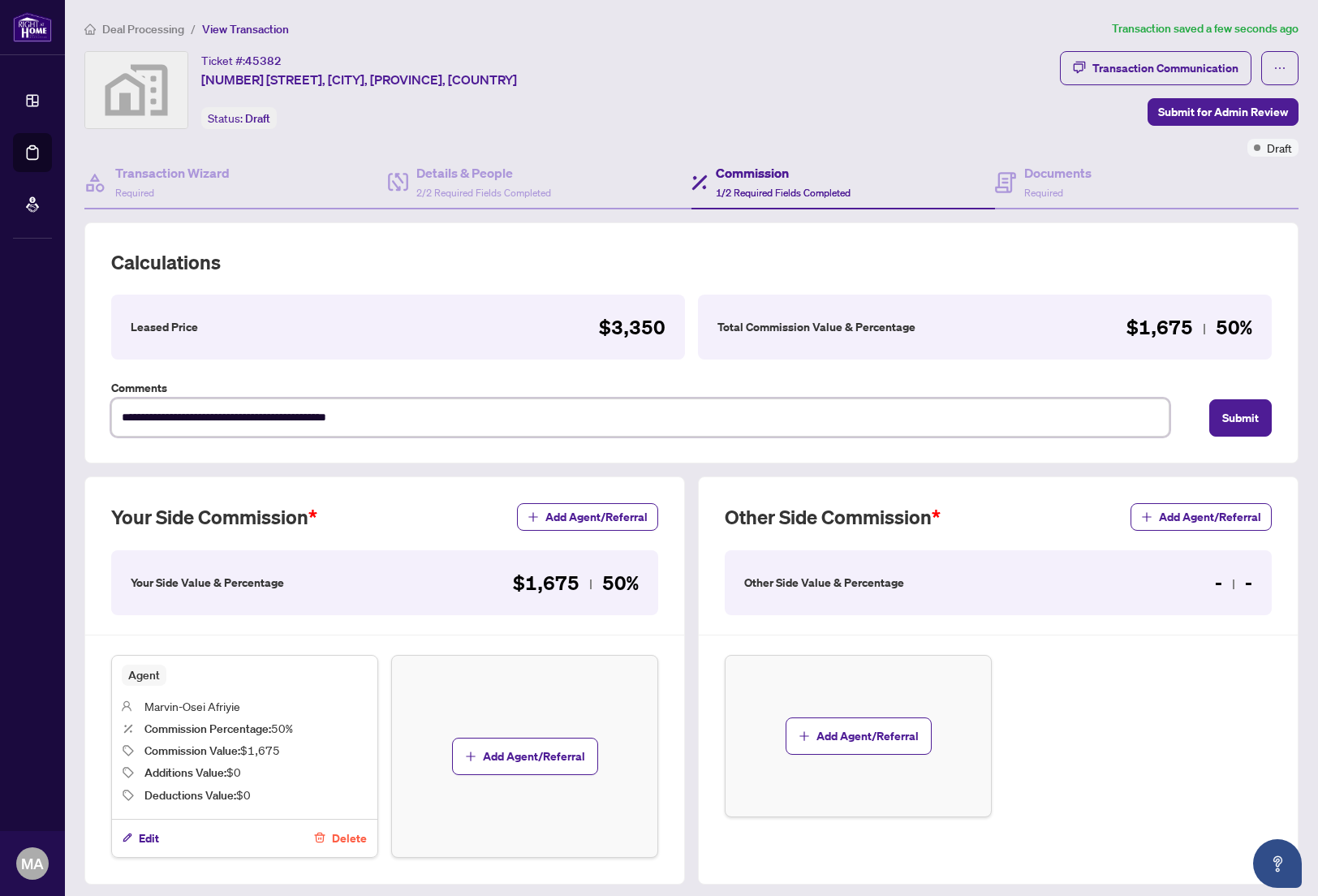 type on "**********" 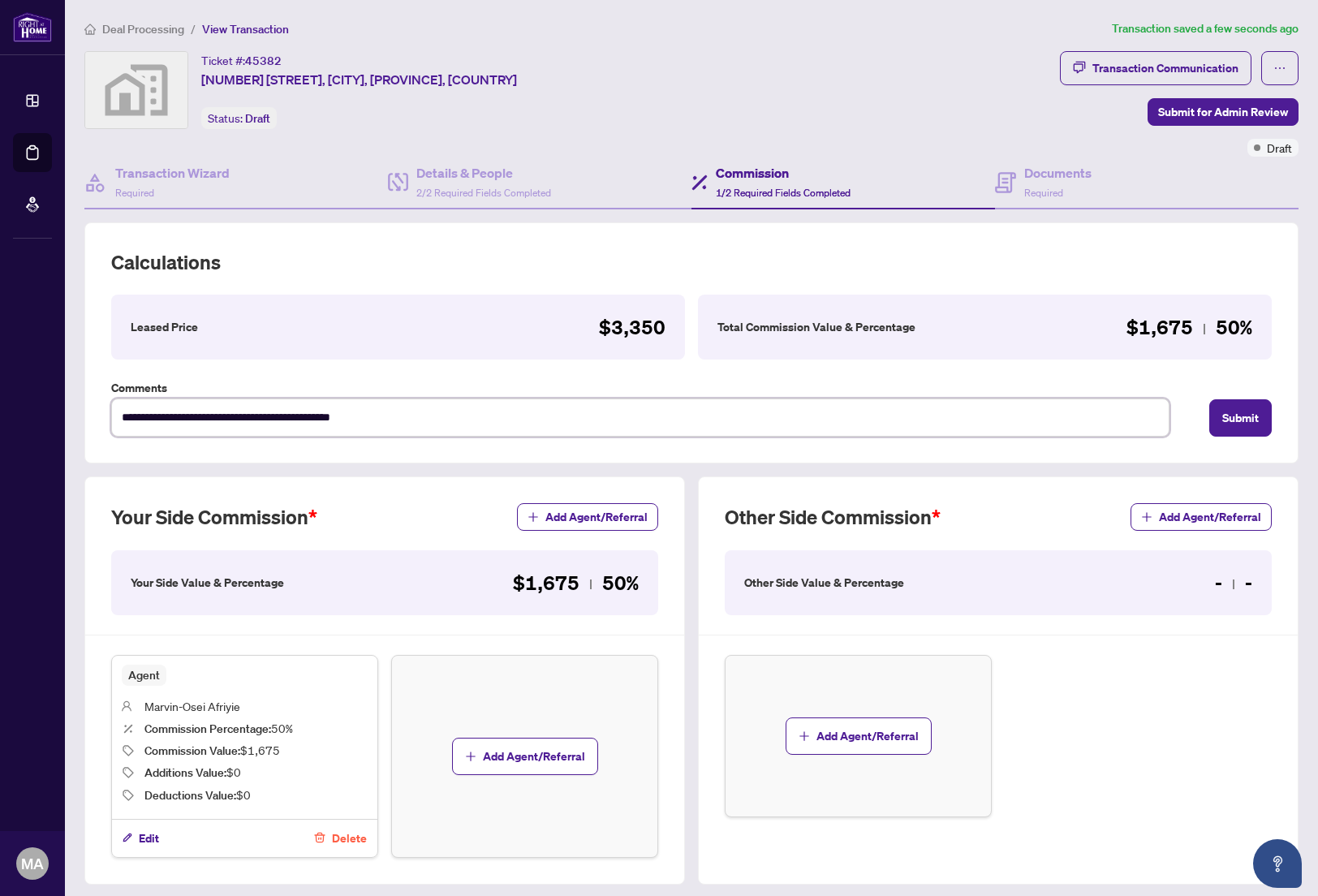 type on "**********" 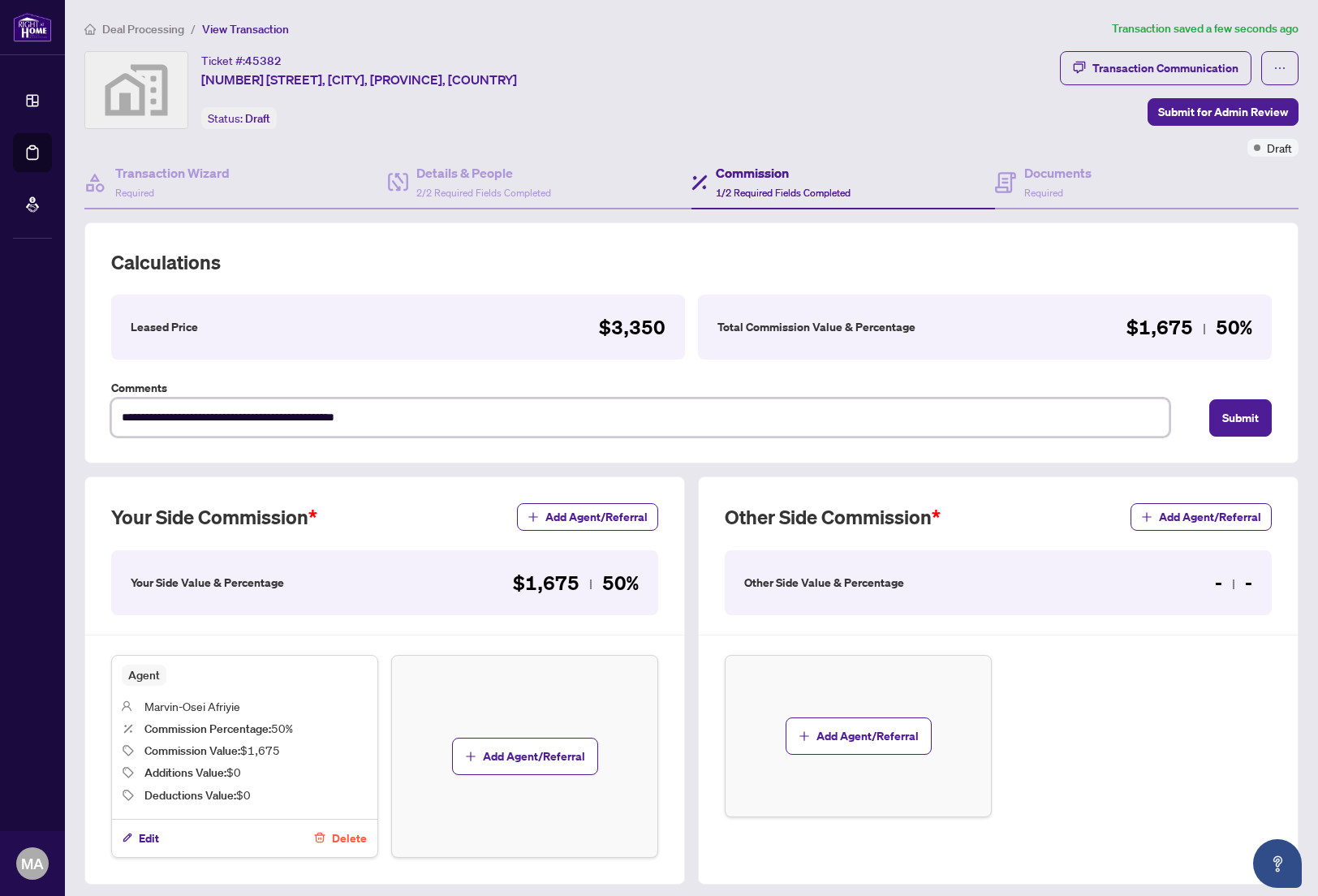 type on "**********" 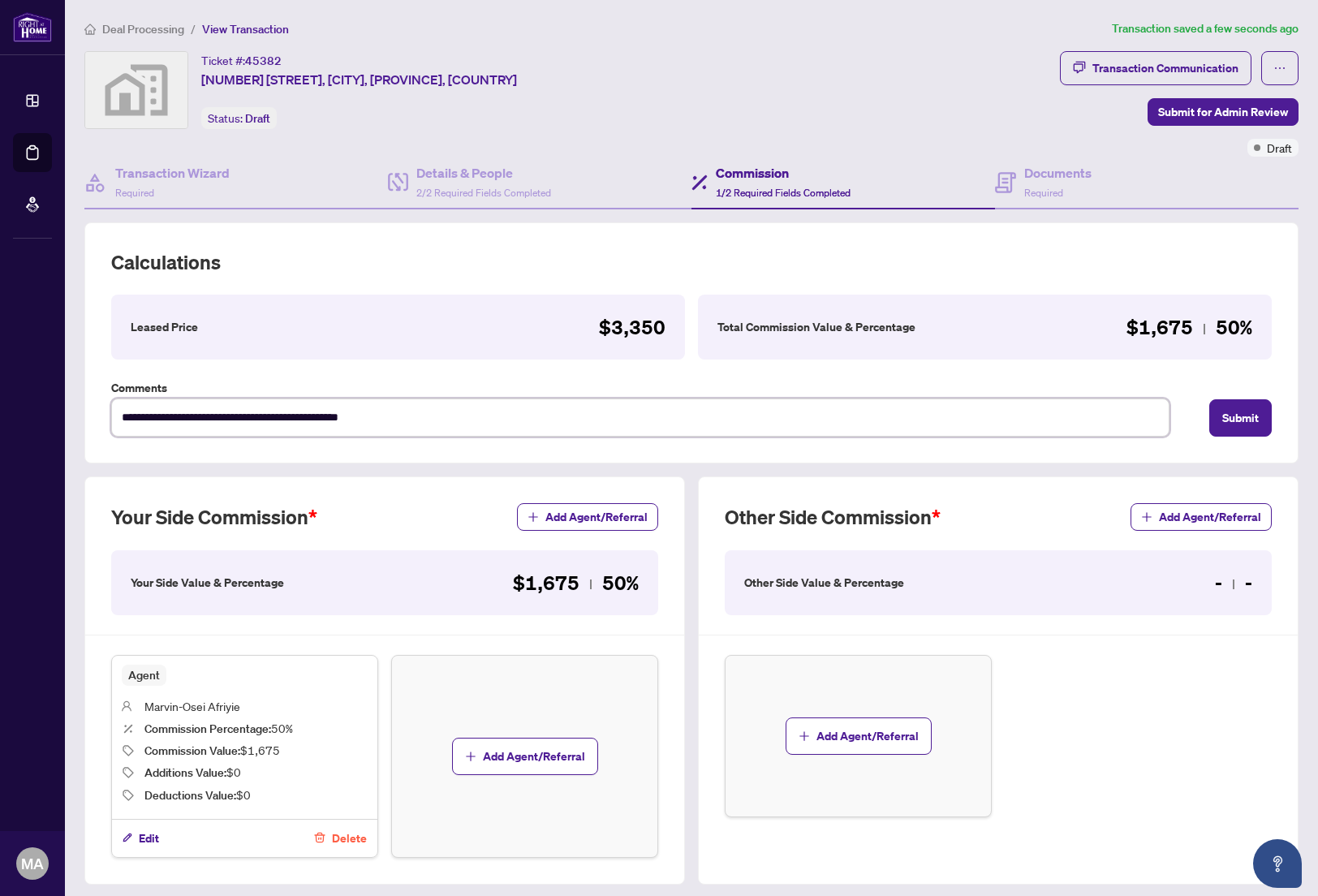 type on "**********" 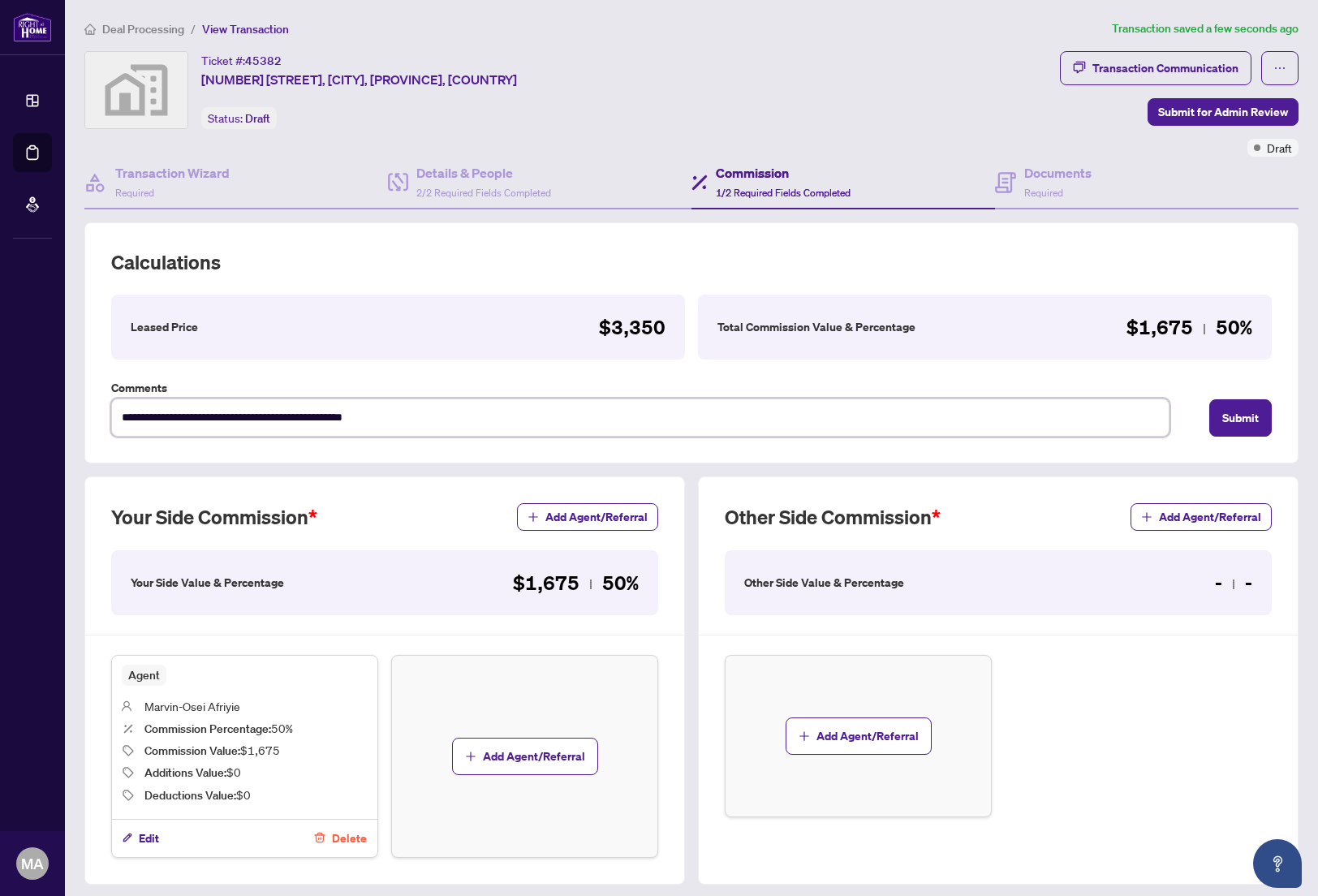 type on "**********" 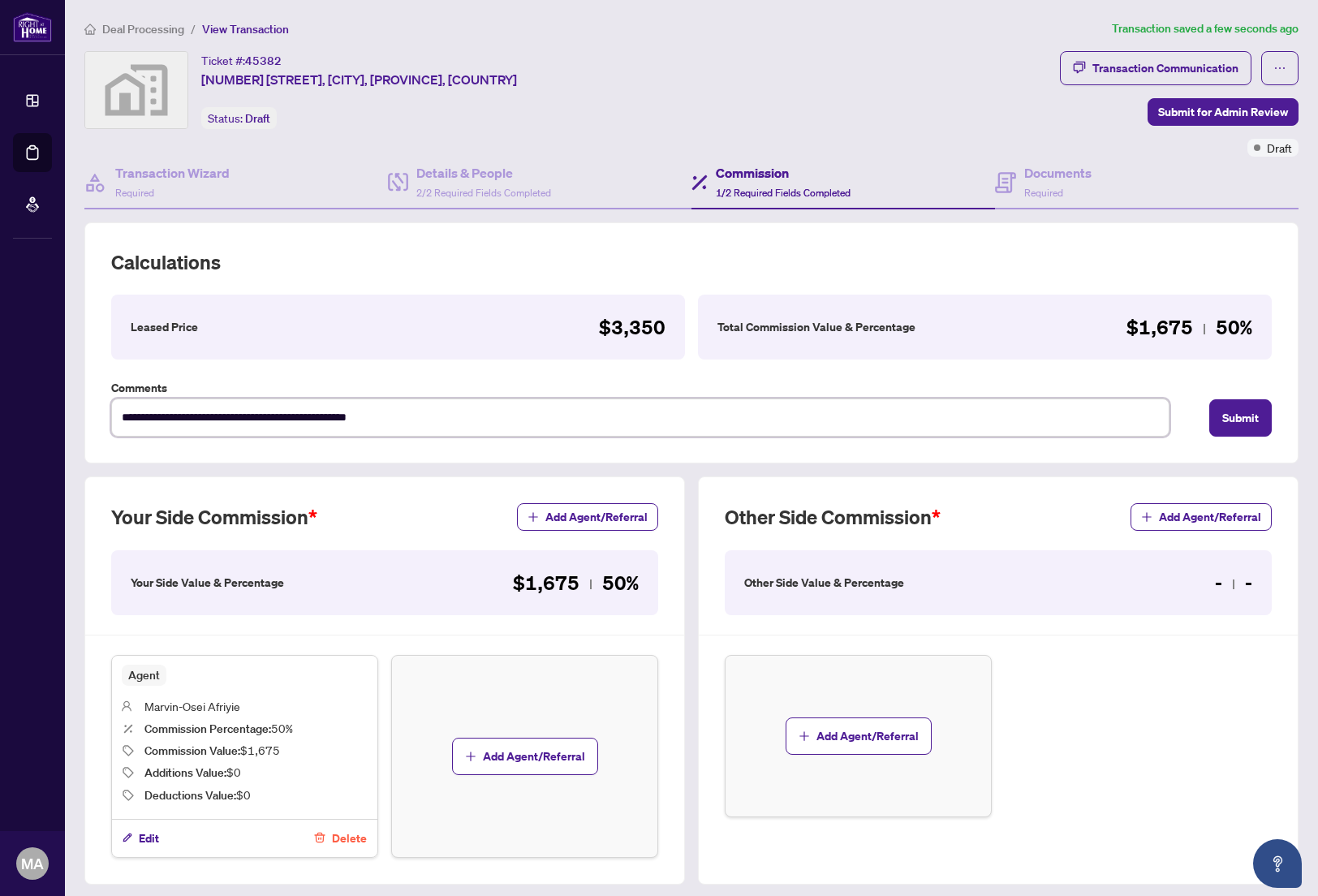 type on "**********" 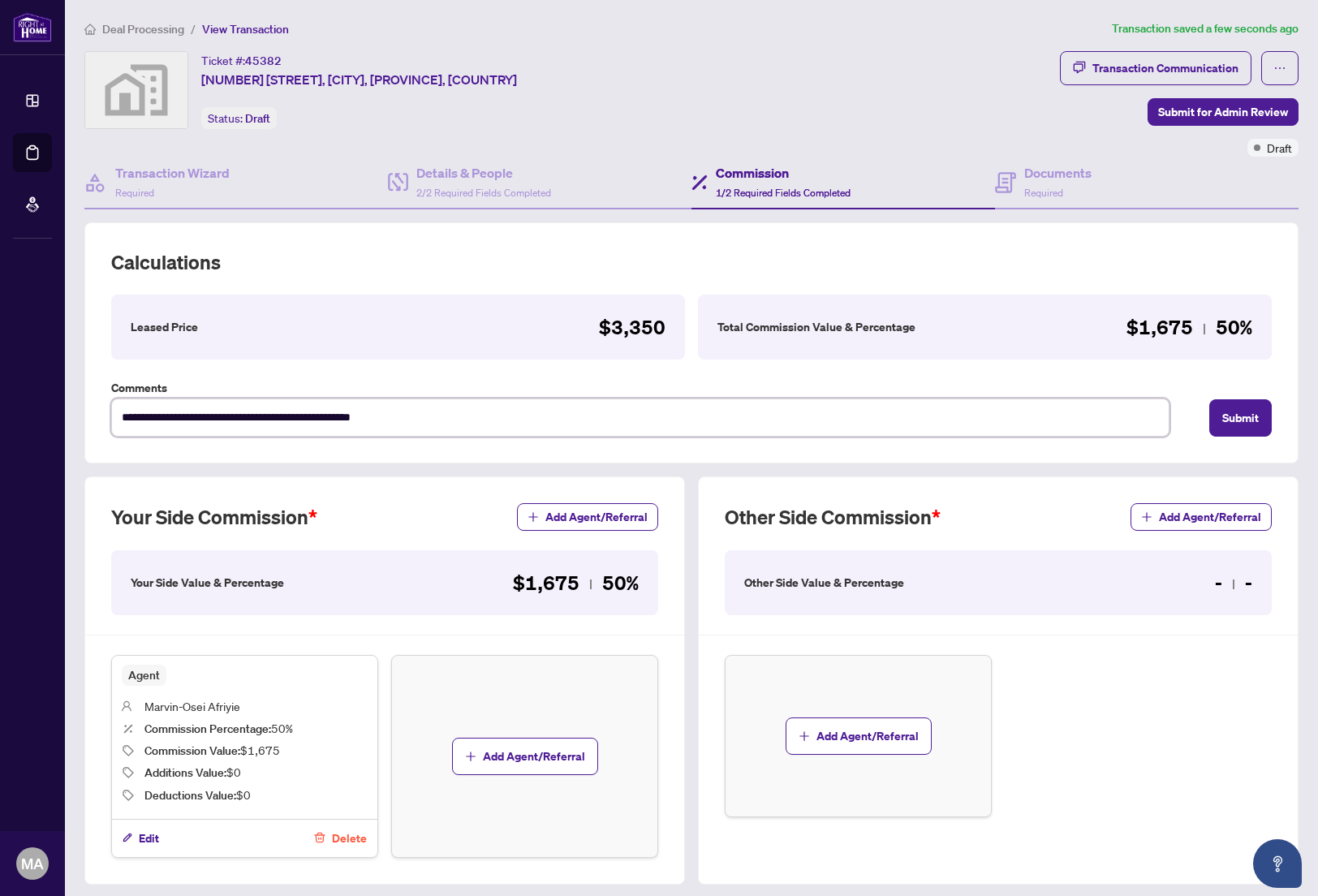type on "**********" 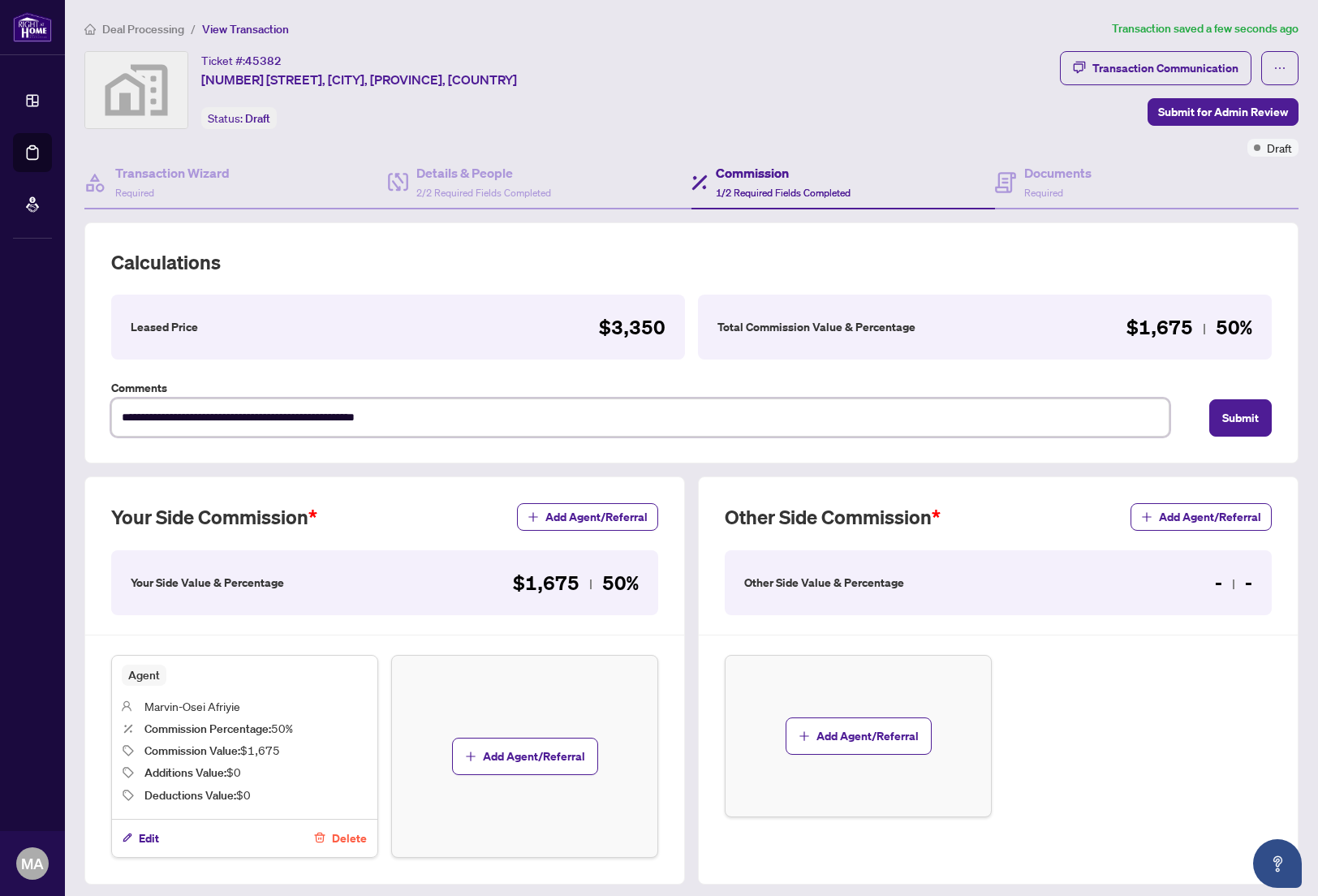 type on "**********" 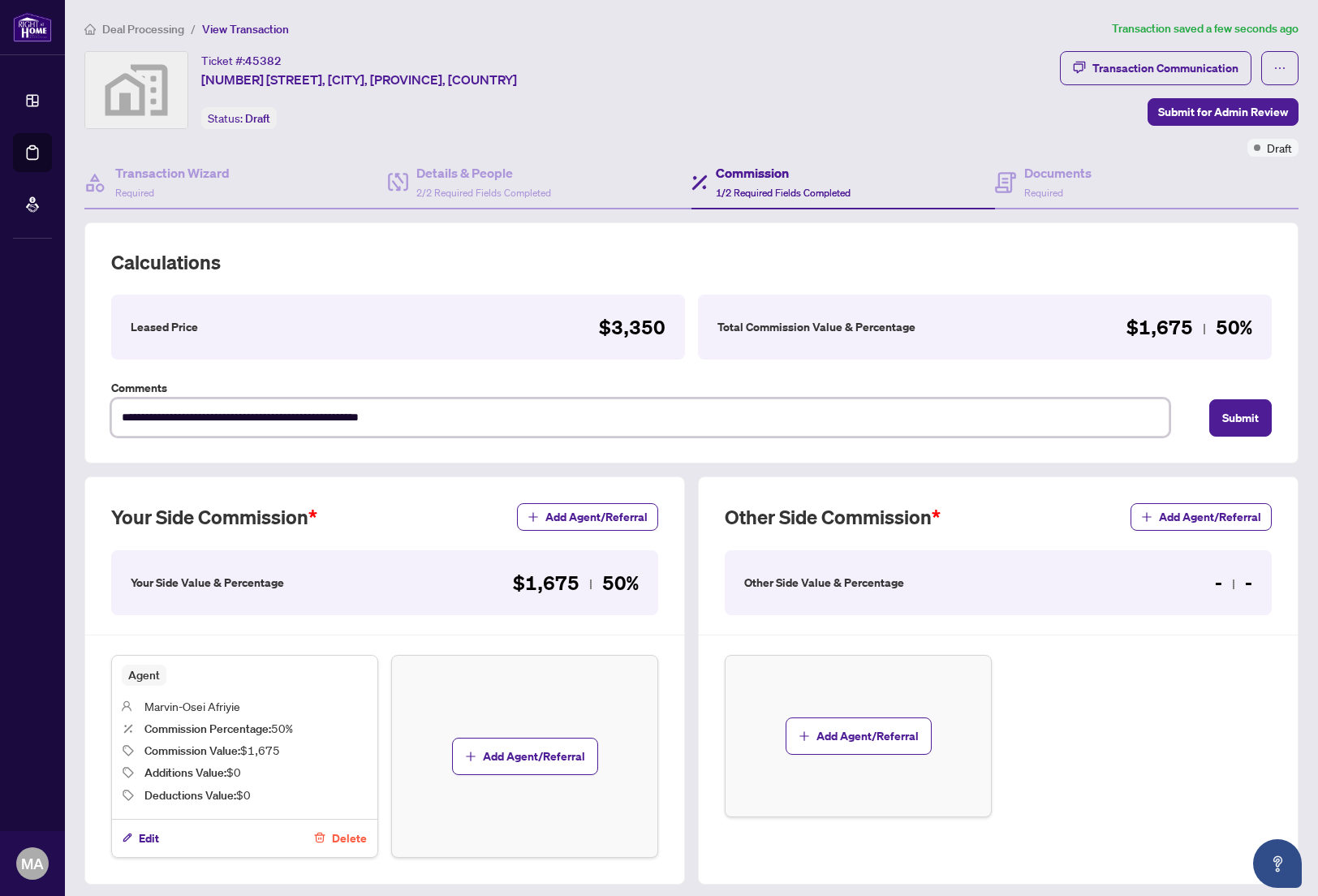 type on "**********" 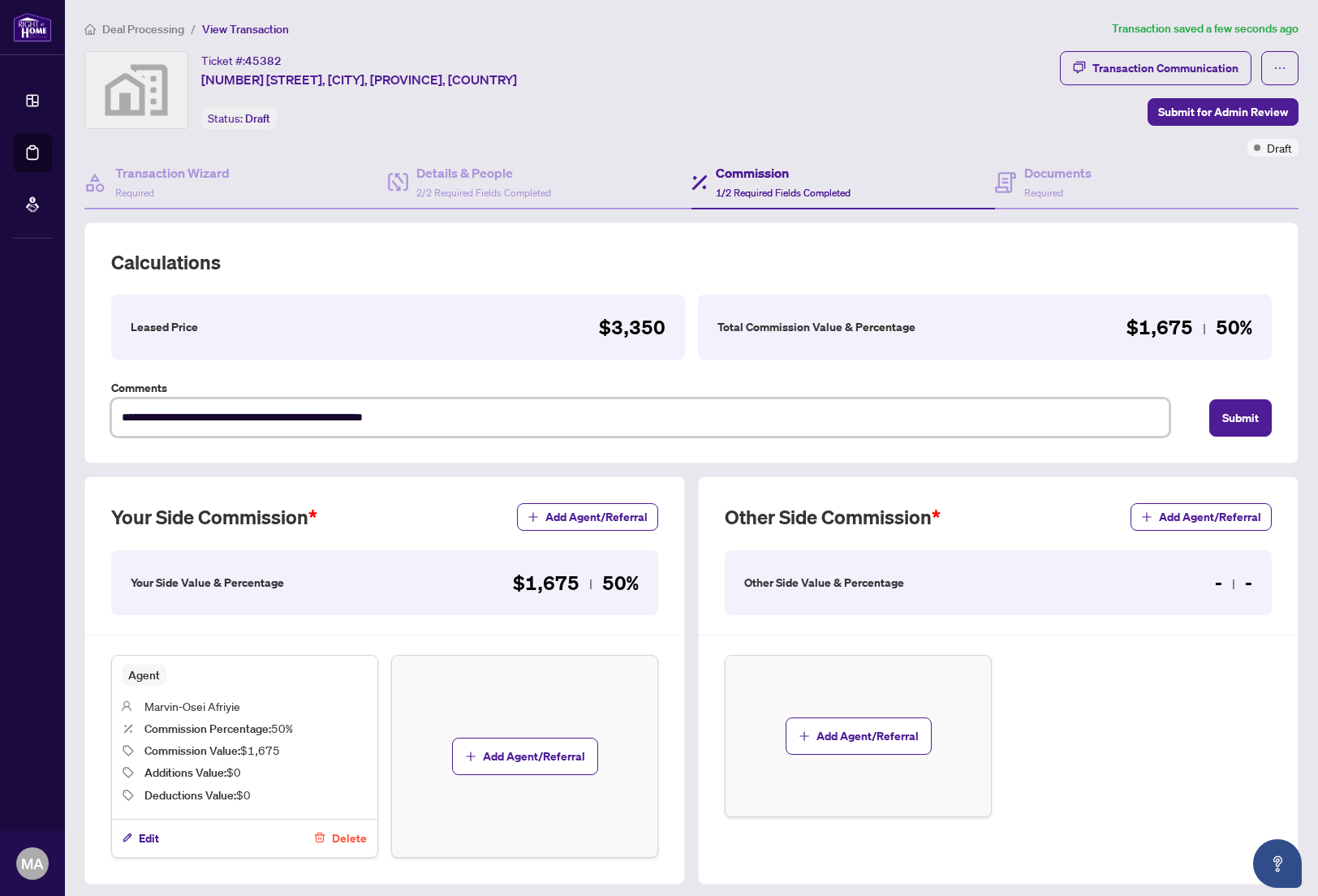 type on "**********" 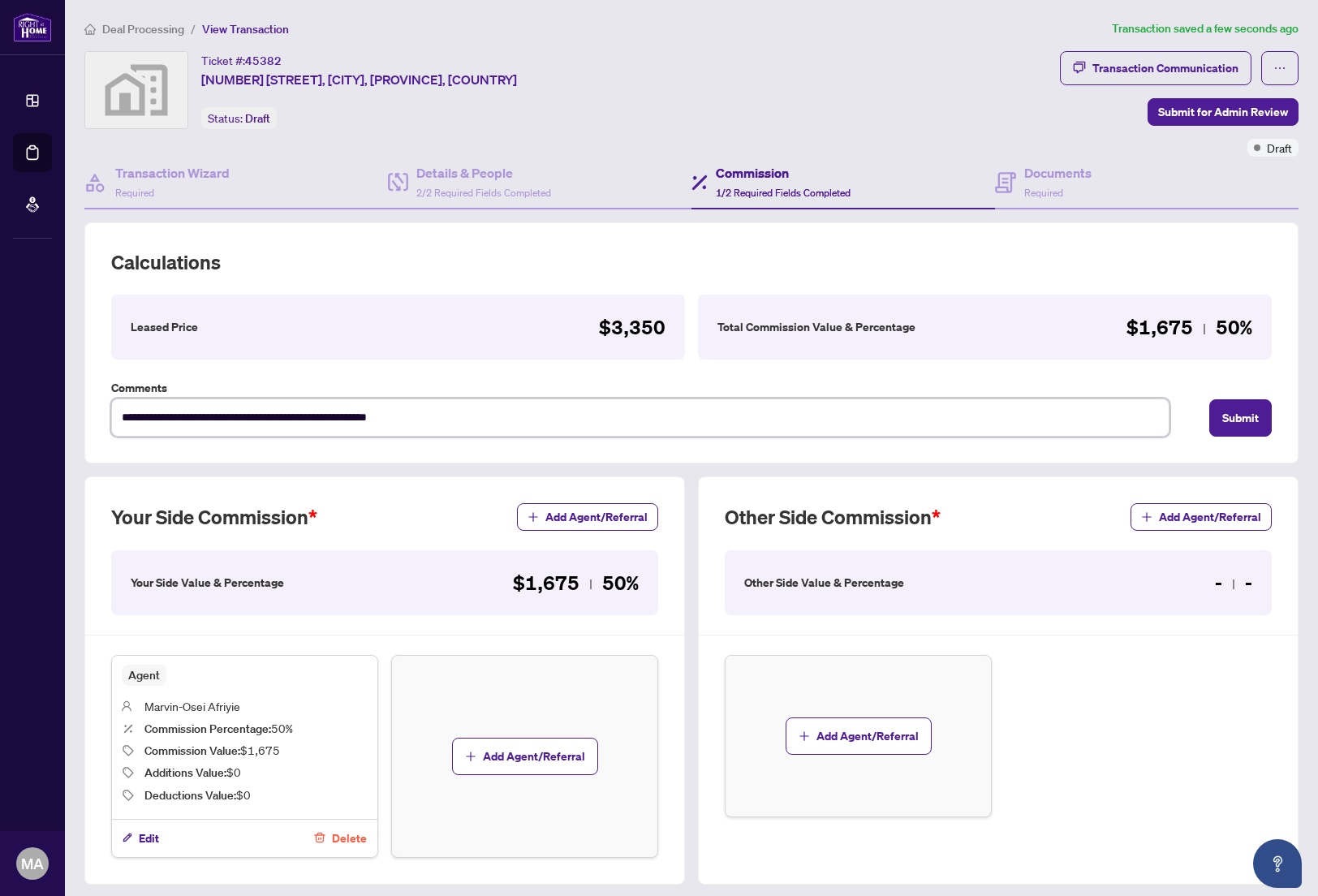 type on "**********" 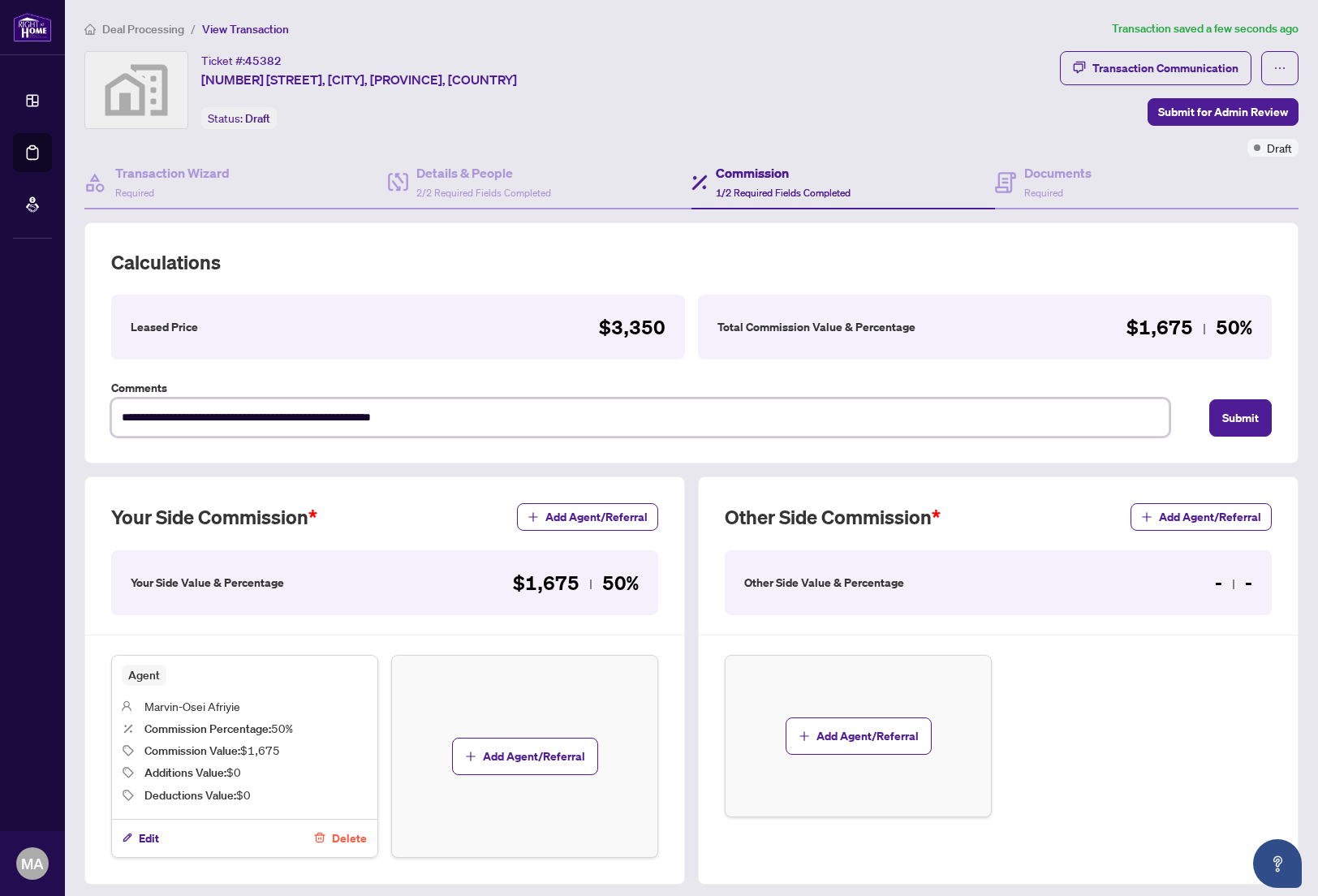 type on "**********" 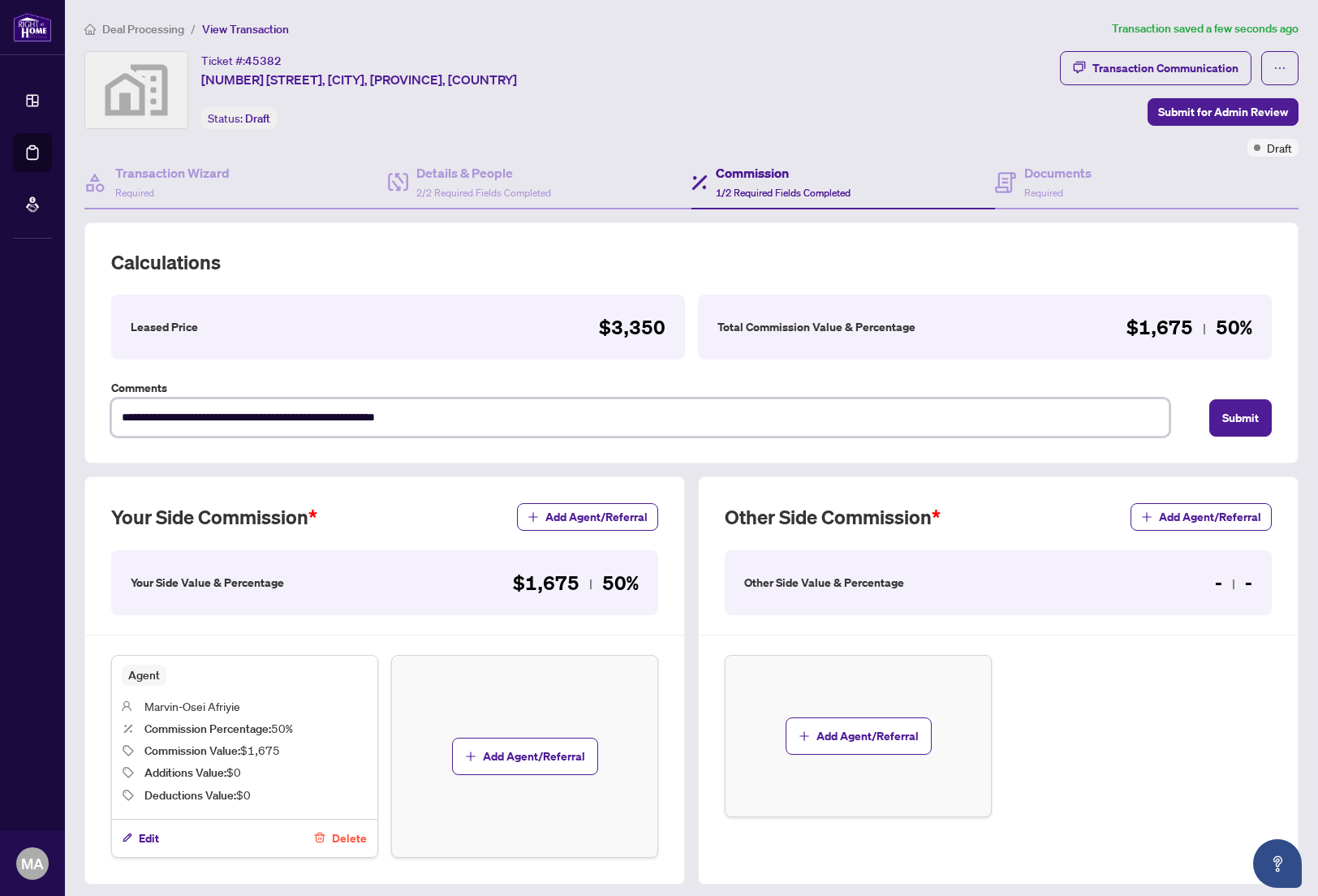 type on "**********" 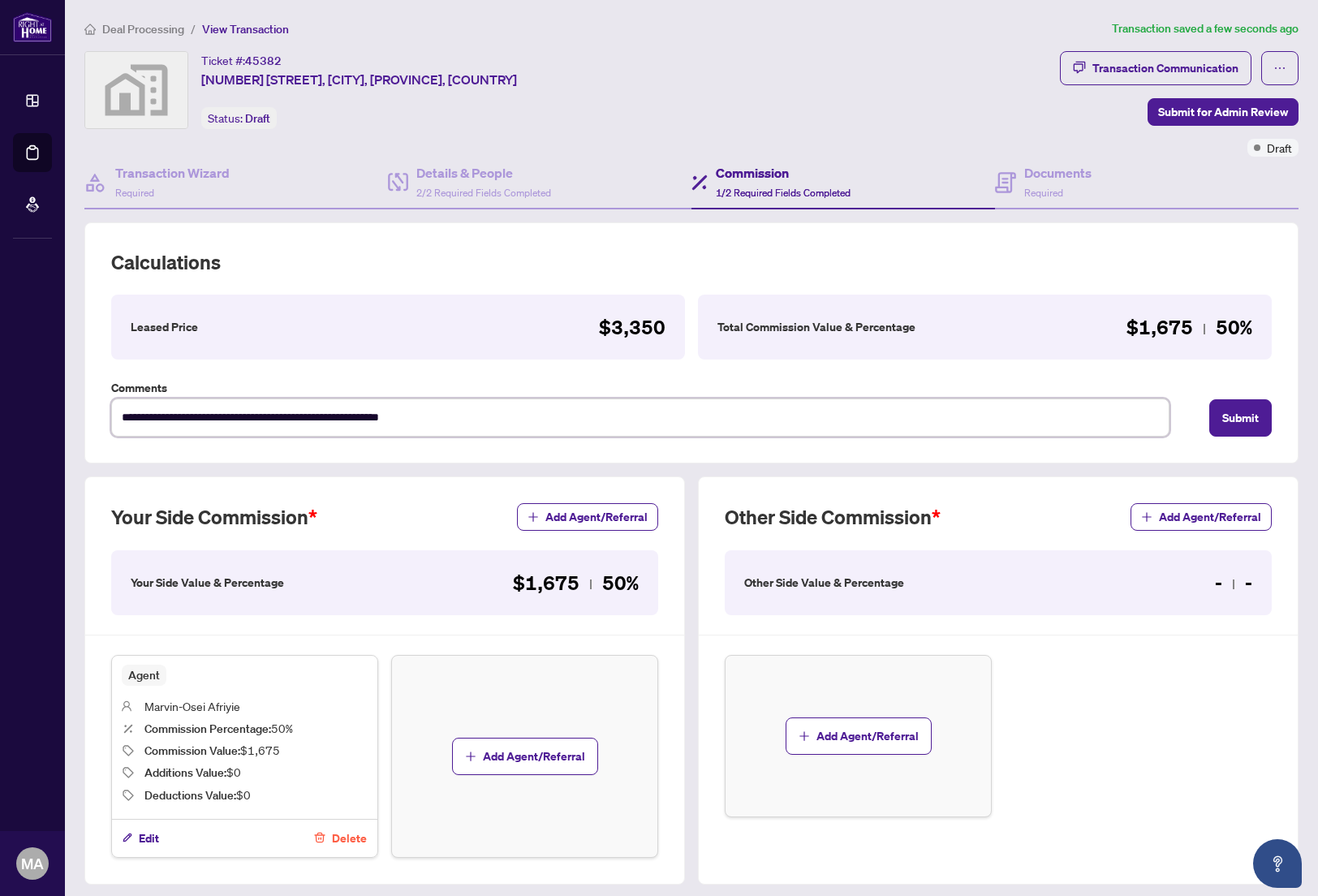 type on "**********" 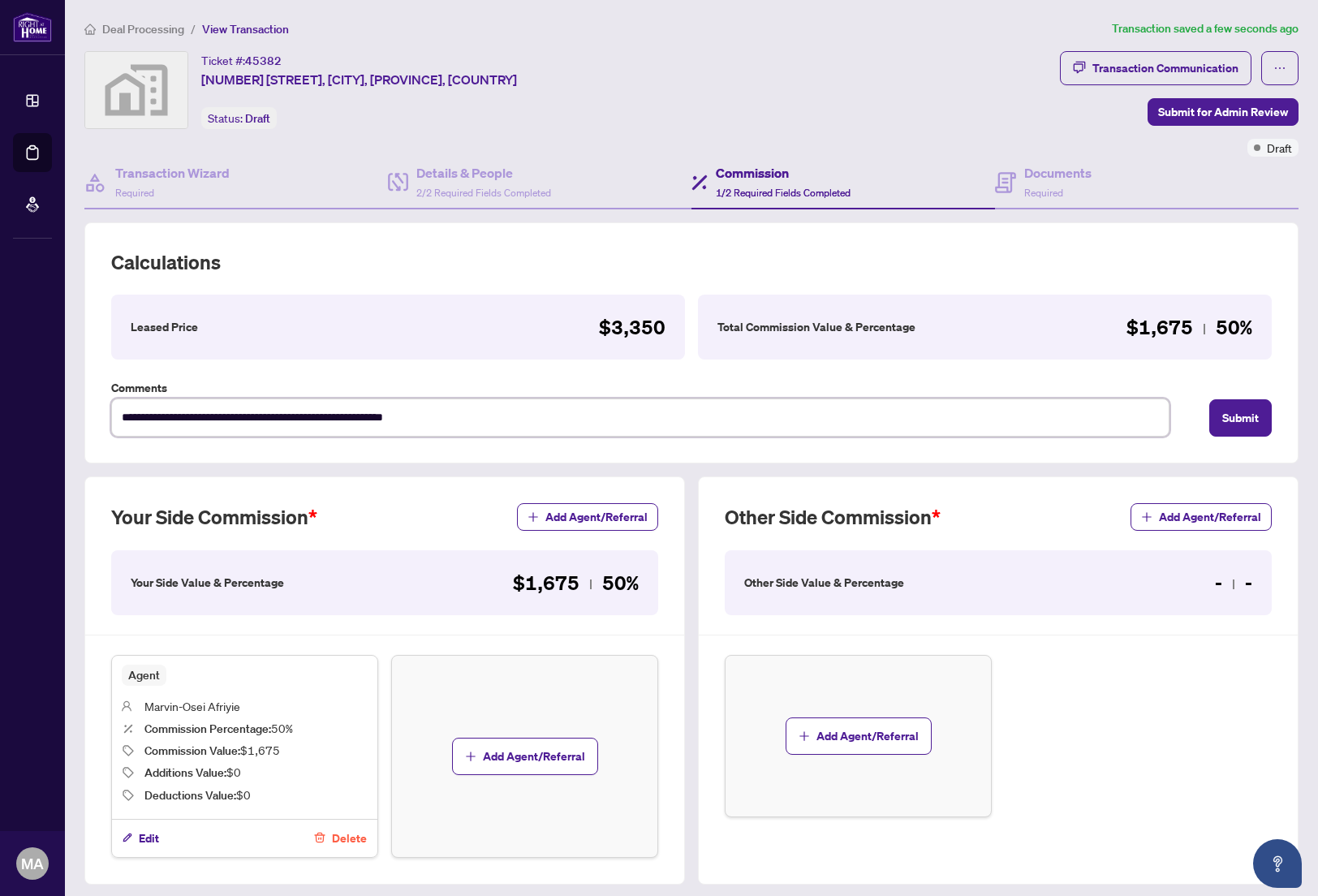 type on "**********" 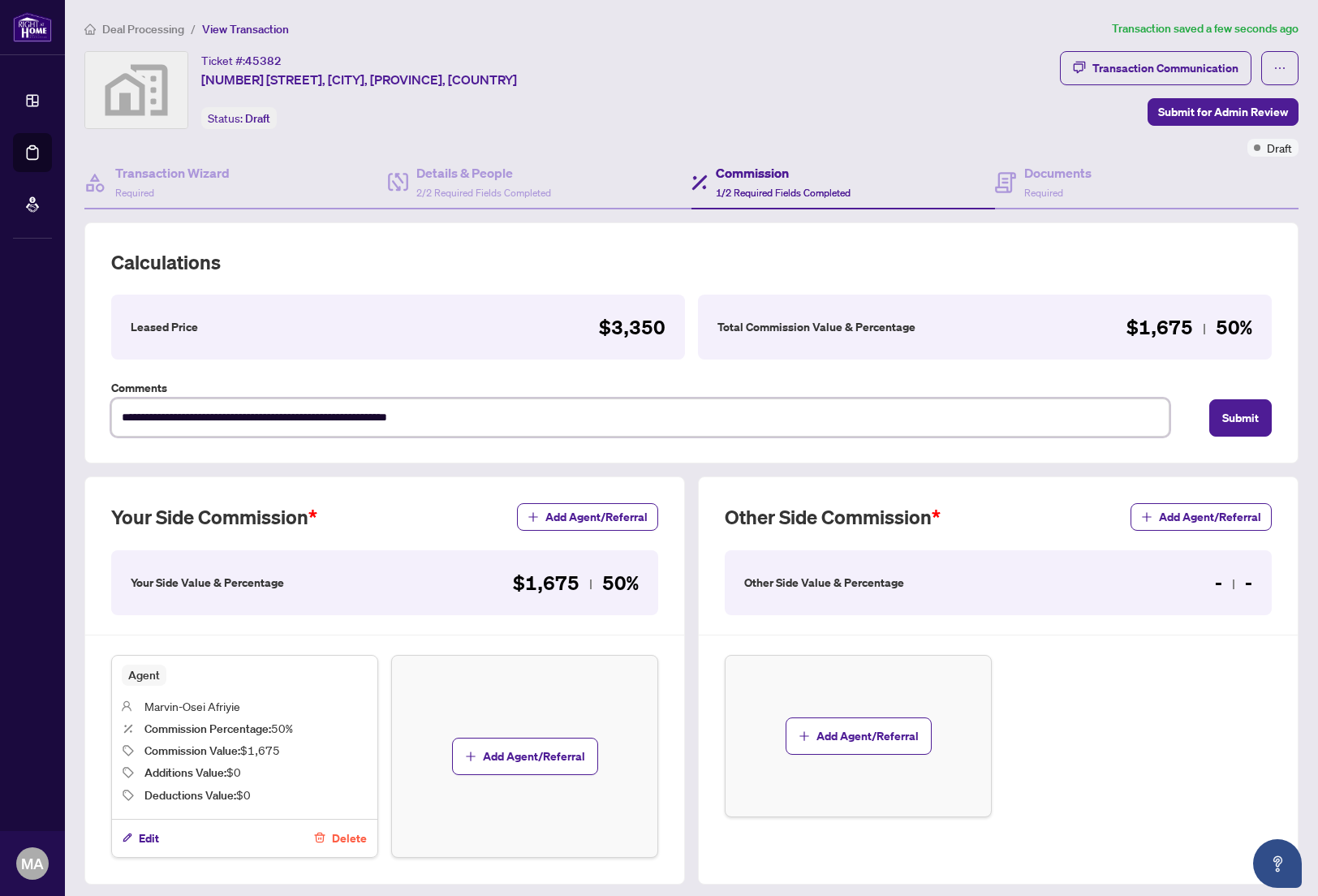 type on "**********" 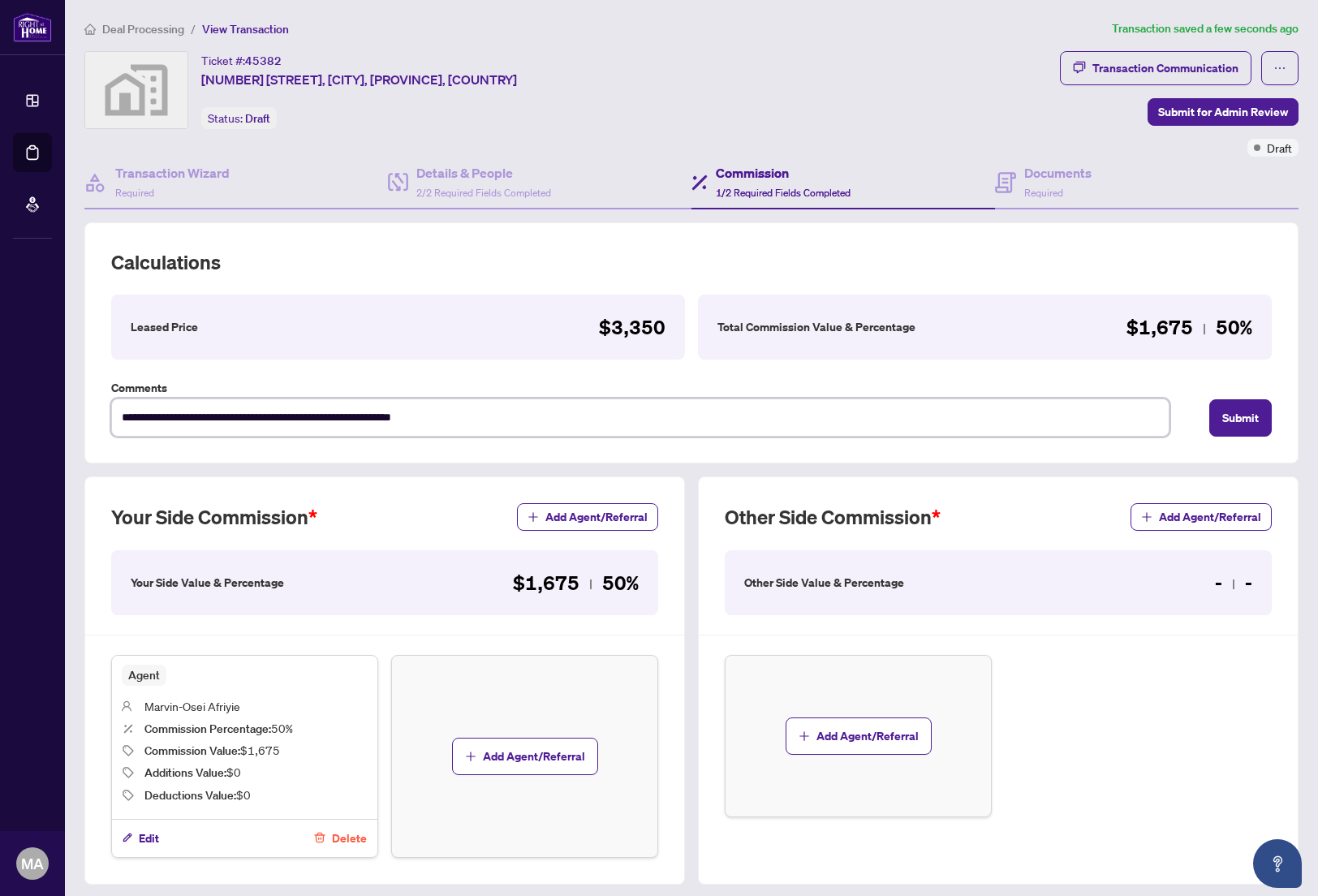 type on "**********" 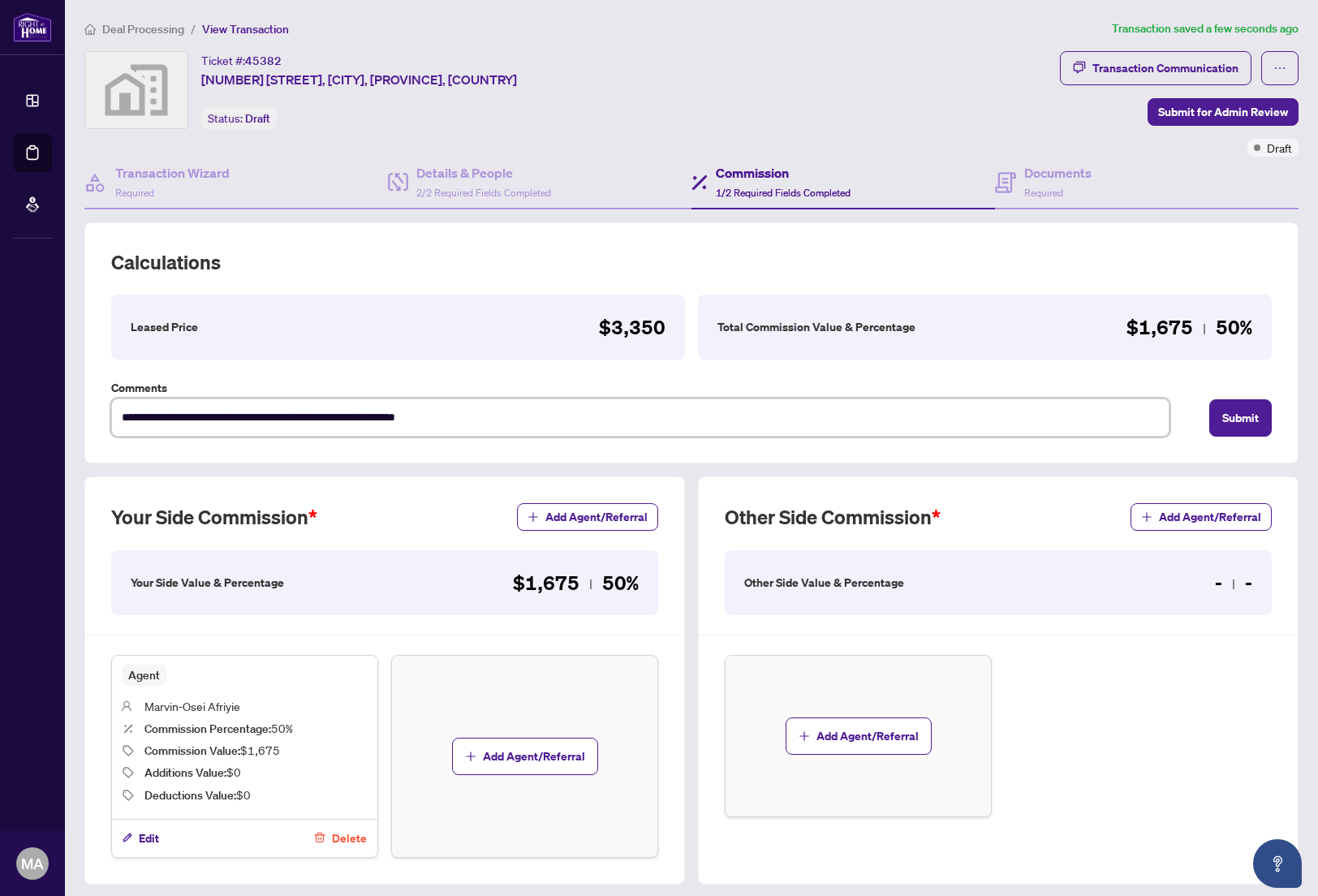 type on "**********" 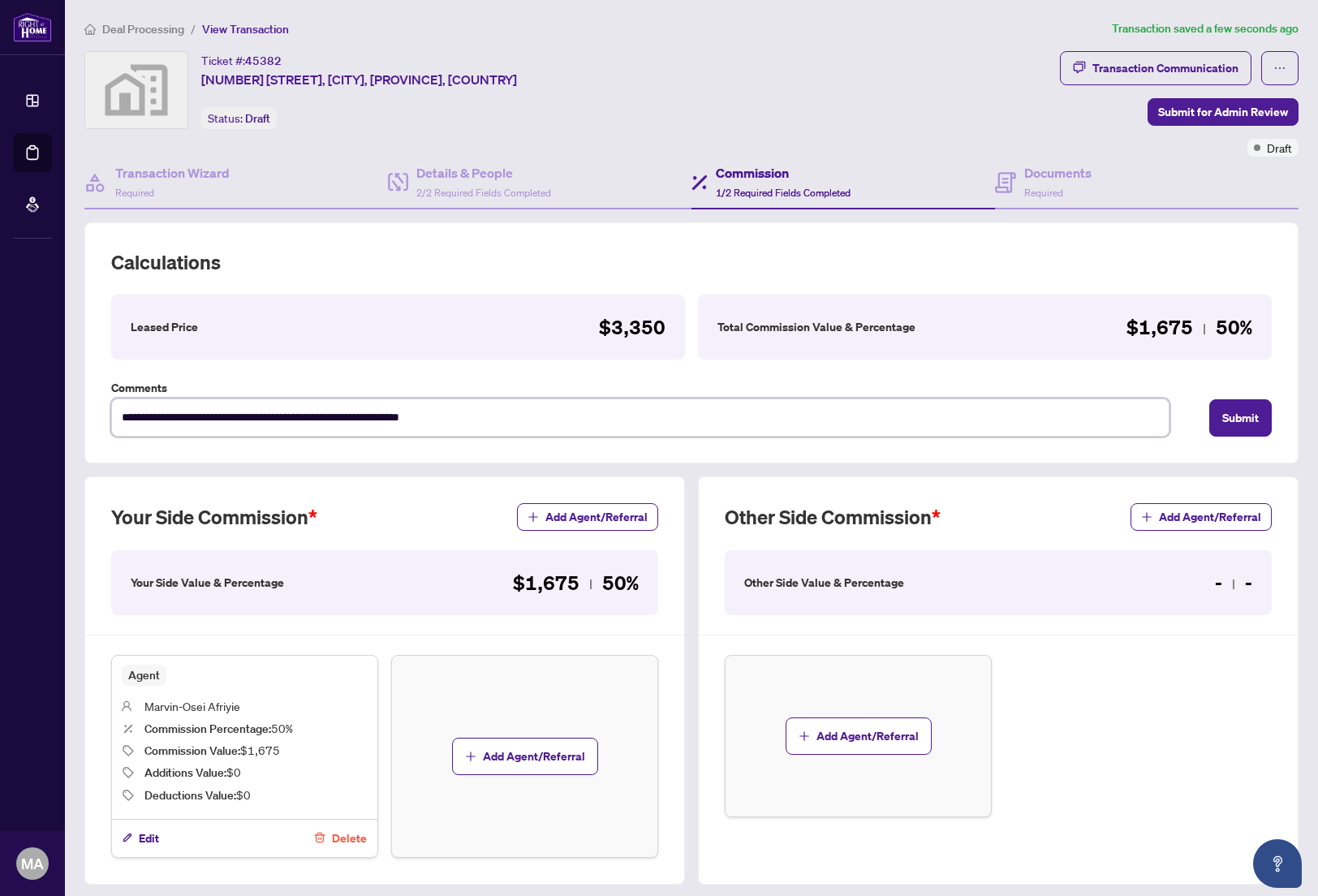 type on "**********" 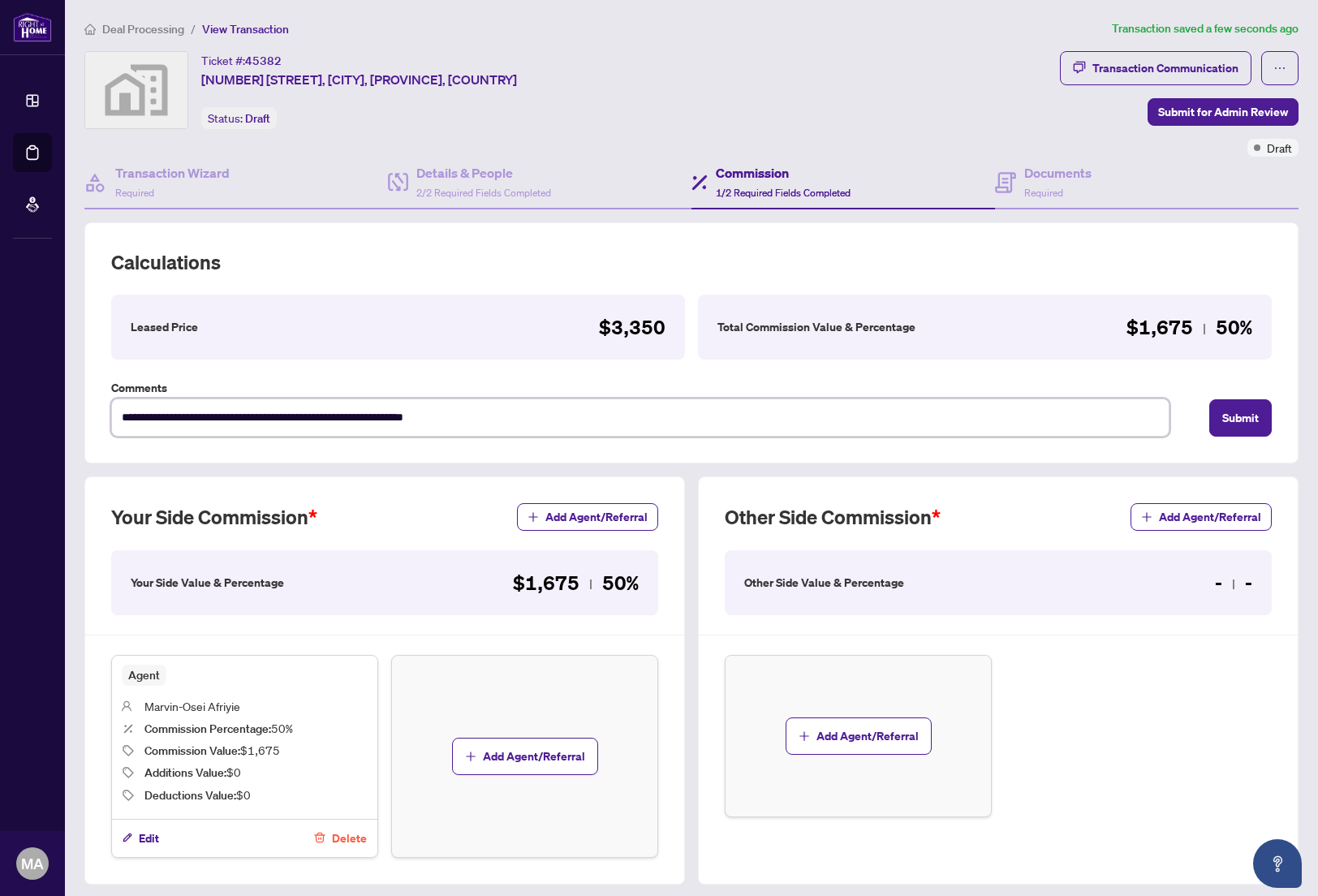 type on "**********" 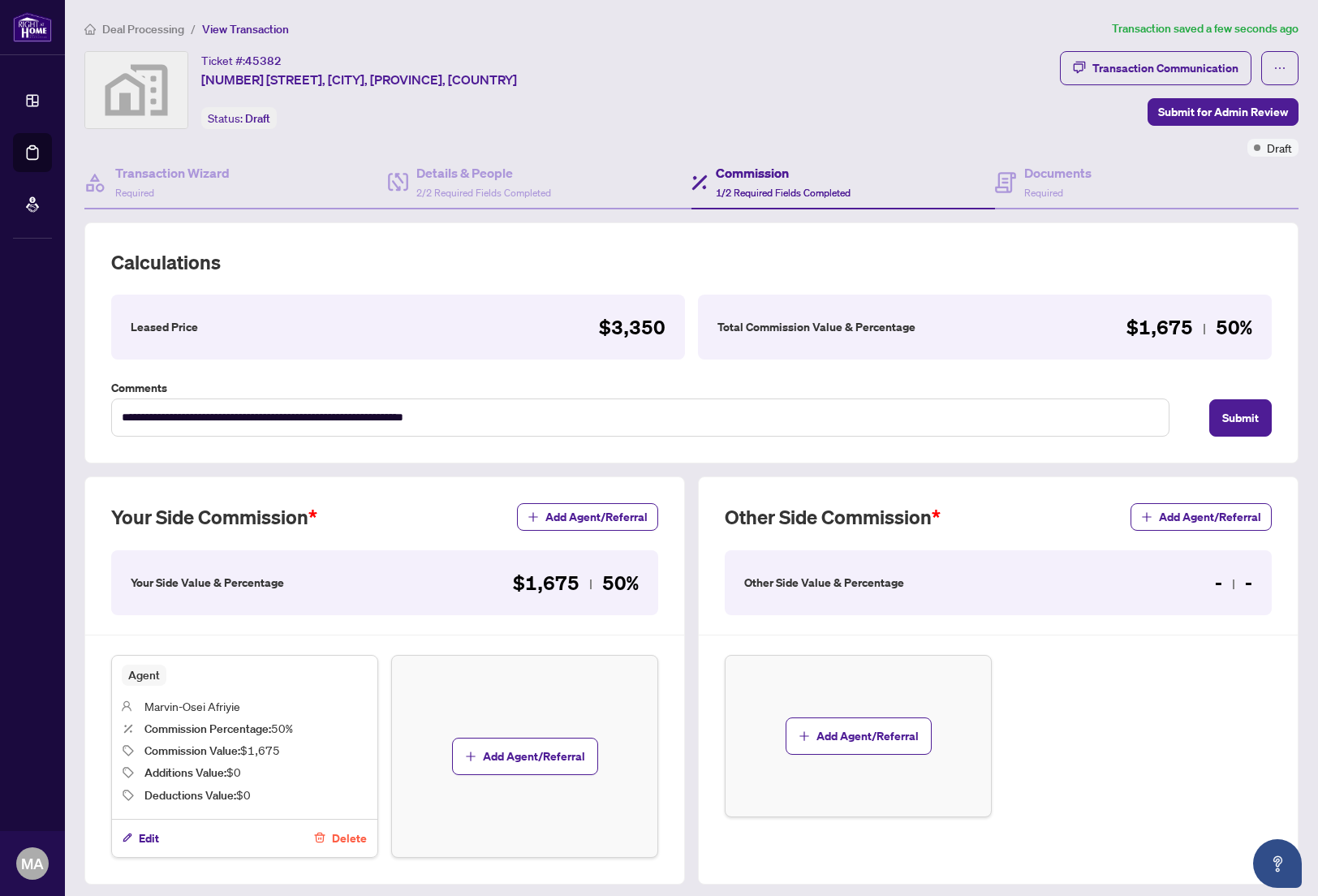 click on "Add Agent/Referral" at bounding box center (998, 736) 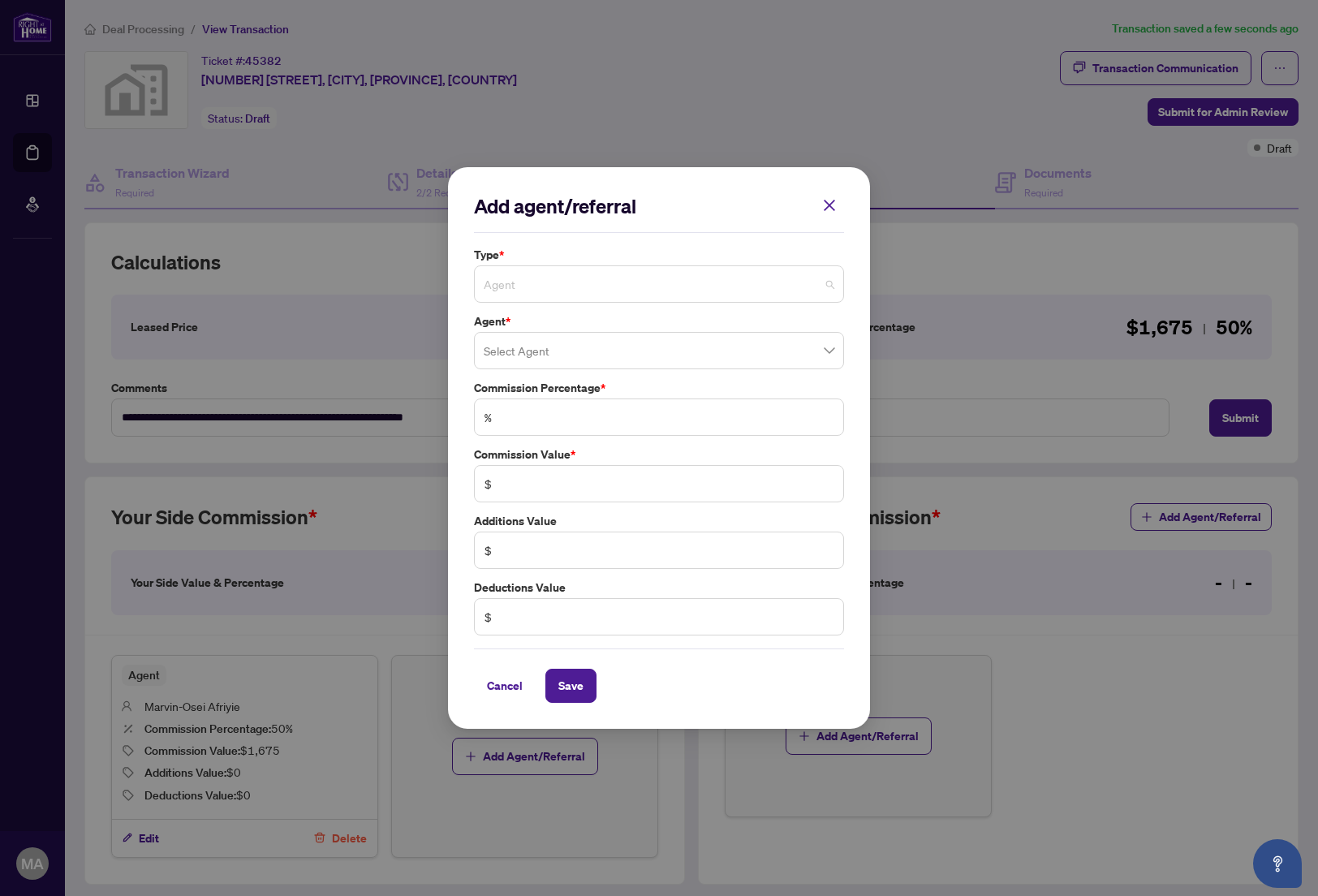 click on "Agent" at bounding box center (659, 284) 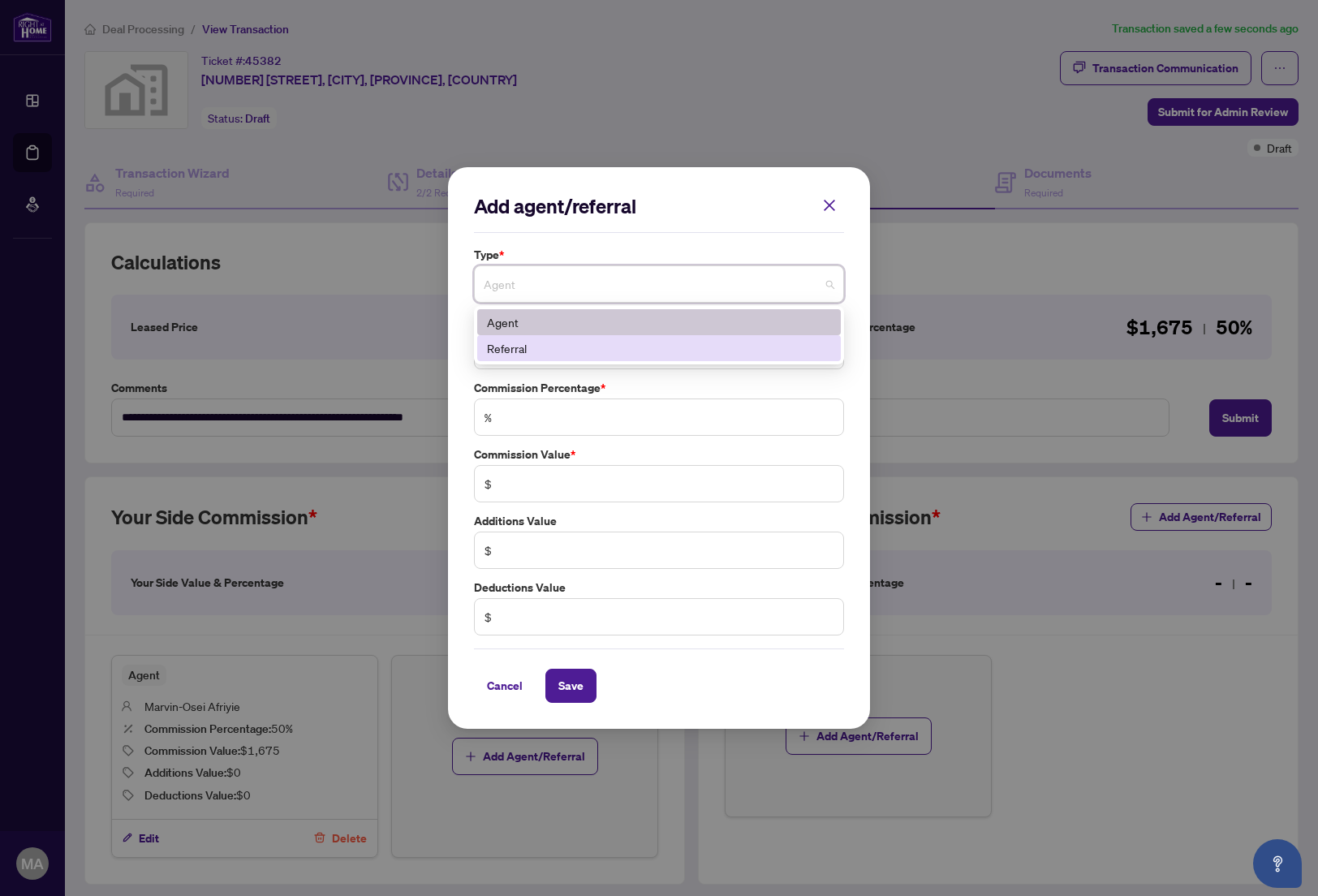 click on "Referral" at bounding box center [659, 348] 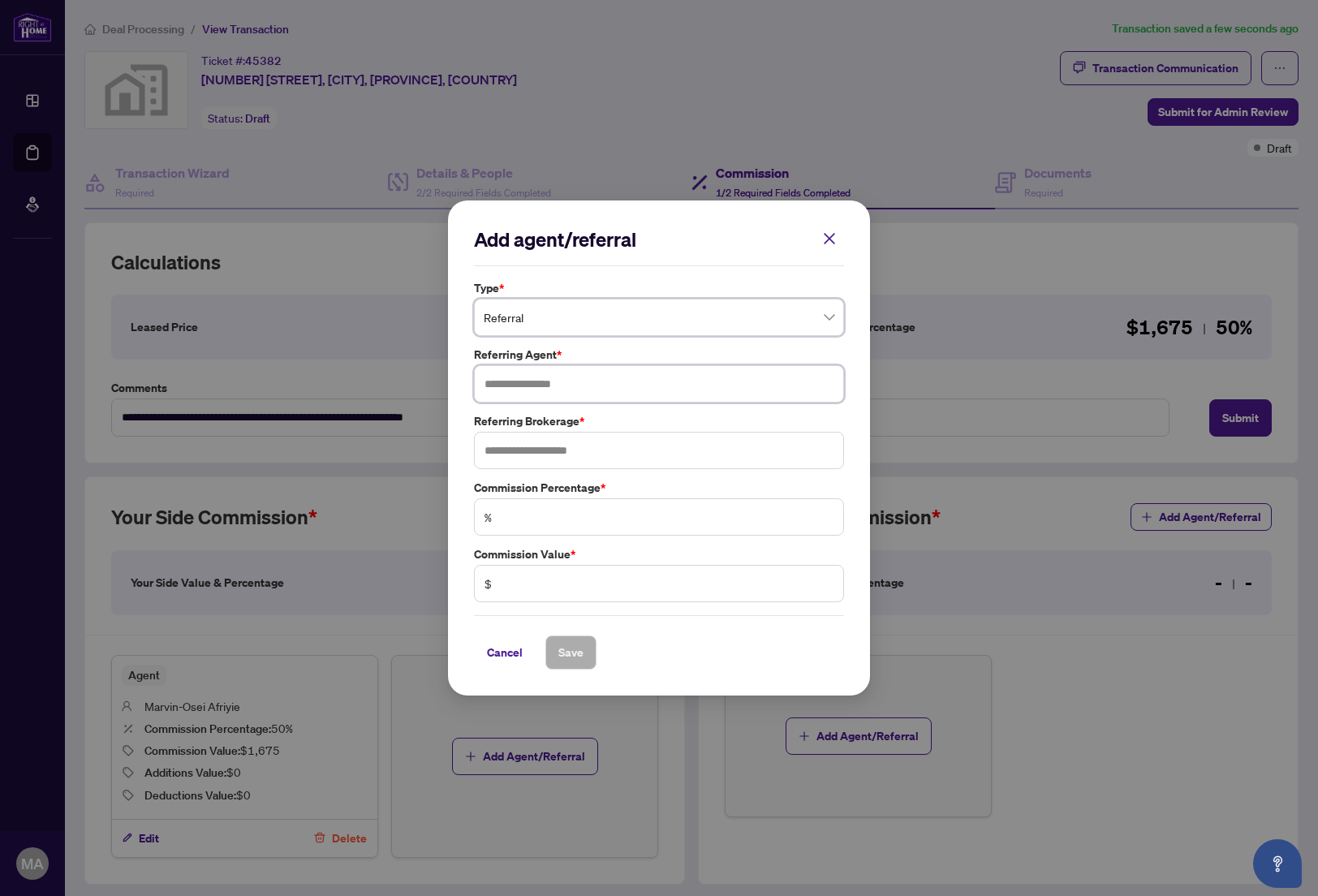 click at bounding box center [659, 384] 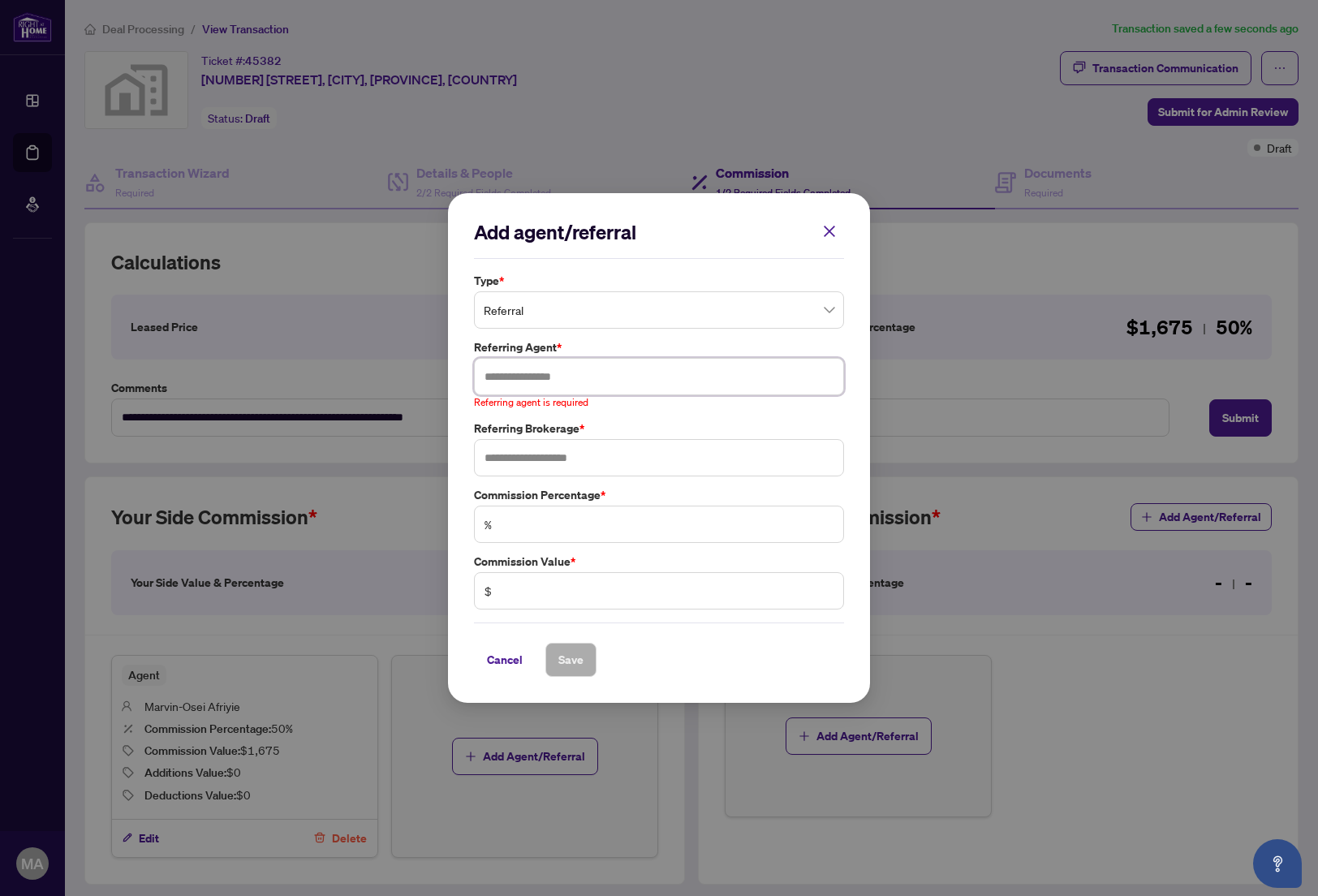 click at bounding box center (659, 377) 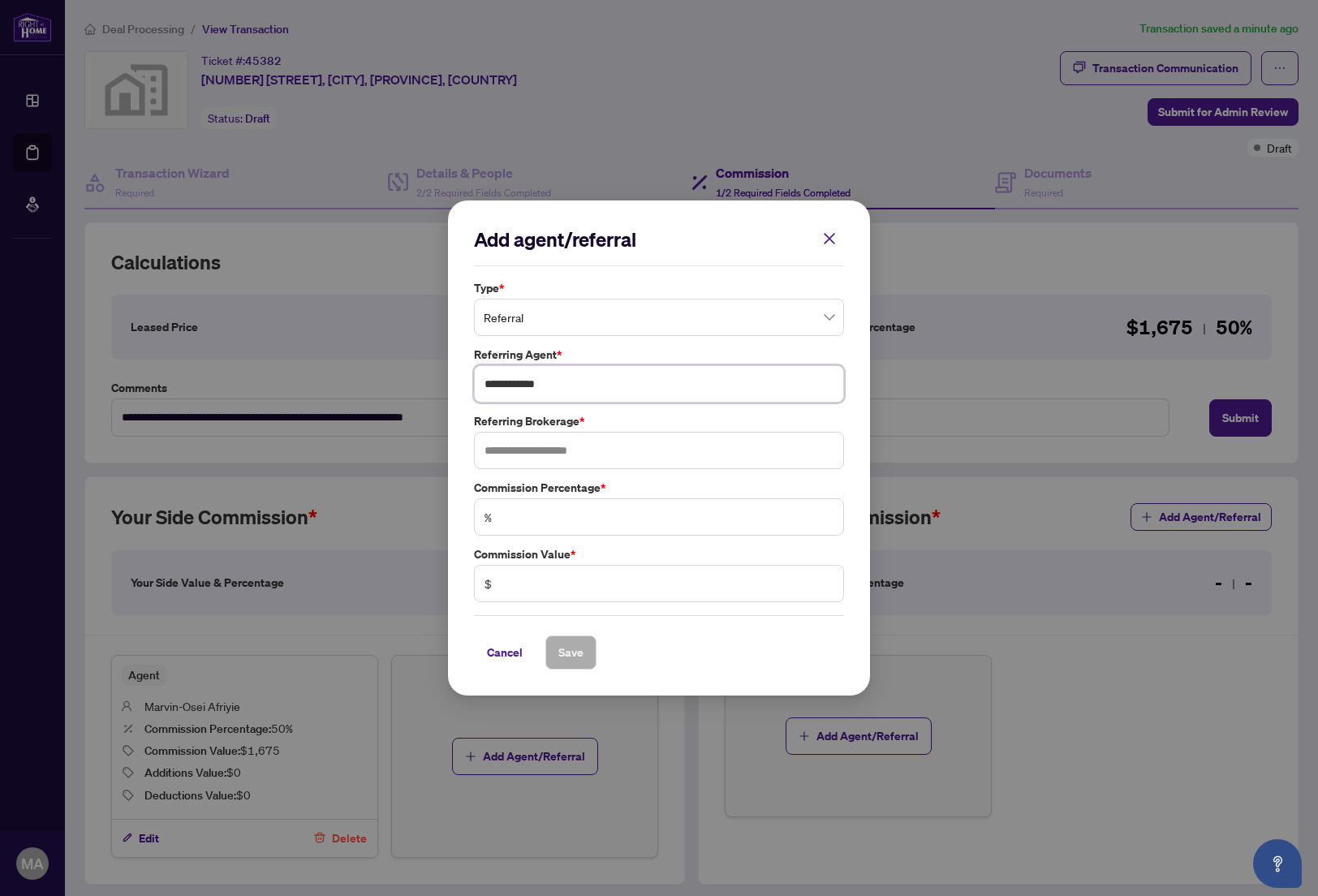 type on "**********" 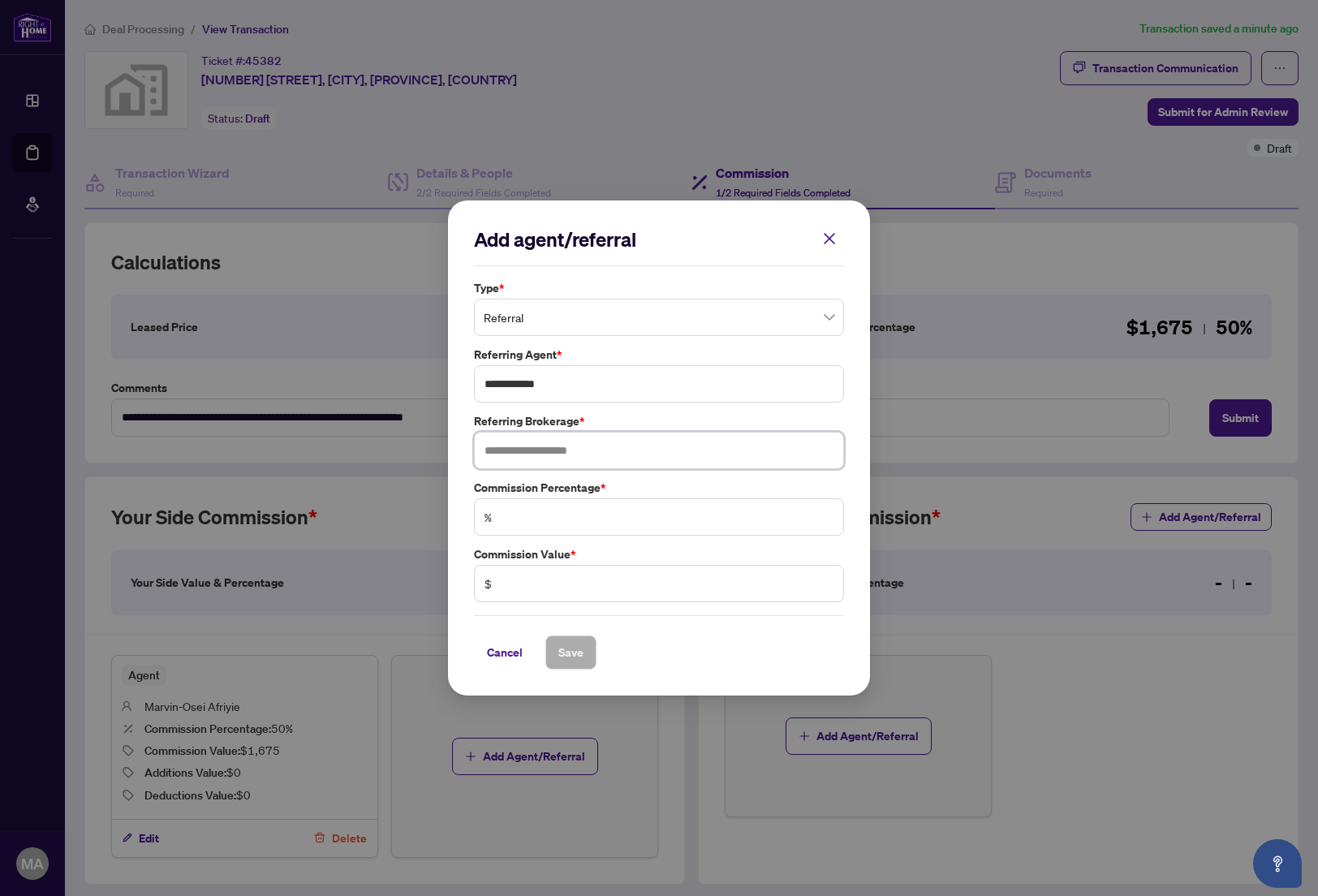 click at bounding box center (659, 450) 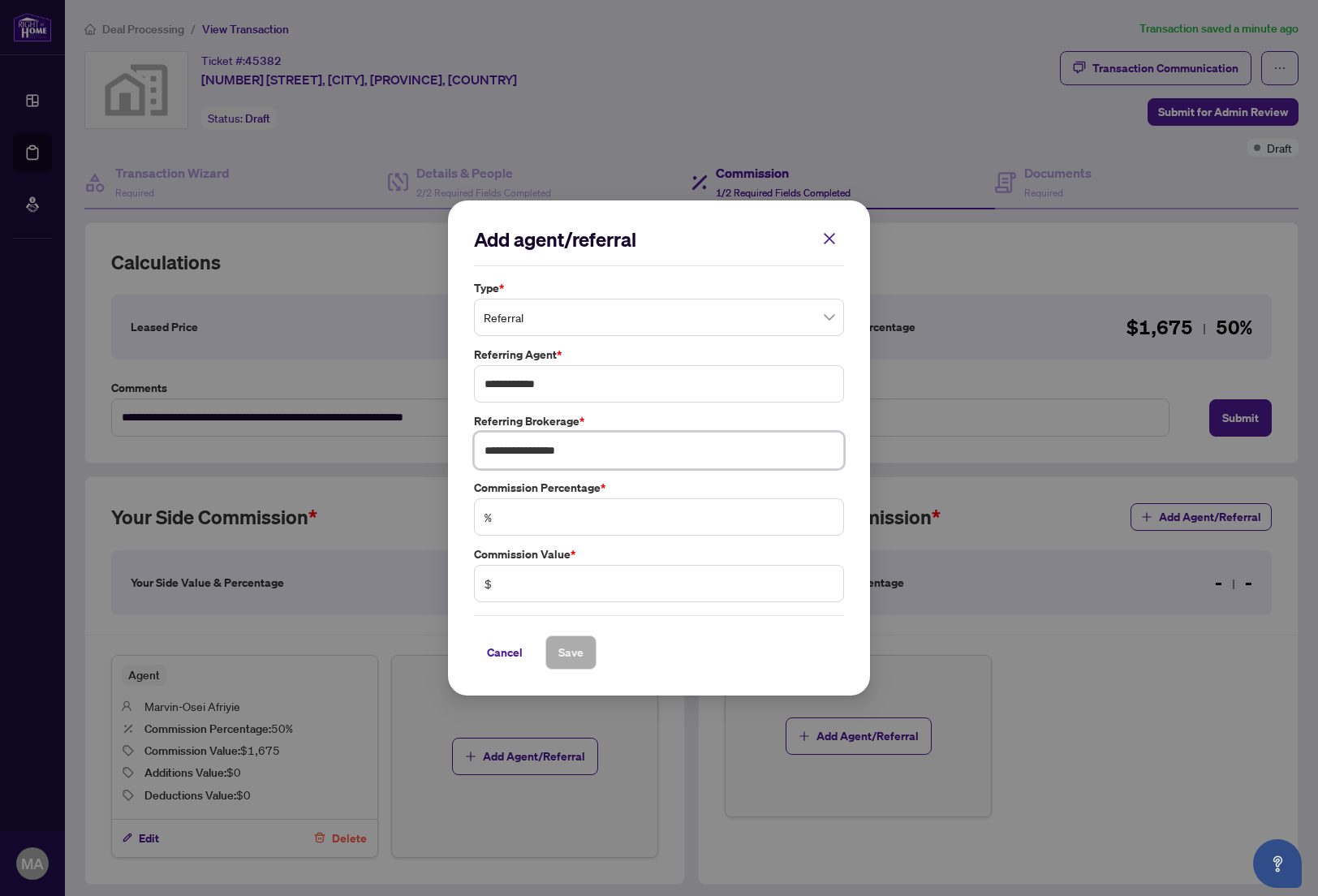 type on "**********" 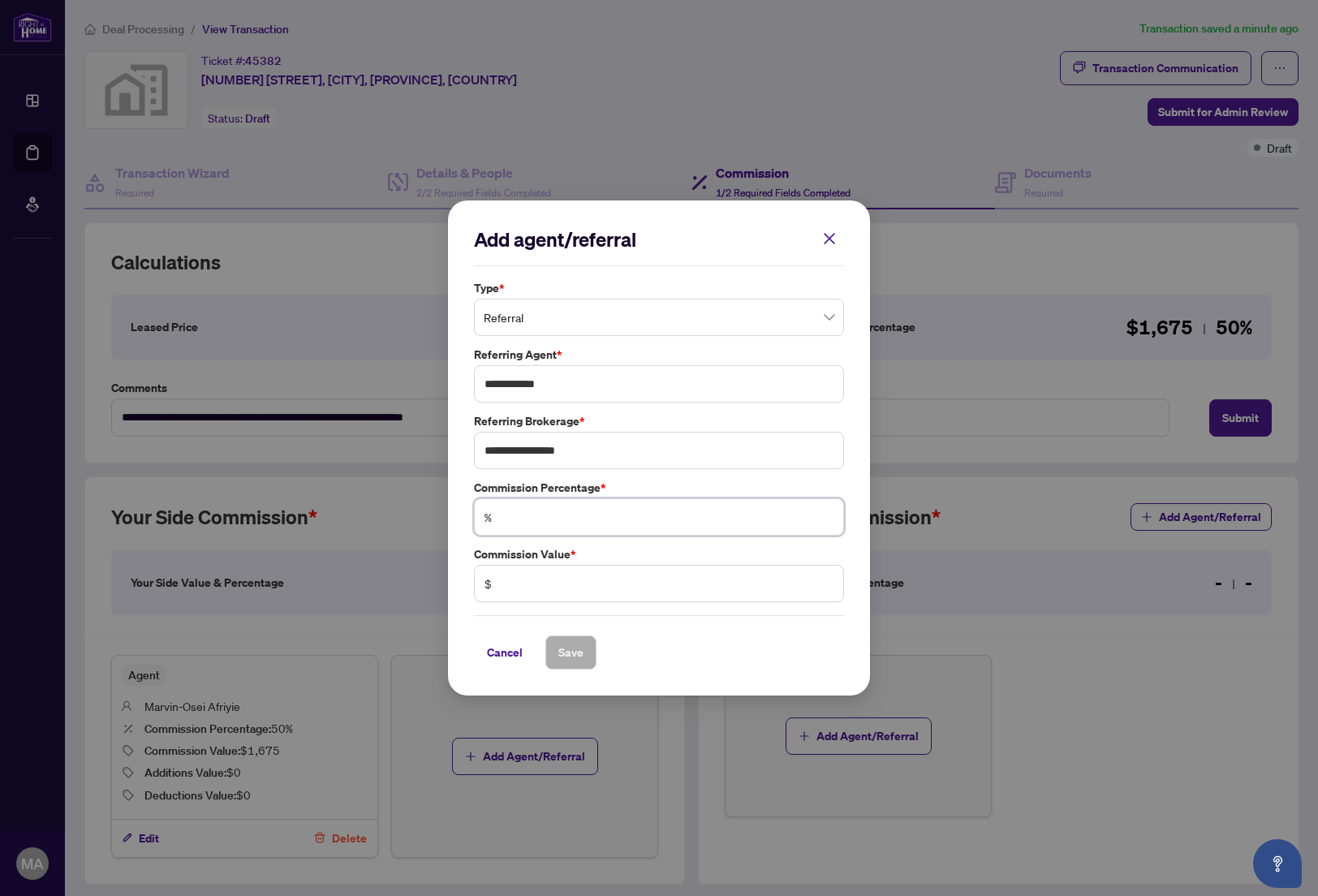 click at bounding box center [667, 517] 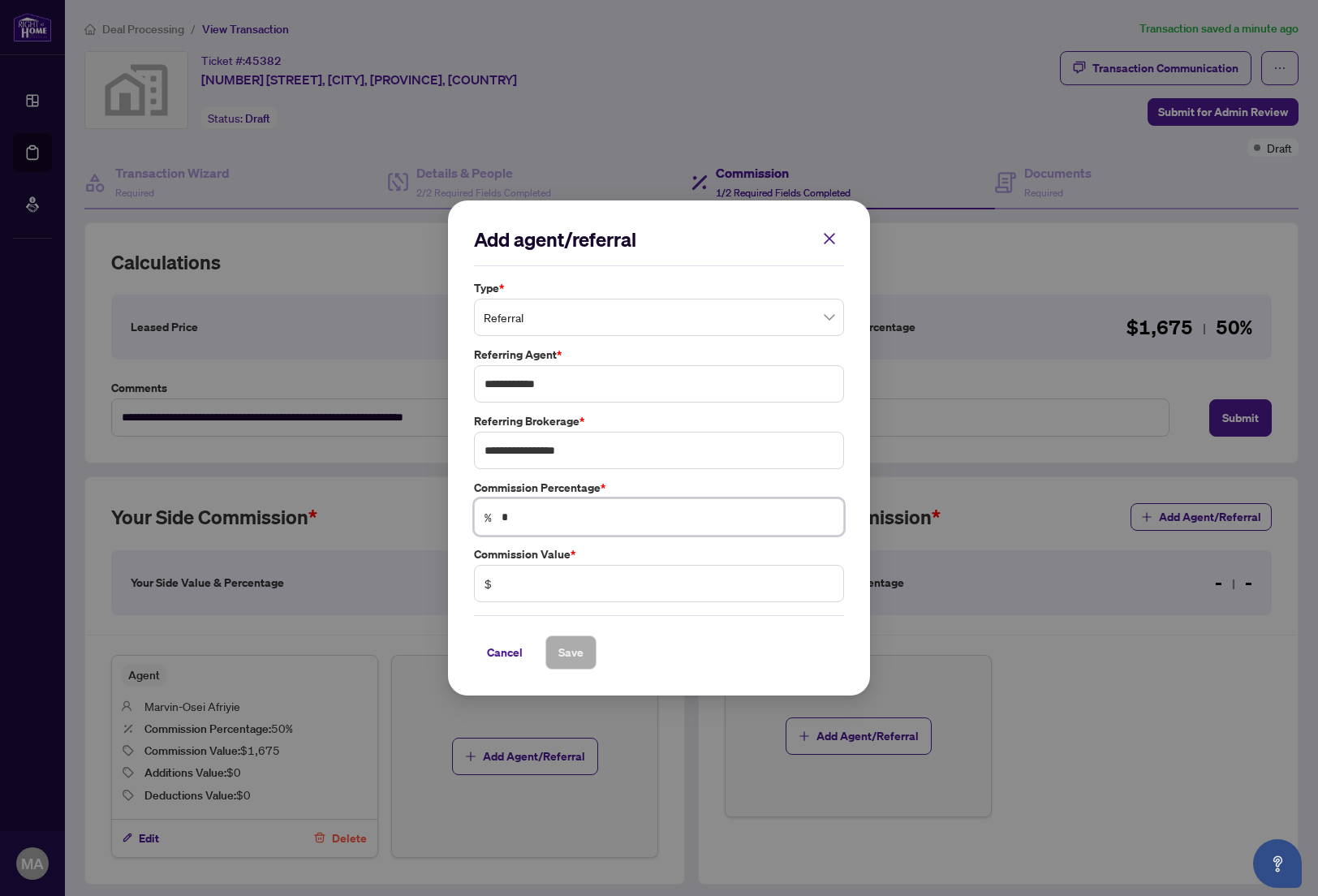 type on "*****" 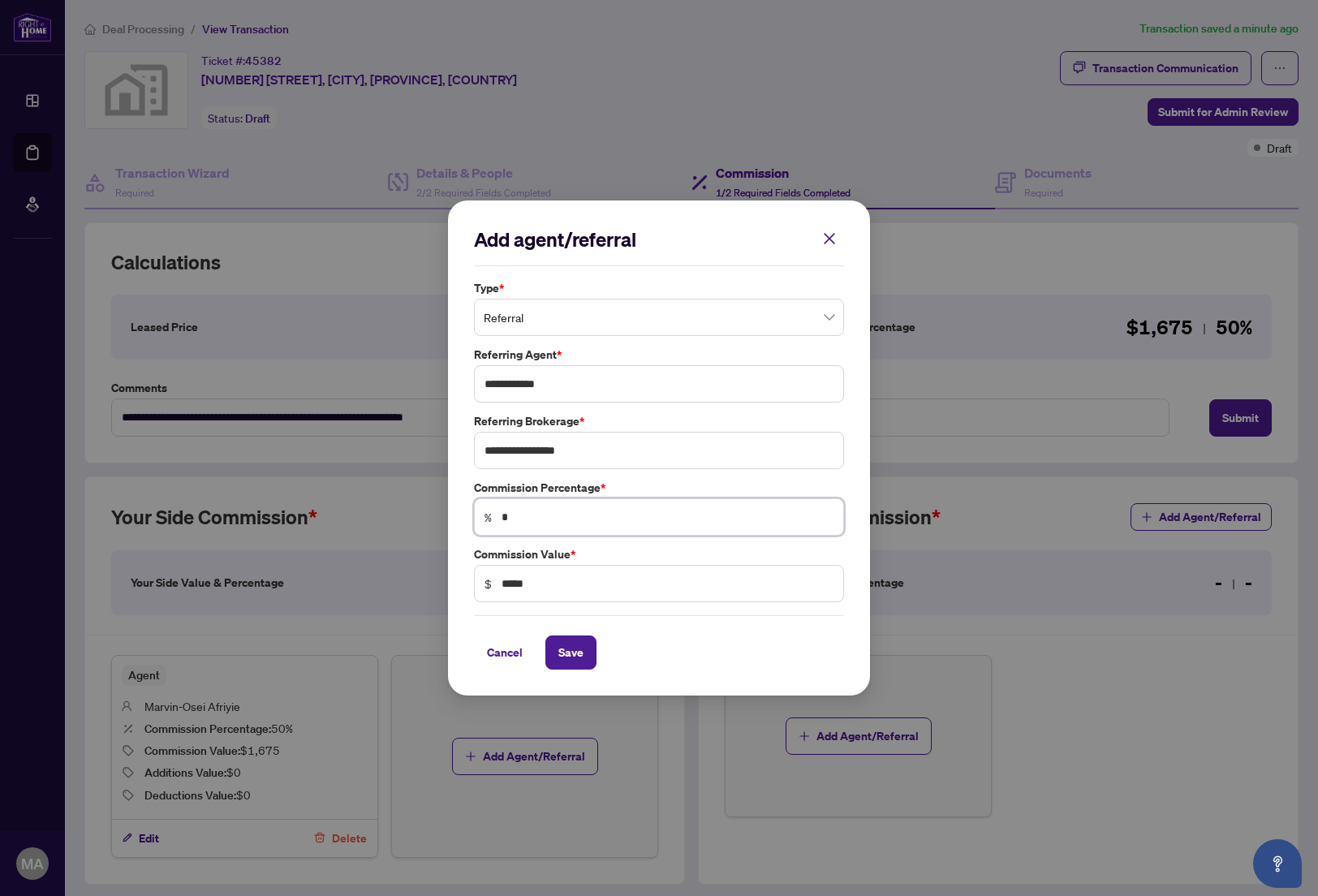 type on "**" 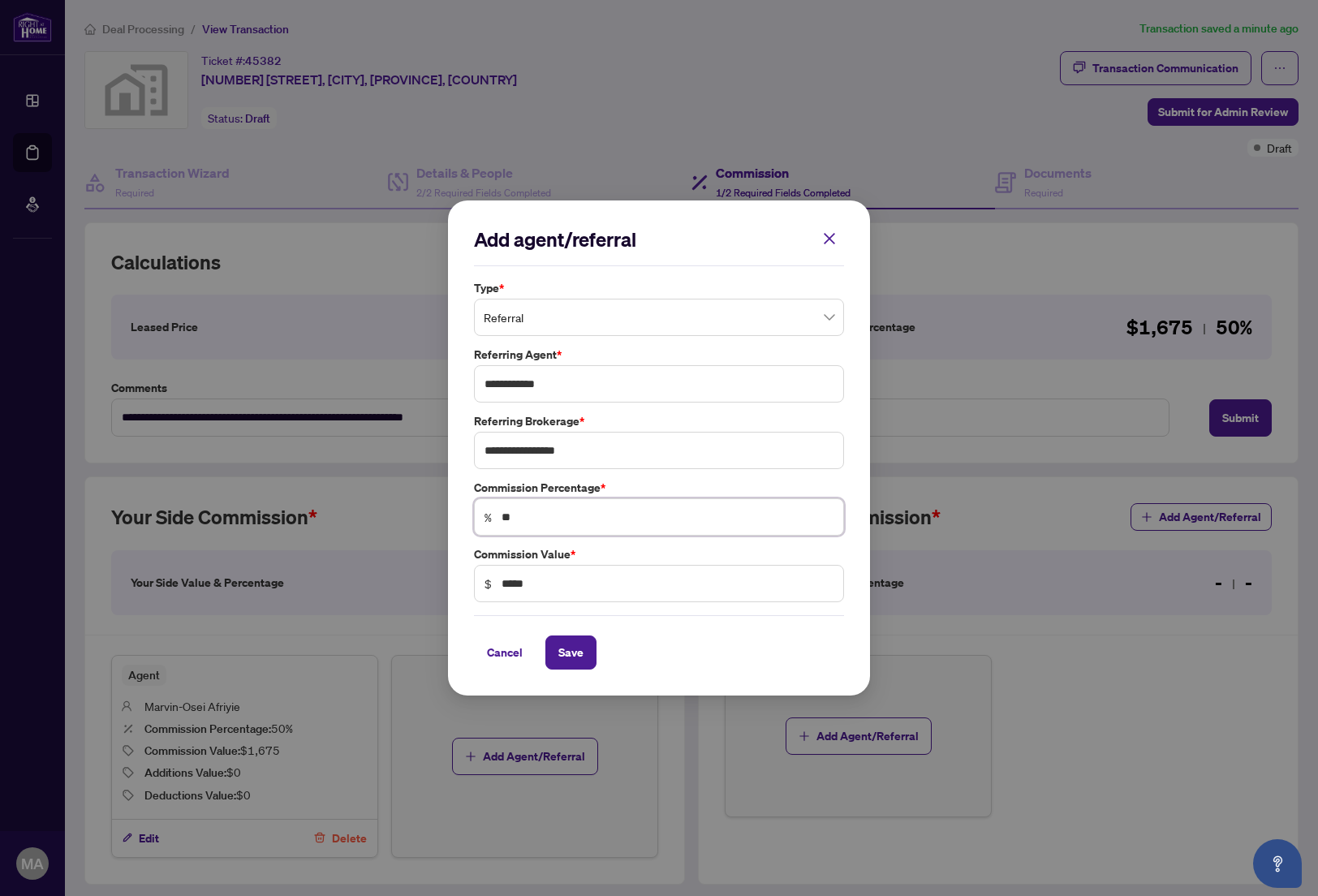 type on "**" 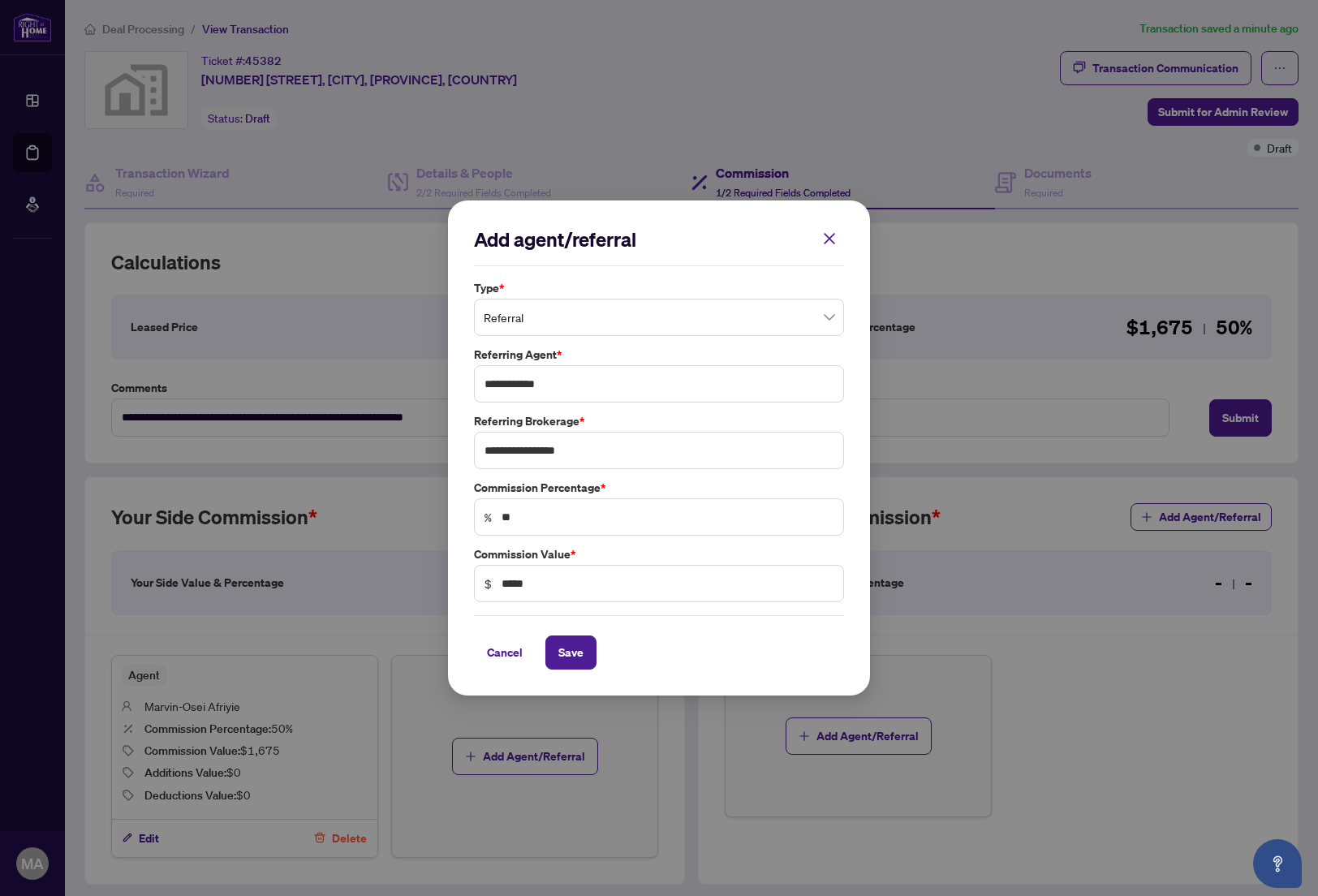 click on "Cancel Save" at bounding box center (659, 653) 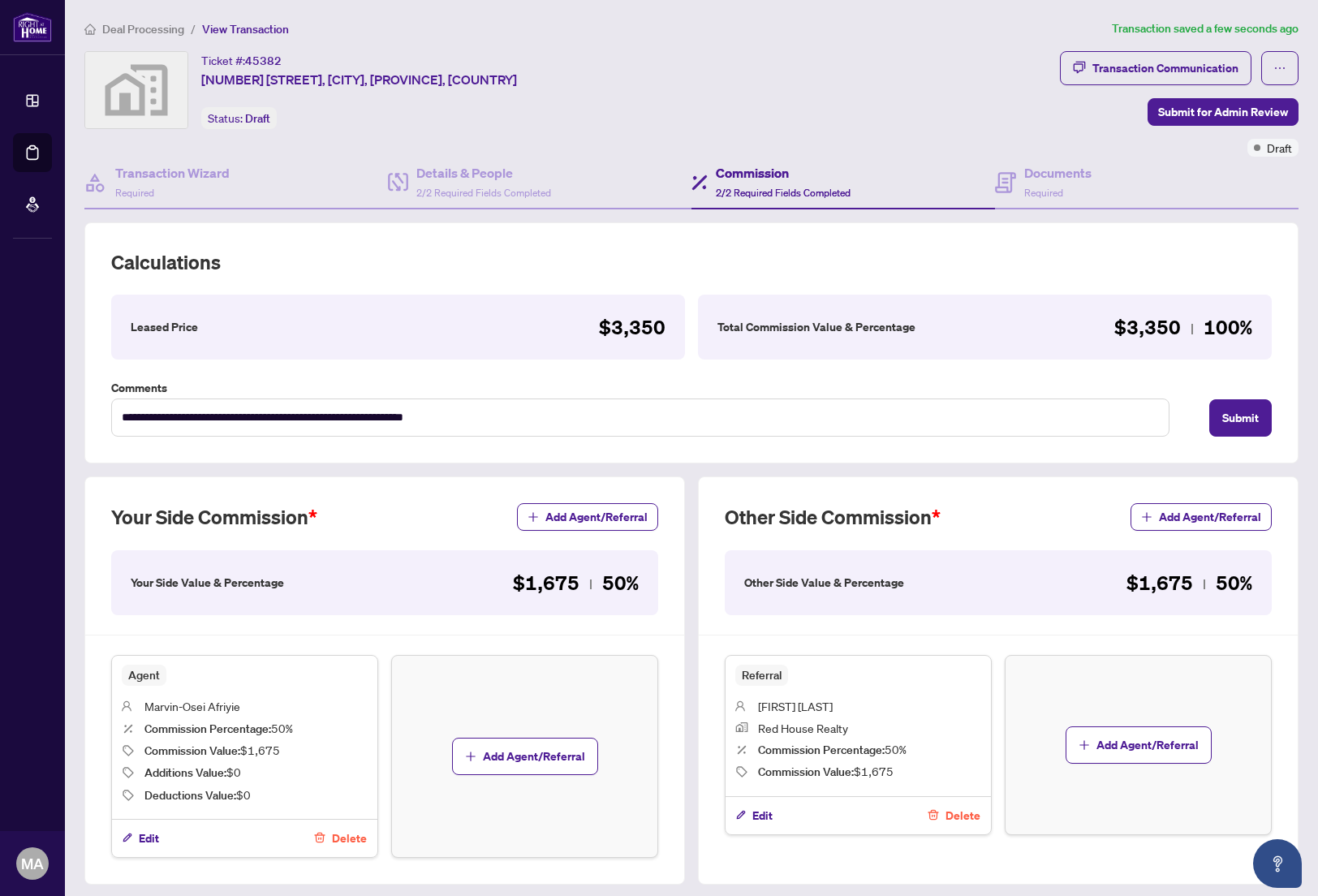 scroll, scrollTop: 110, scrollLeft: 0, axis: vertical 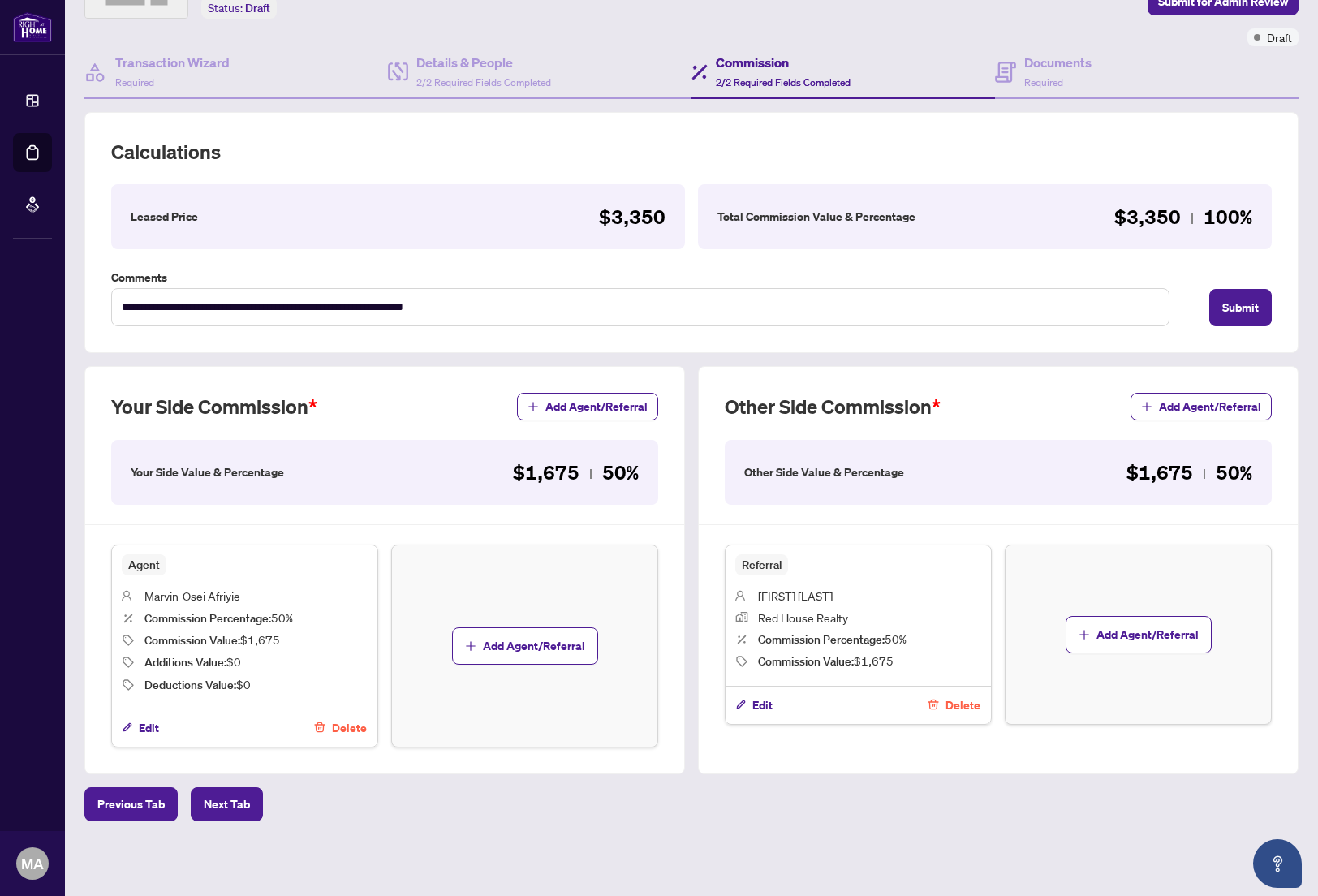 click on "Next Tab" at bounding box center (226, 804) 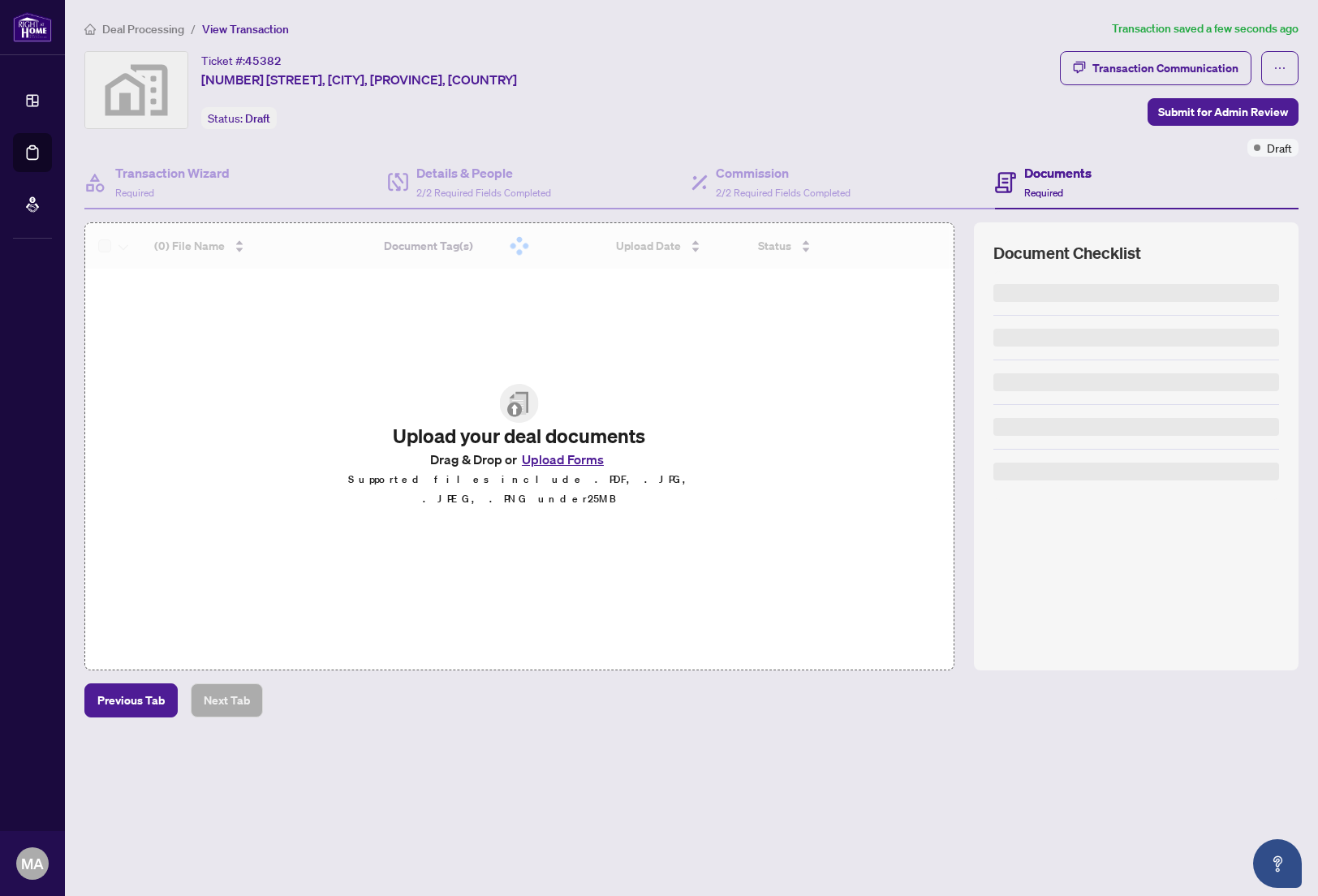 scroll, scrollTop: 0, scrollLeft: 0, axis: both 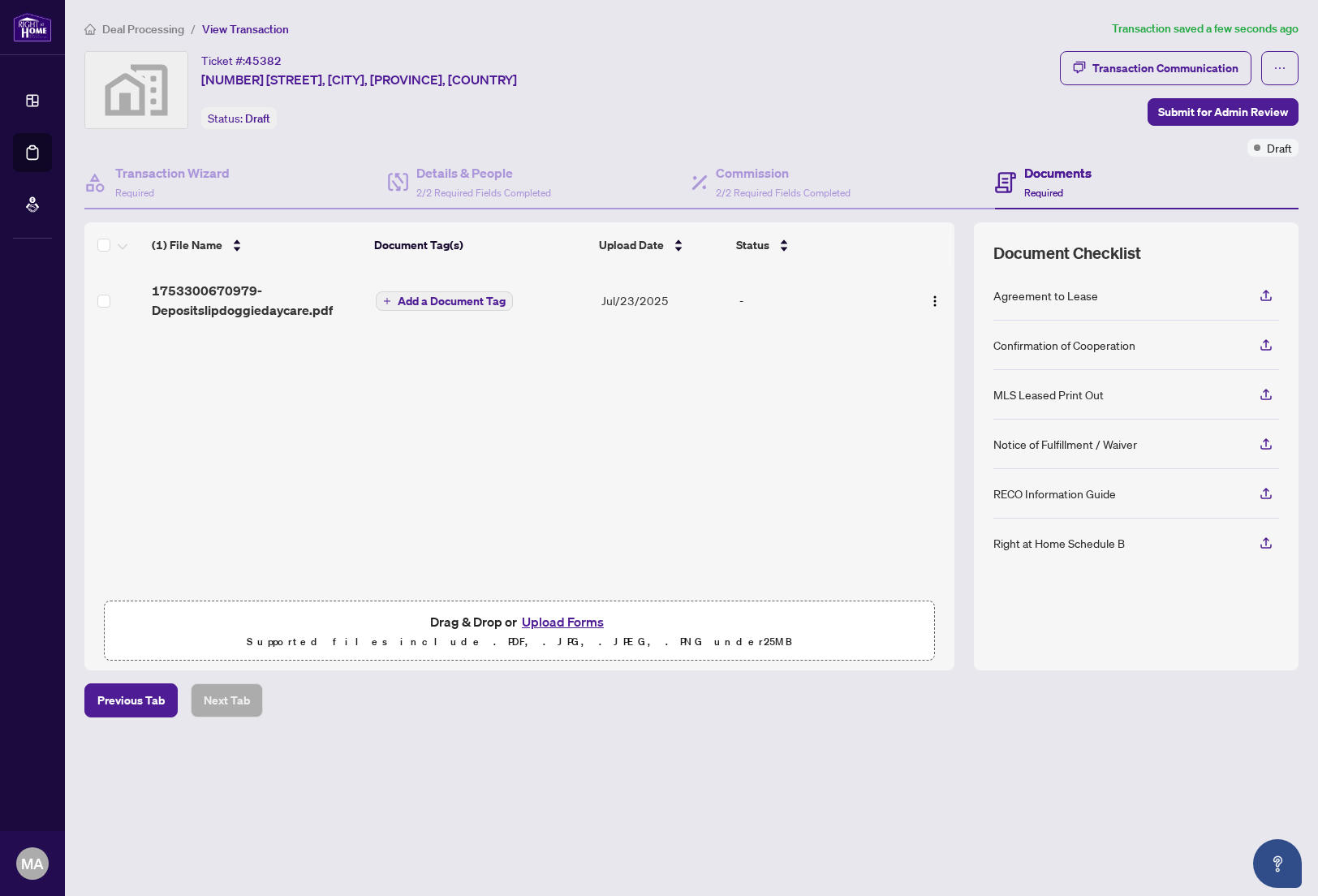 click on "Upload Forms" at bounding box center (562, 622) 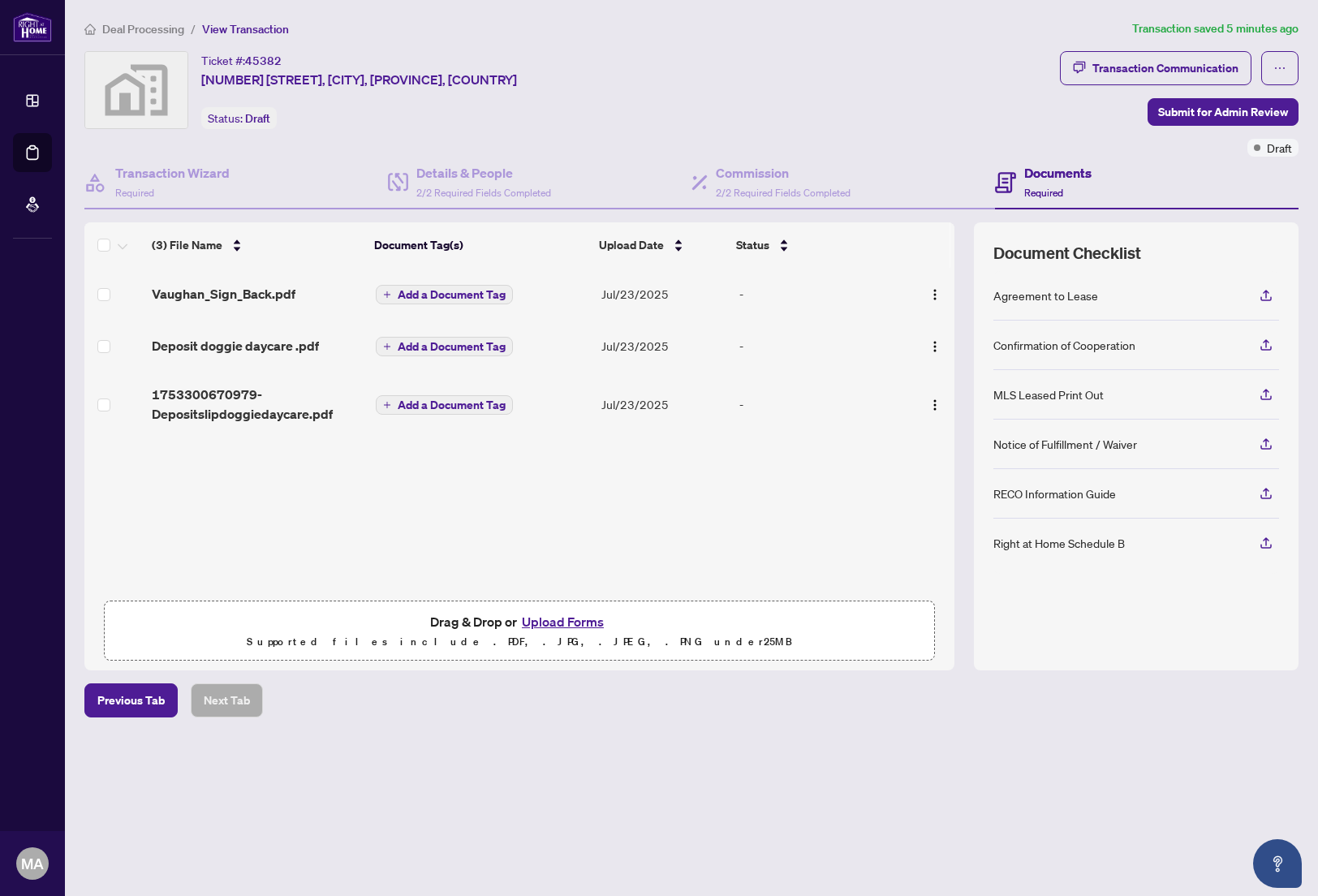 click on "Deal Processing / View Transaction Transaction saved   5 minutes ago Ticket #:  45382 [NUMBER] [STREET], [CITY], [PROVINCE], [COUNTRY] Status:   Draft Transaction Communication Submit for Admin Review Draft Transaction Wizard Required Details & People 2/2 Required Fields Completed Commission 2/2 Required Fields Completed Documents Required (3) File Name Document Tag(s) Upload Date Status             [FILENAME] Add a Document Tag Jul/23/2025 - Deposit [FILENAME] Add a Document Tag Jul/23/2025 - [NUMBER] [FILENAME] Add a Document Tag Jul/23/2025 - Drag & Drop or Upload Forms Supported files include   .PDF, .JPG, .JPEG, .PNG   under  25 MB Document Checklist Agreement to Lease Confirmation of Cooperation MLS Leased Print Out Notice of Fulfillment / Waiver RECO Information Guide Right at Home Schedule B Previous Tab Next Tab" at bounding box center [691, 448] 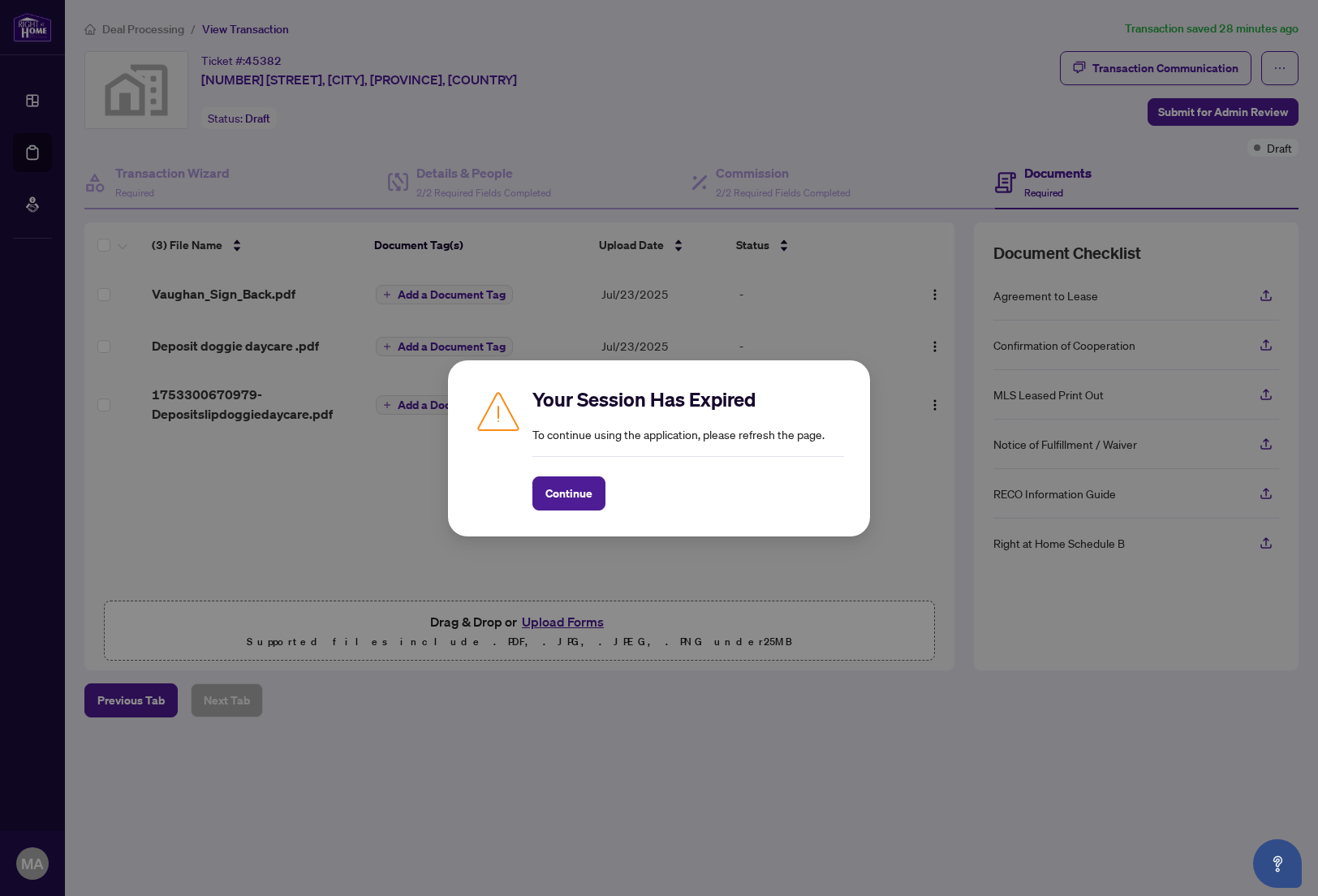 click on "Continue" at bounding box center [569, 493] 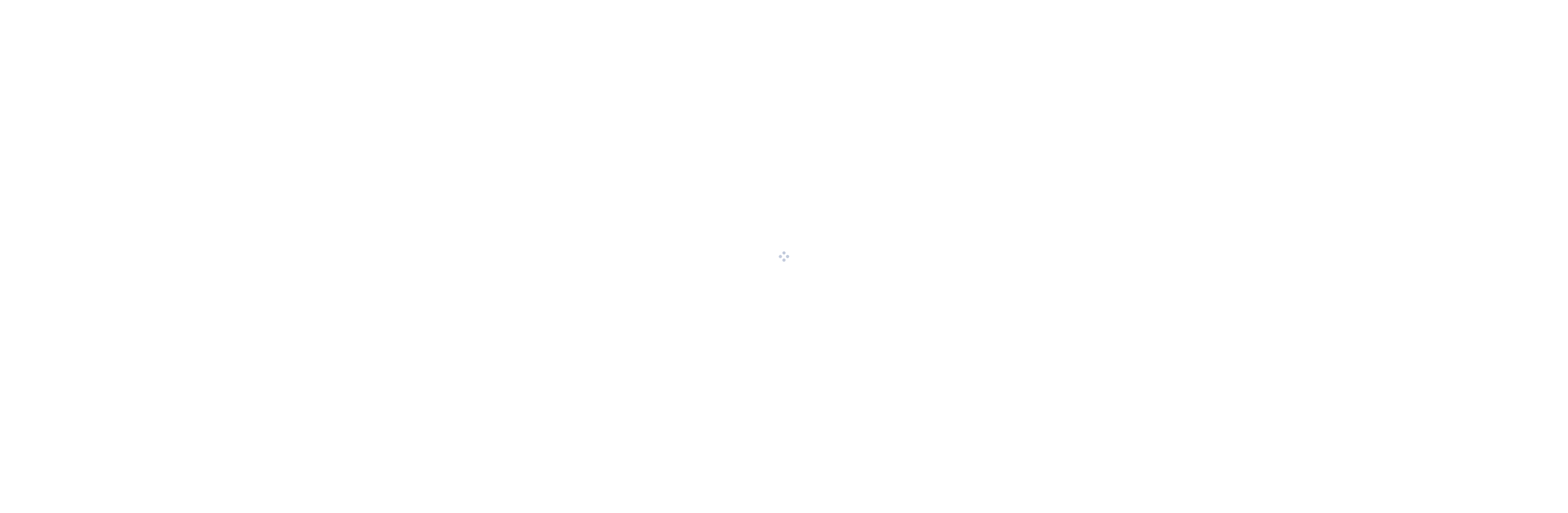 scroll, scrollTop: 0, scrollLeft: 0, axis: both 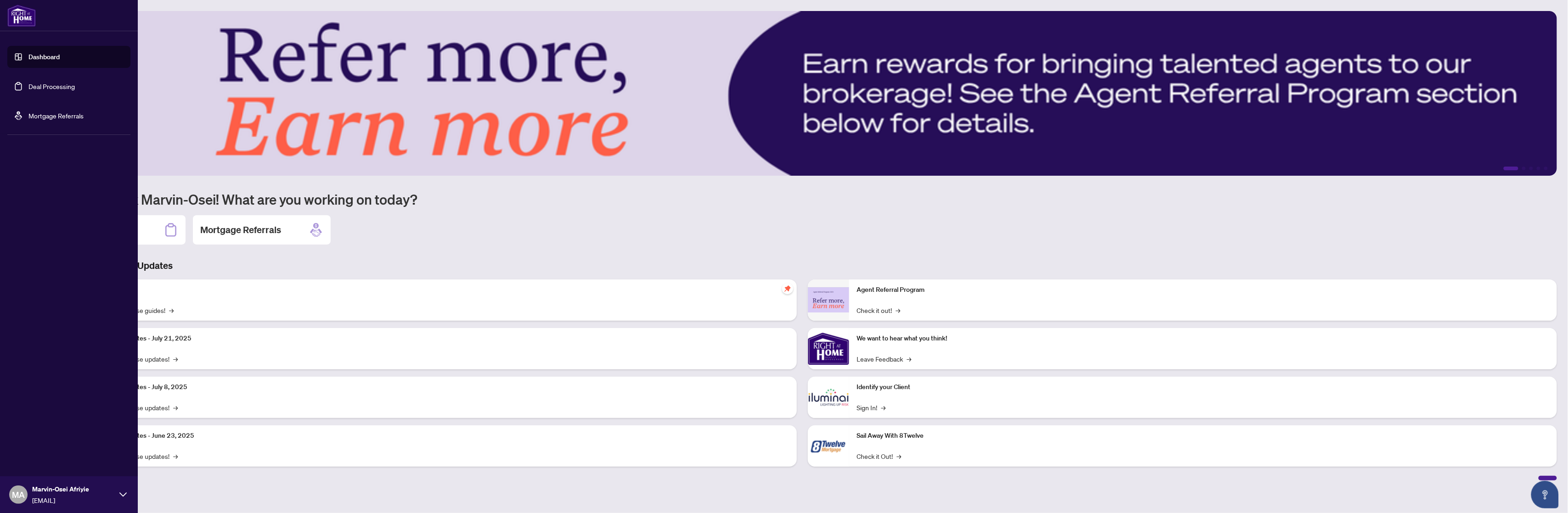 click on "Deal Processing" at bounding box center (51, 86) 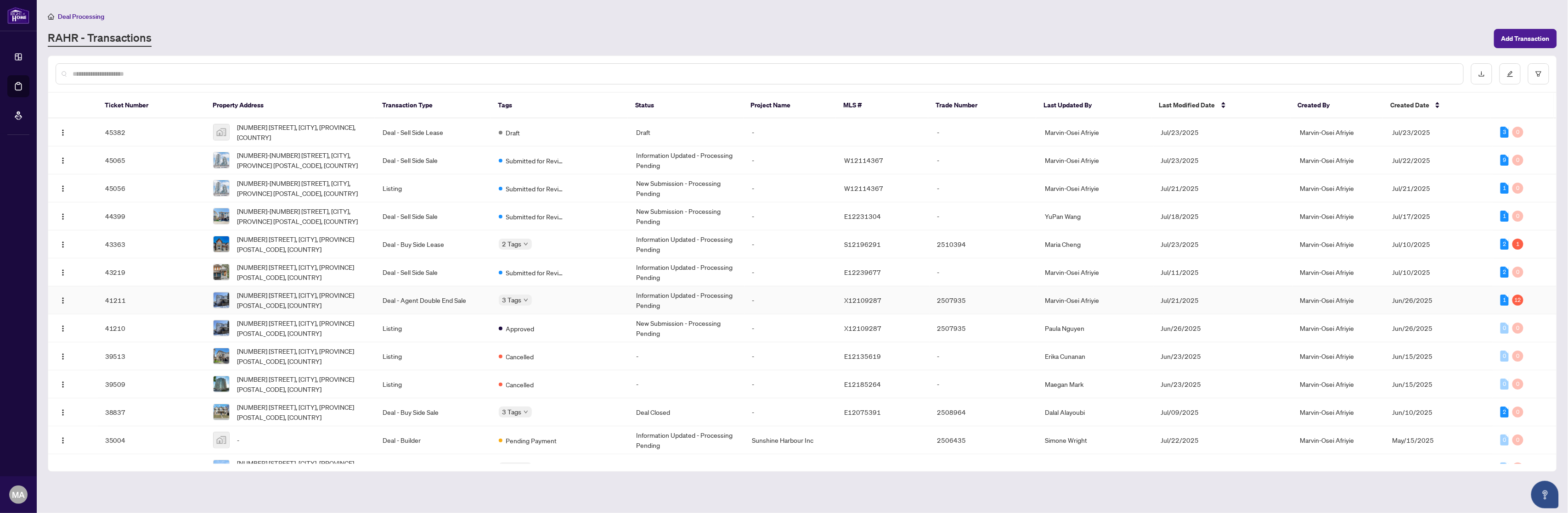 click on "Information Updated - Processing Pending" at bounding box center [687, 300] 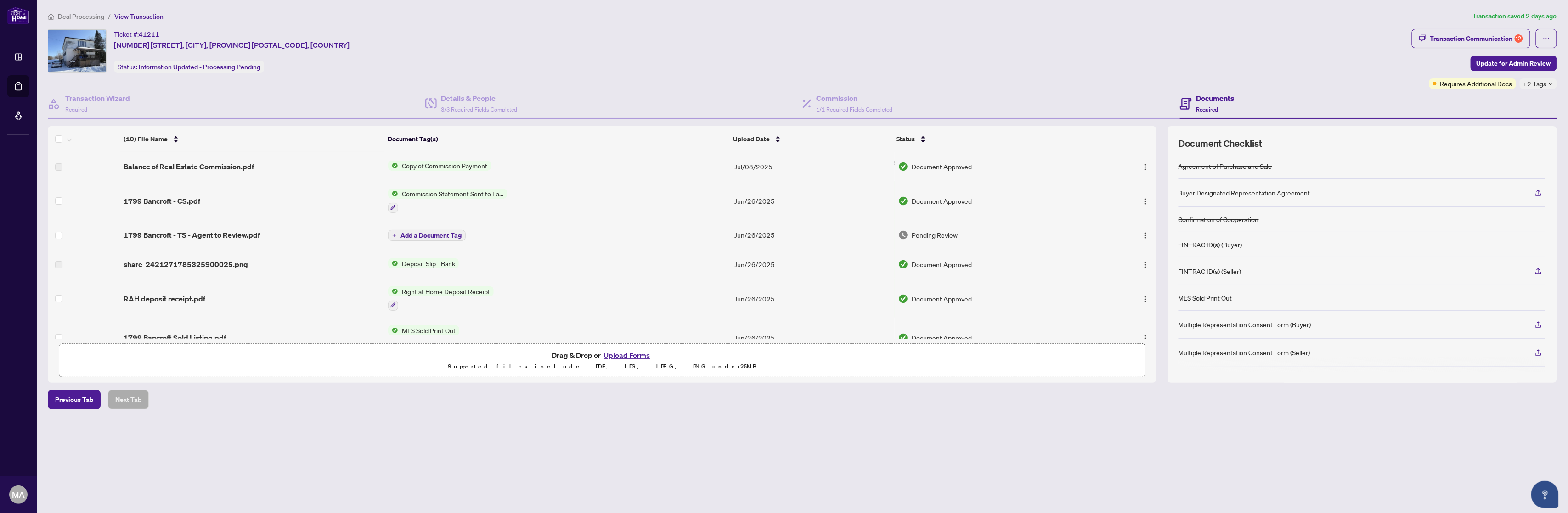 click on "Transaction Communication 12" at bounding box center (1477, 39) 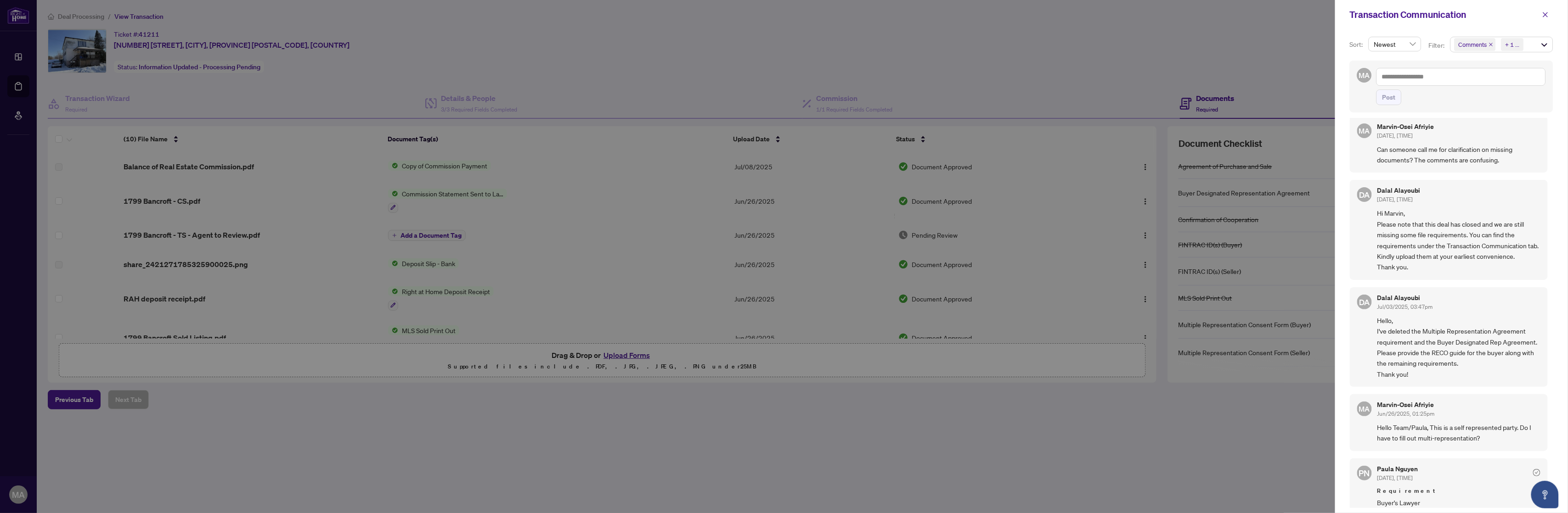 scroll, scrollTop: 0, scrollLeft: 0, axis: both 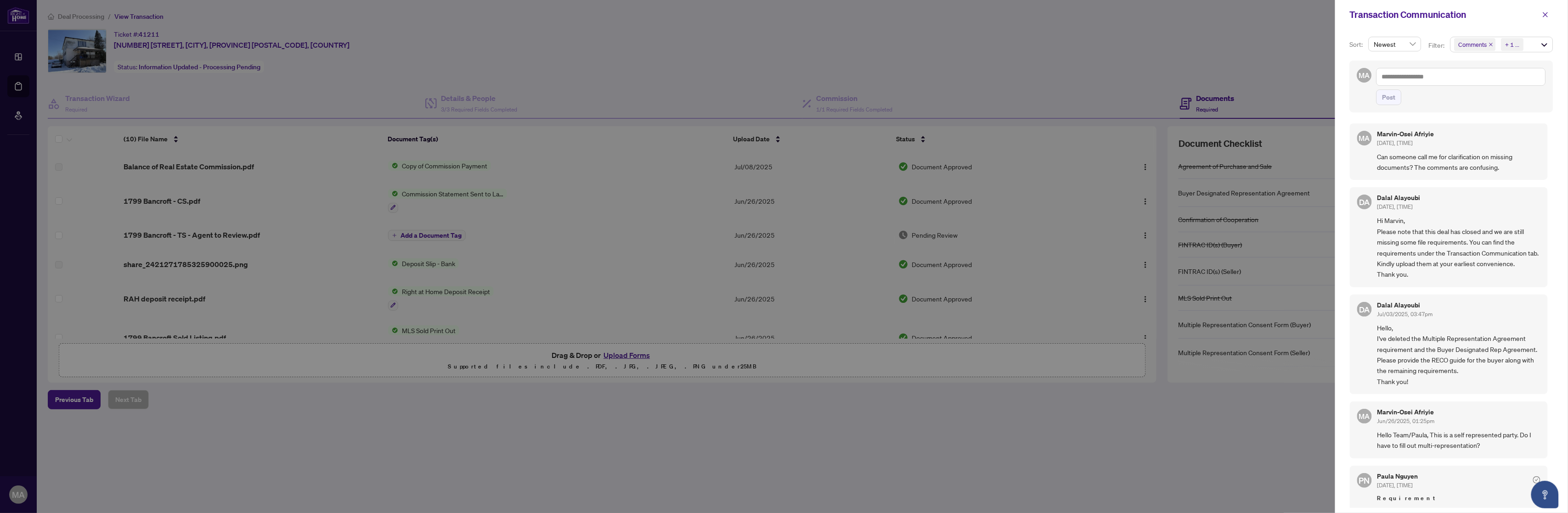 click at bounding box center (784, 256) 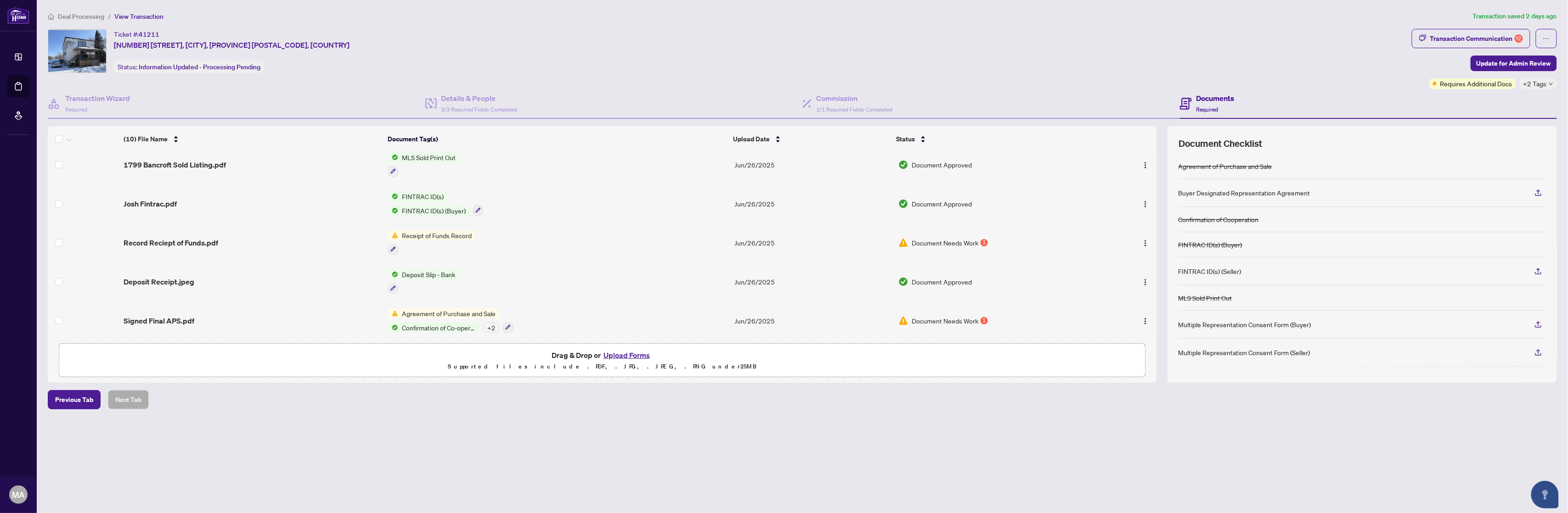 scroll, scrollTop: 173, scrollLeft: 0, axis: vertical 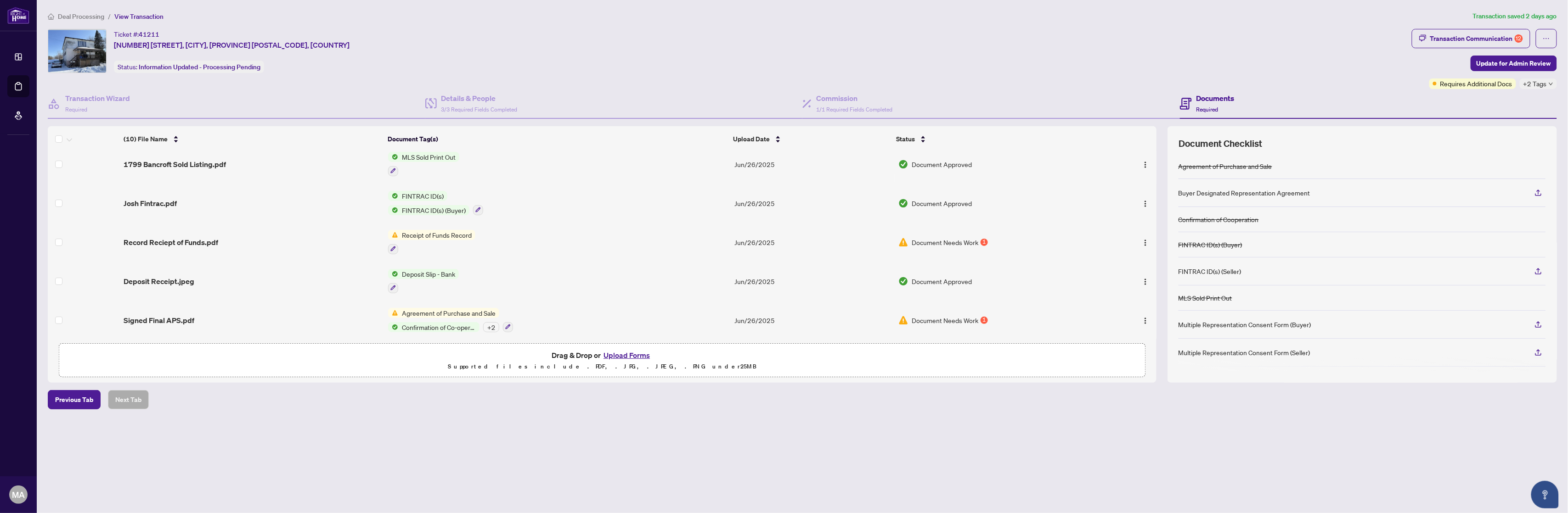 click on "Document Needs Work" at bounding box center [945, 320] 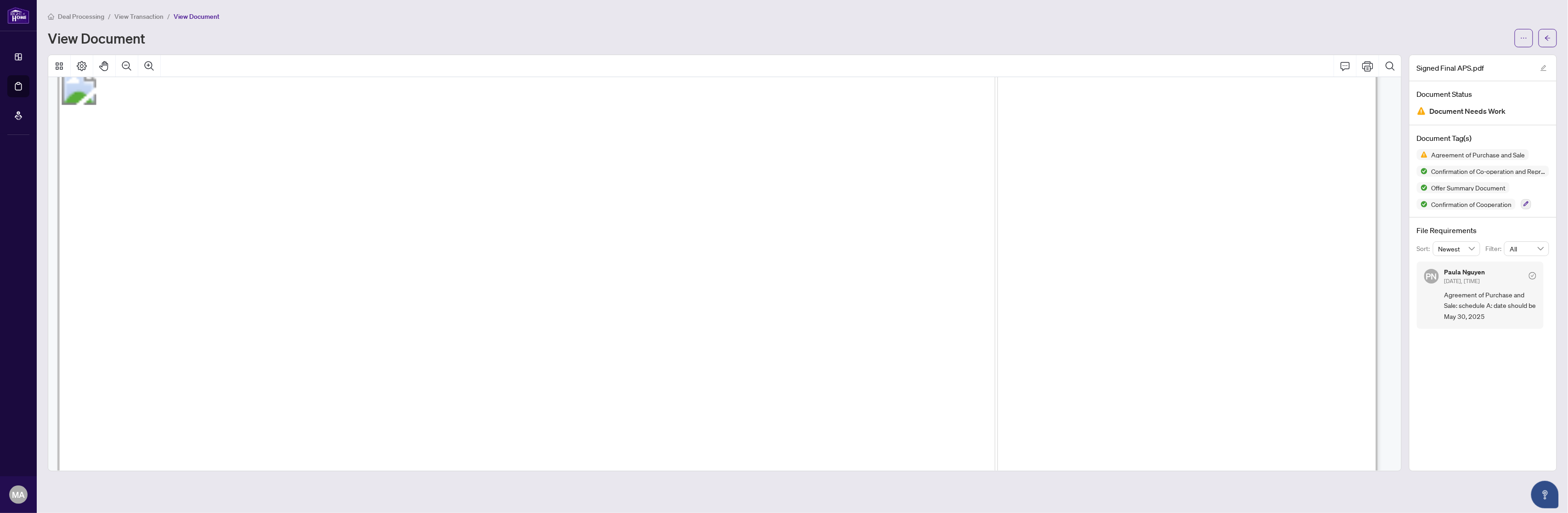 scroll, scrollTop: 0, scrollLeft: 0, axis: both 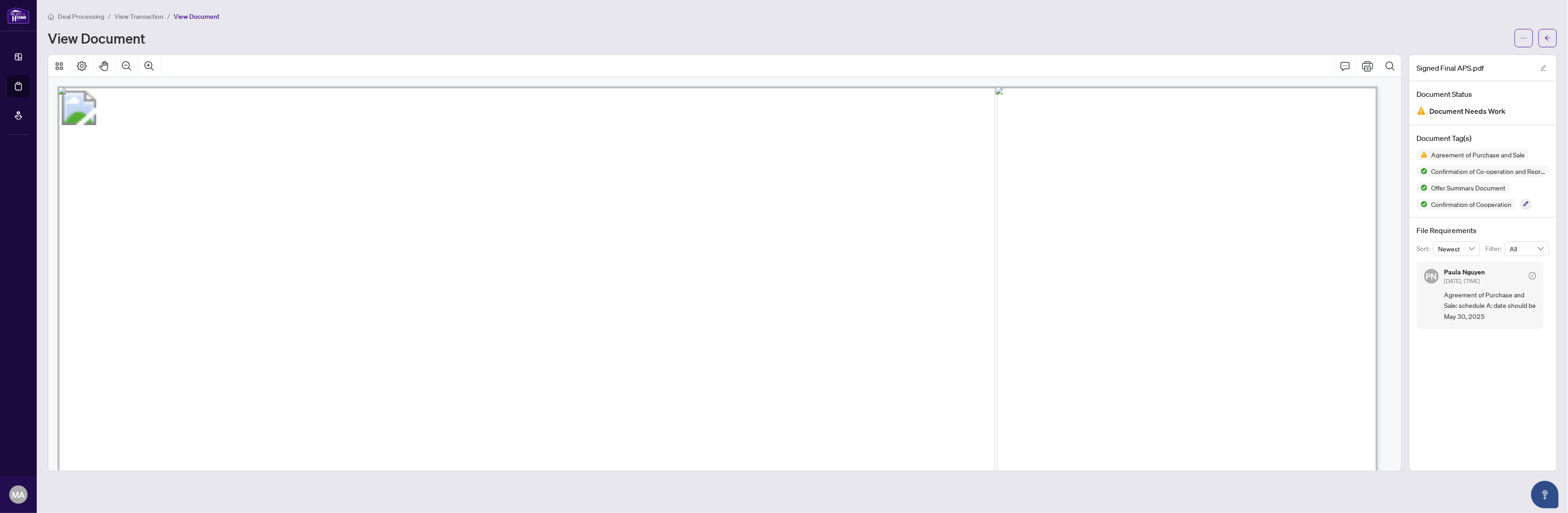 click on "This Form when completed may be utilized to comply with the provisions of the Trust in Real Estate Services Act, 2002 which" at bounding box center (662, 306) 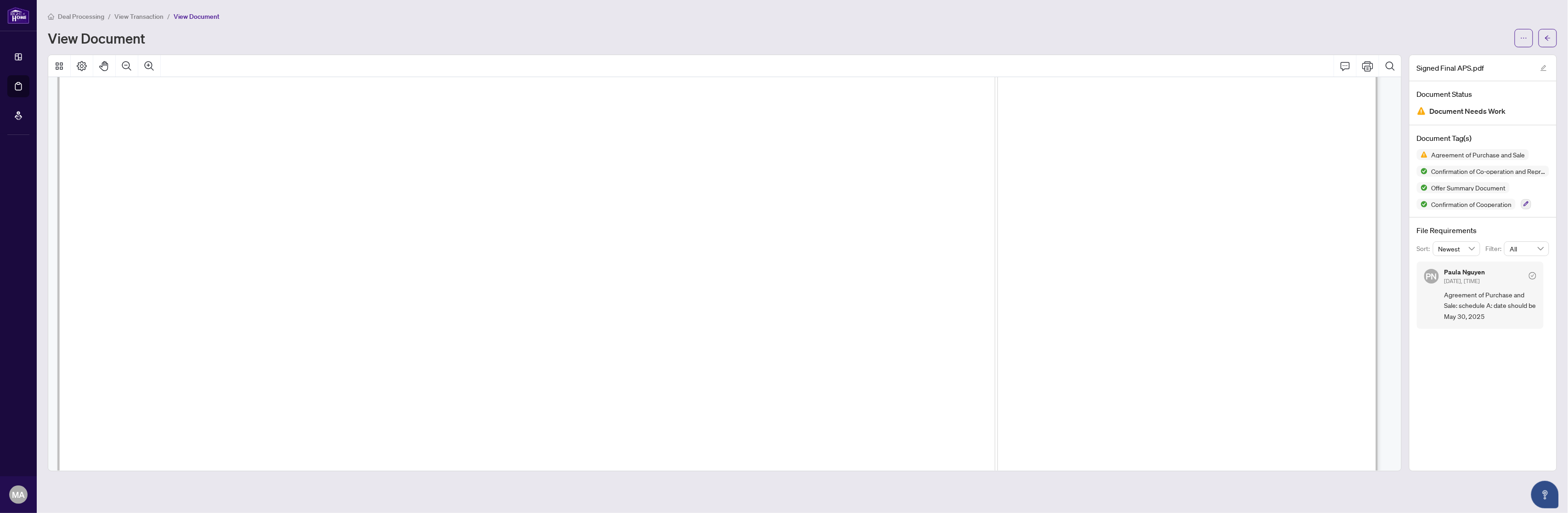 scroll, scrollTop: 14225, scrollLeft: 0, axis: vertical 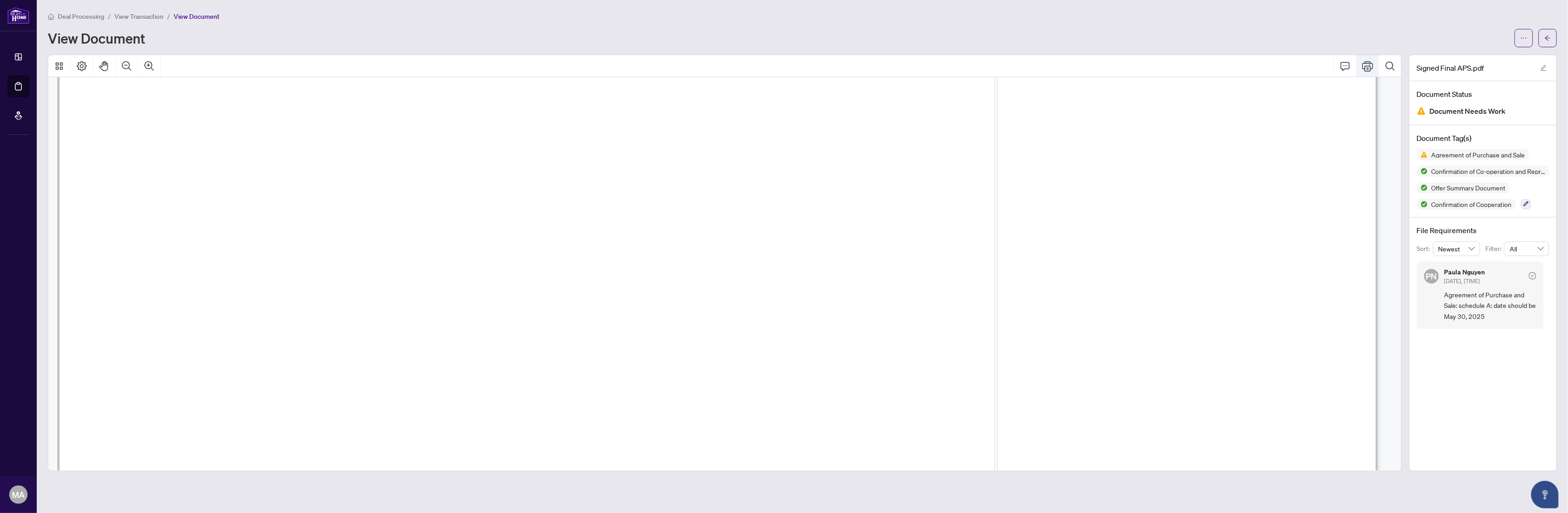 click at bounding box center [1368, 66] 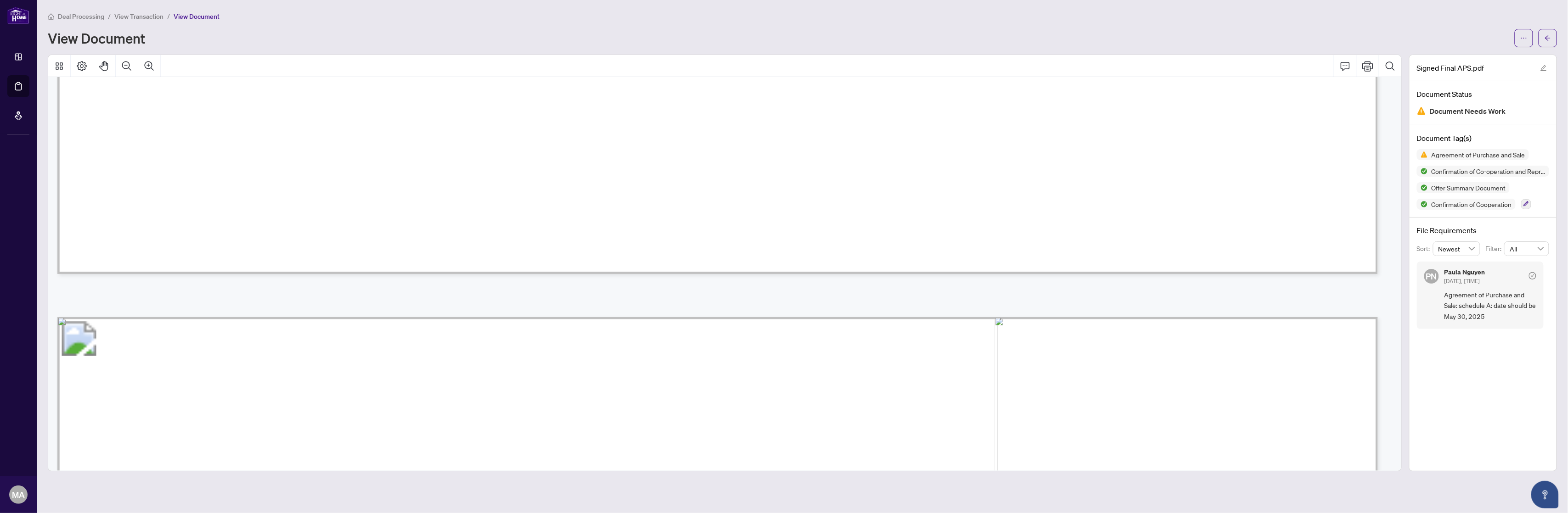 scroll, scrollTop: 13766, scrollLeft: 0, axis: vertical 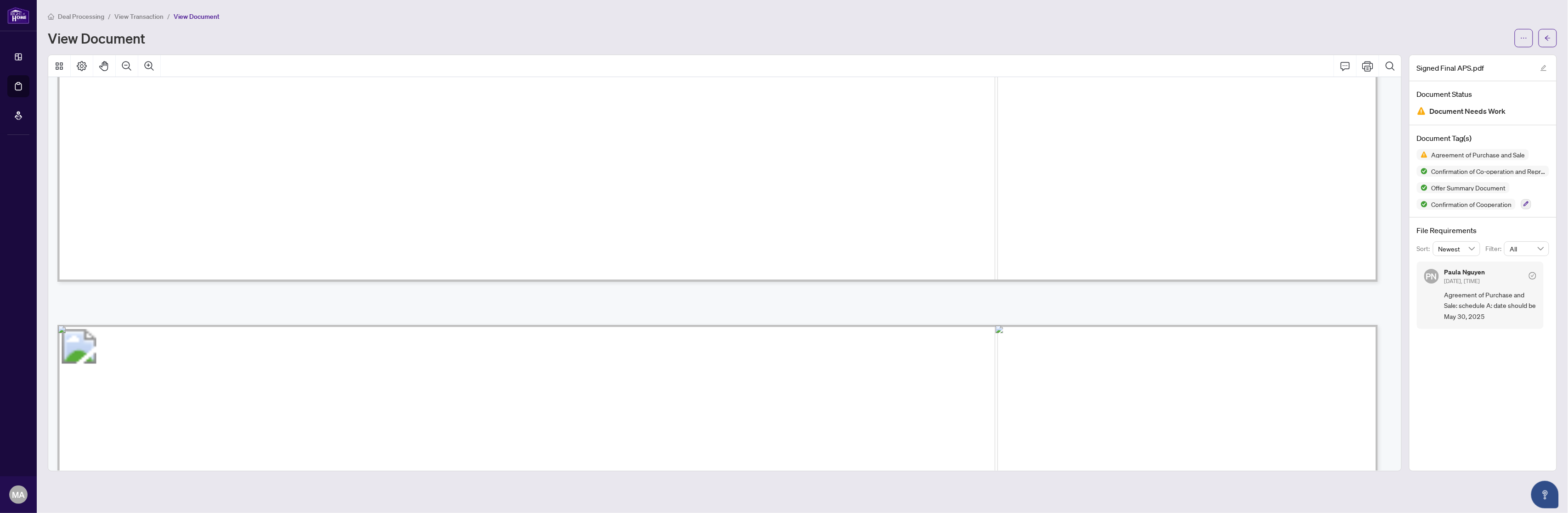 click at bounding box center [1548, 38] 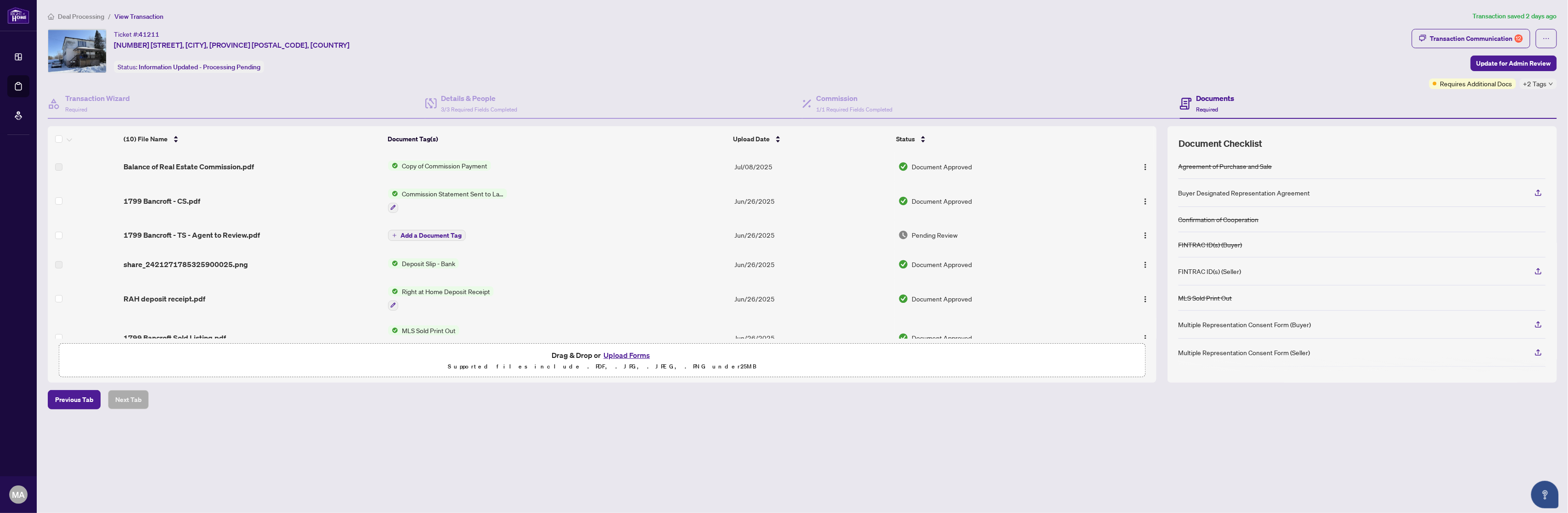 scroll, scrollTop: 173, scrollLeft: 0, axis: vertical 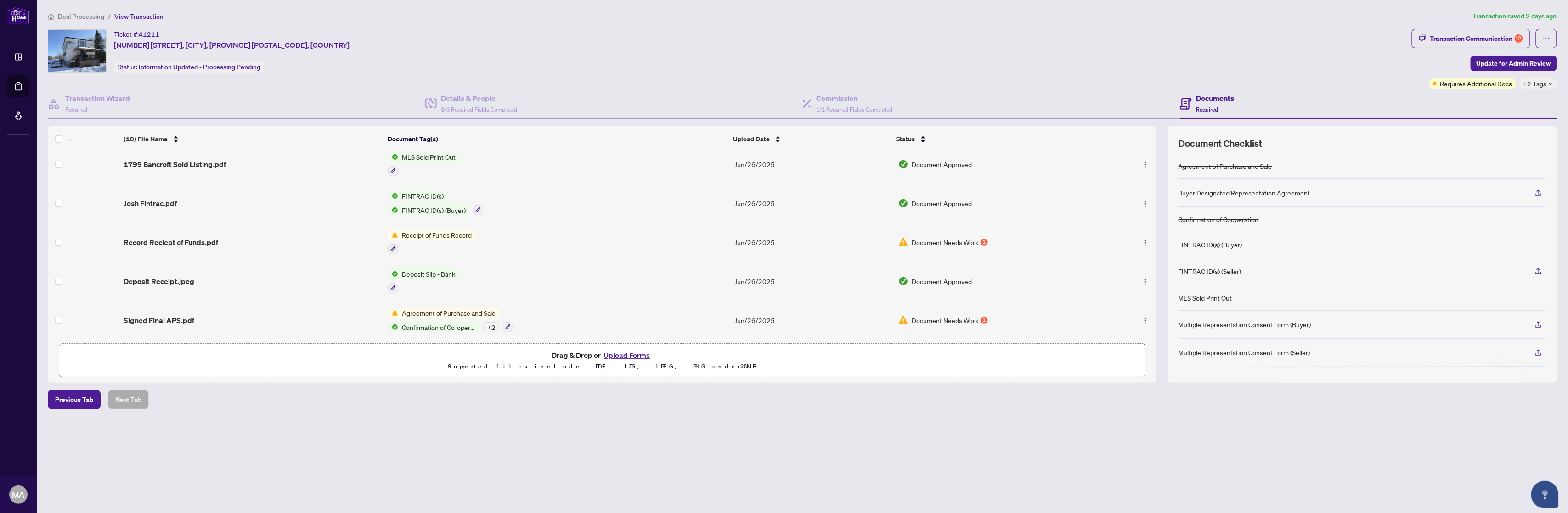 click on "Document Needs Work" at bounding box center [945, 242] 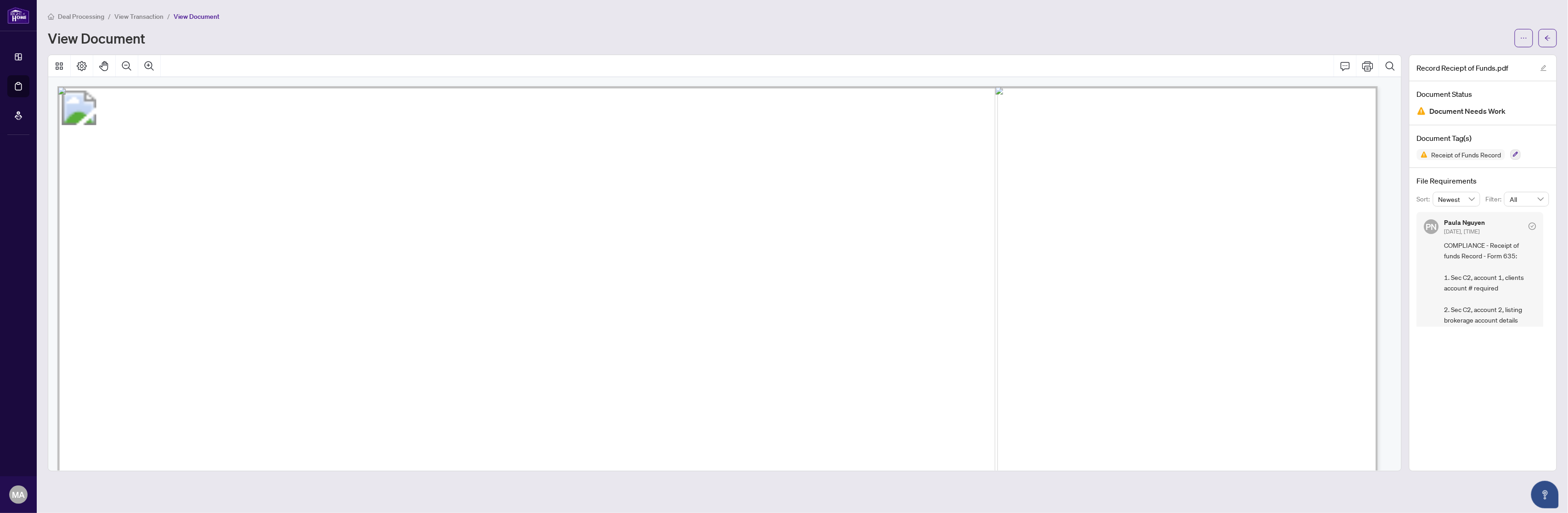 scroll, scrollTop: 27, scrollLeft: 0, axis: vertical 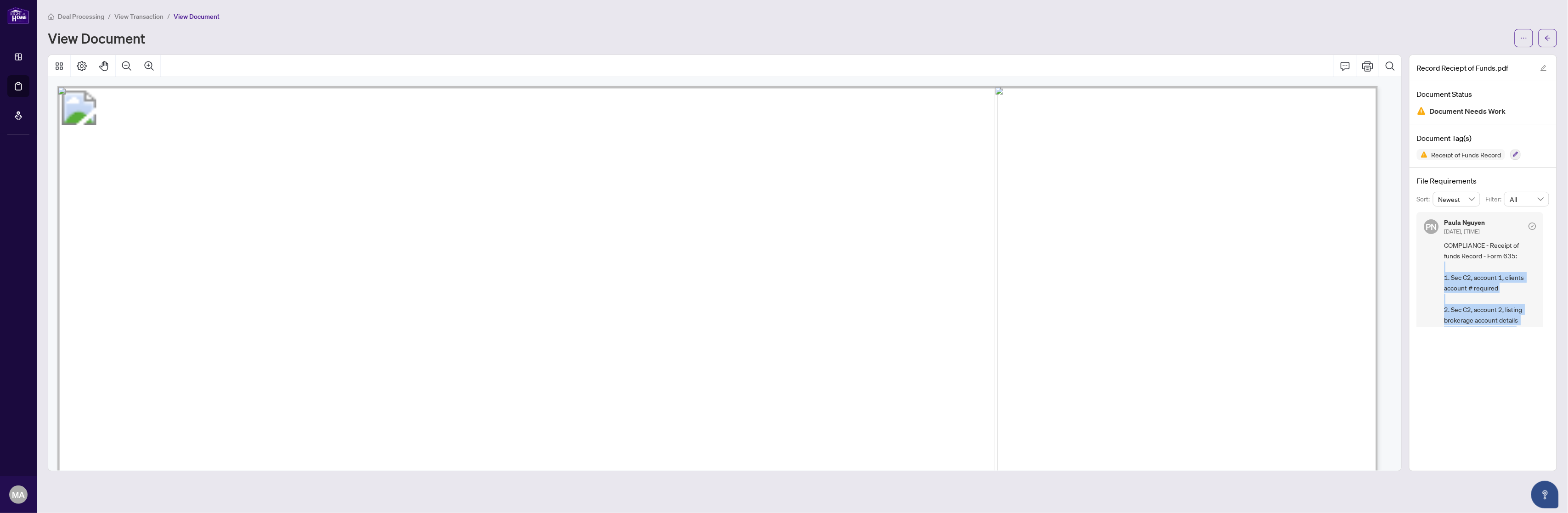 drag, startPoint x: 1531, startPoint y: 315, endPoint x: 1441, endPoint y: 262, distance: 104.44616 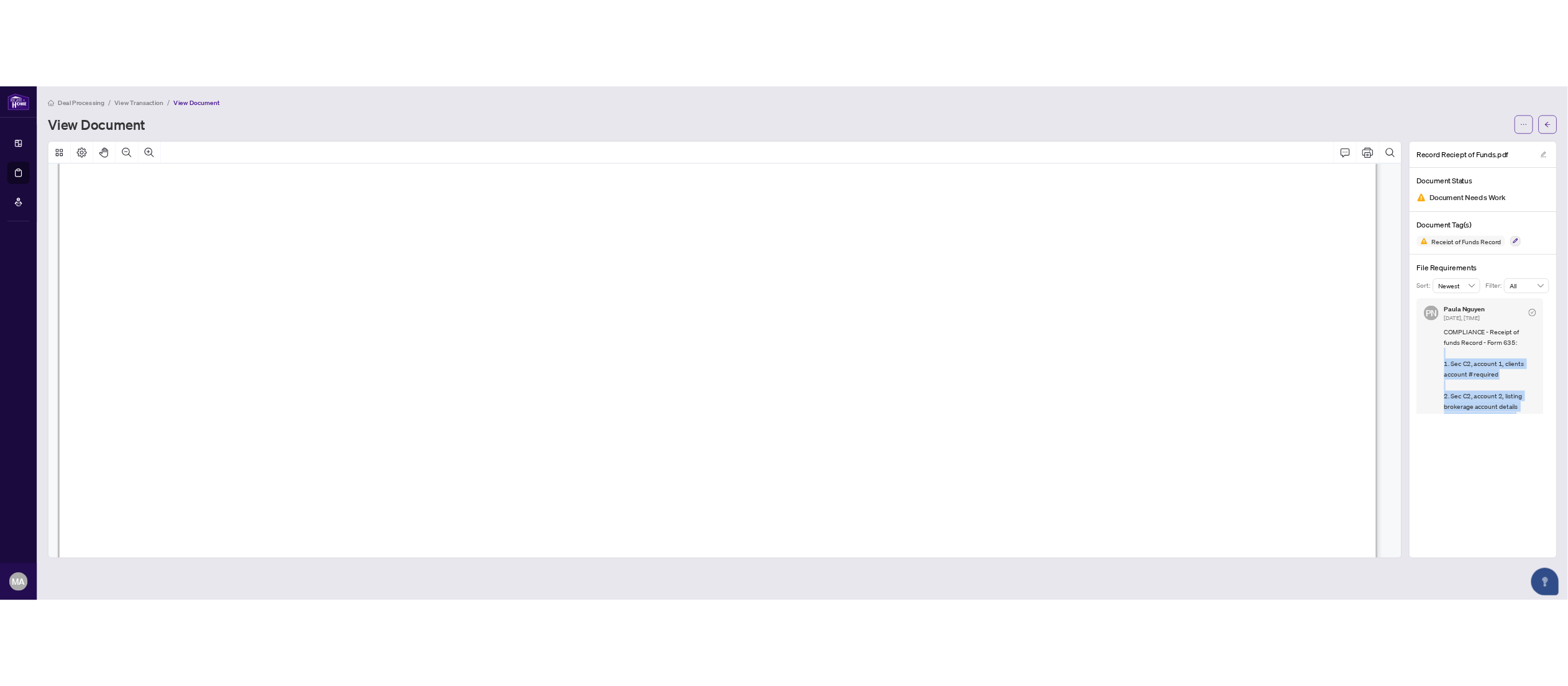 scroll, scrollTop: 13675, scrollLeft: 0, axis: vertical 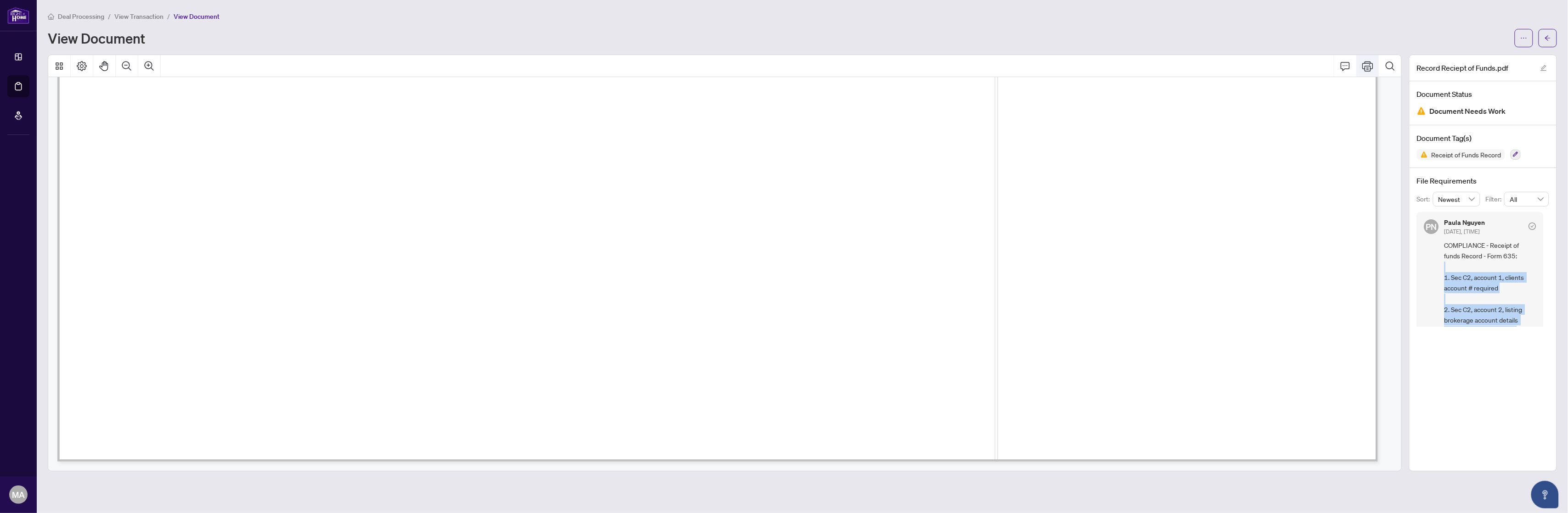 click at bounding box center [1368, 66] 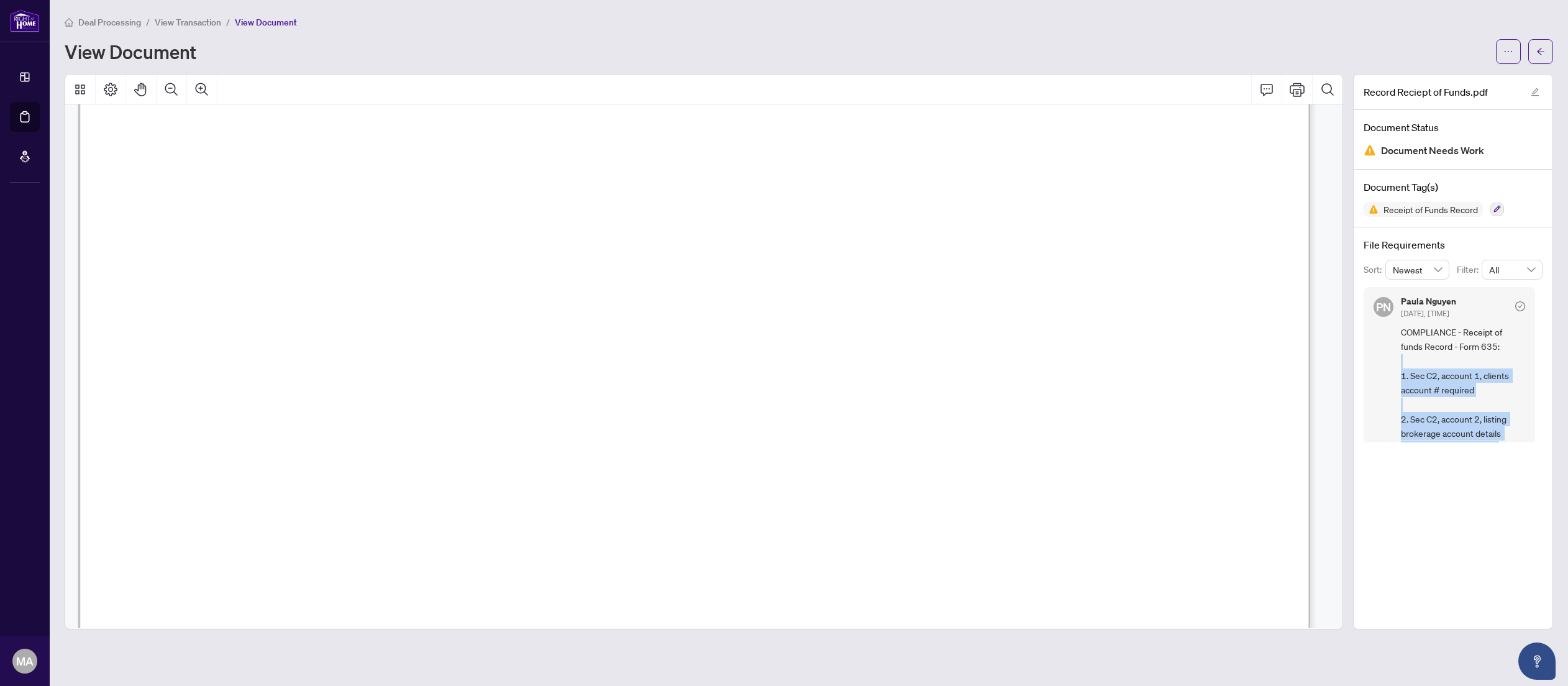 scroll, scrollTop: 0, scrollLeft: 0, axis: both 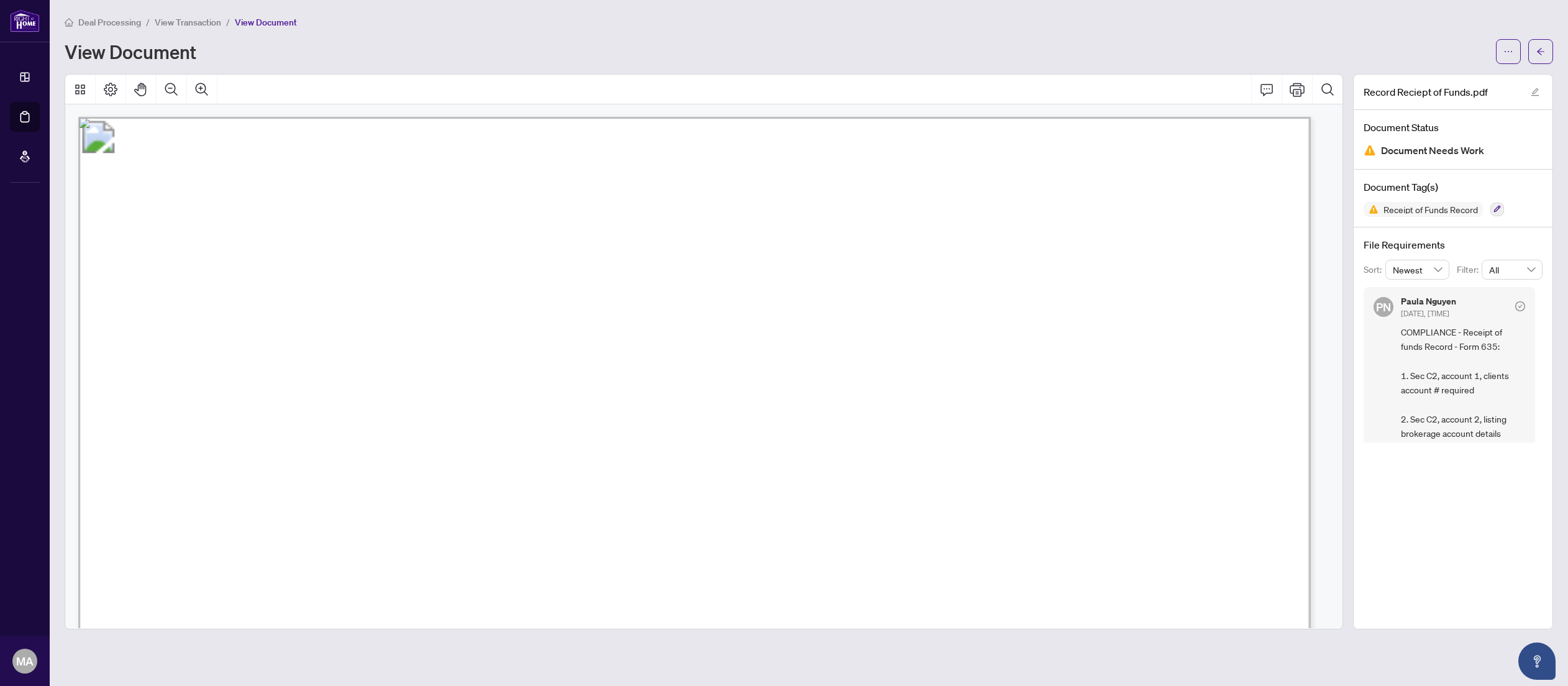 click on "Deal Processing / View Transaction / View Document View Document" at bounding box center [809, 39] 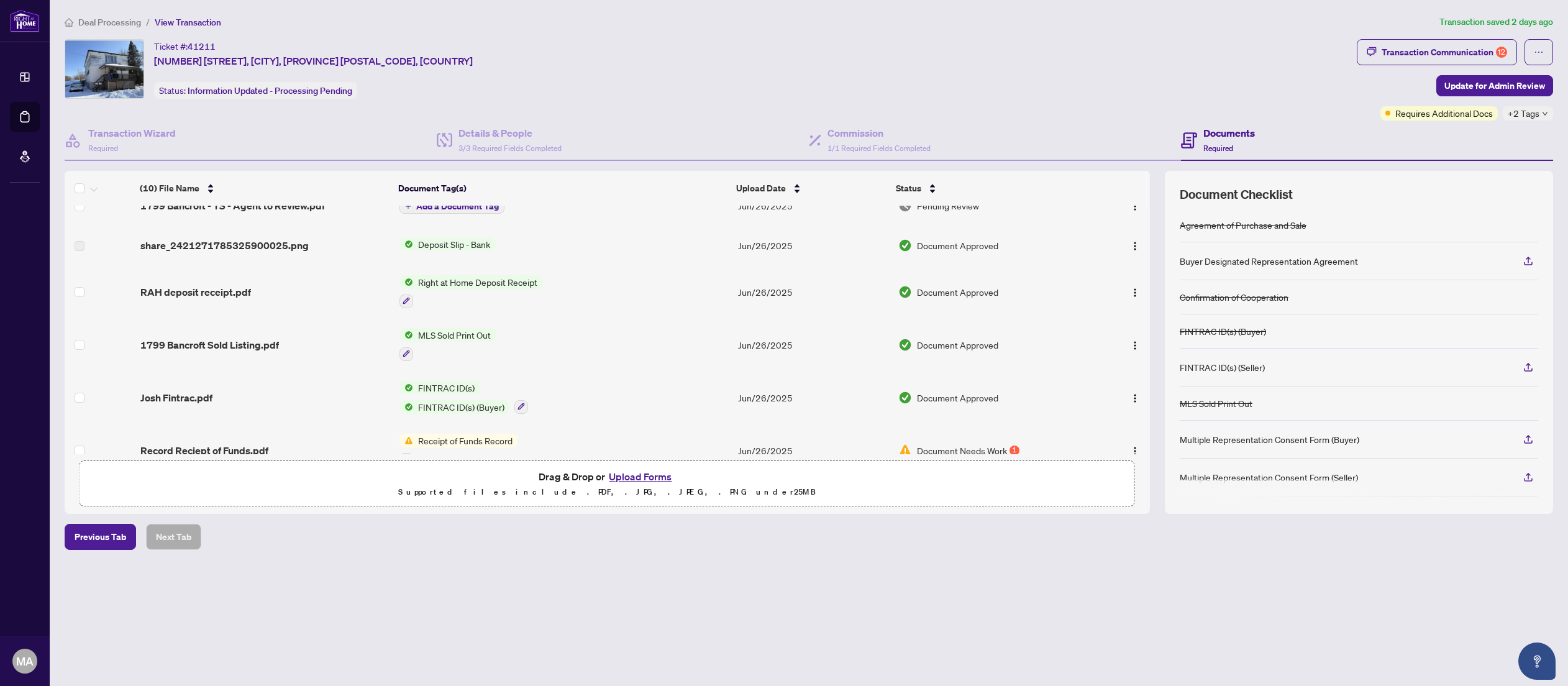 scroll, scrollTop: 239, scrollLeft: 0, axis: vertical 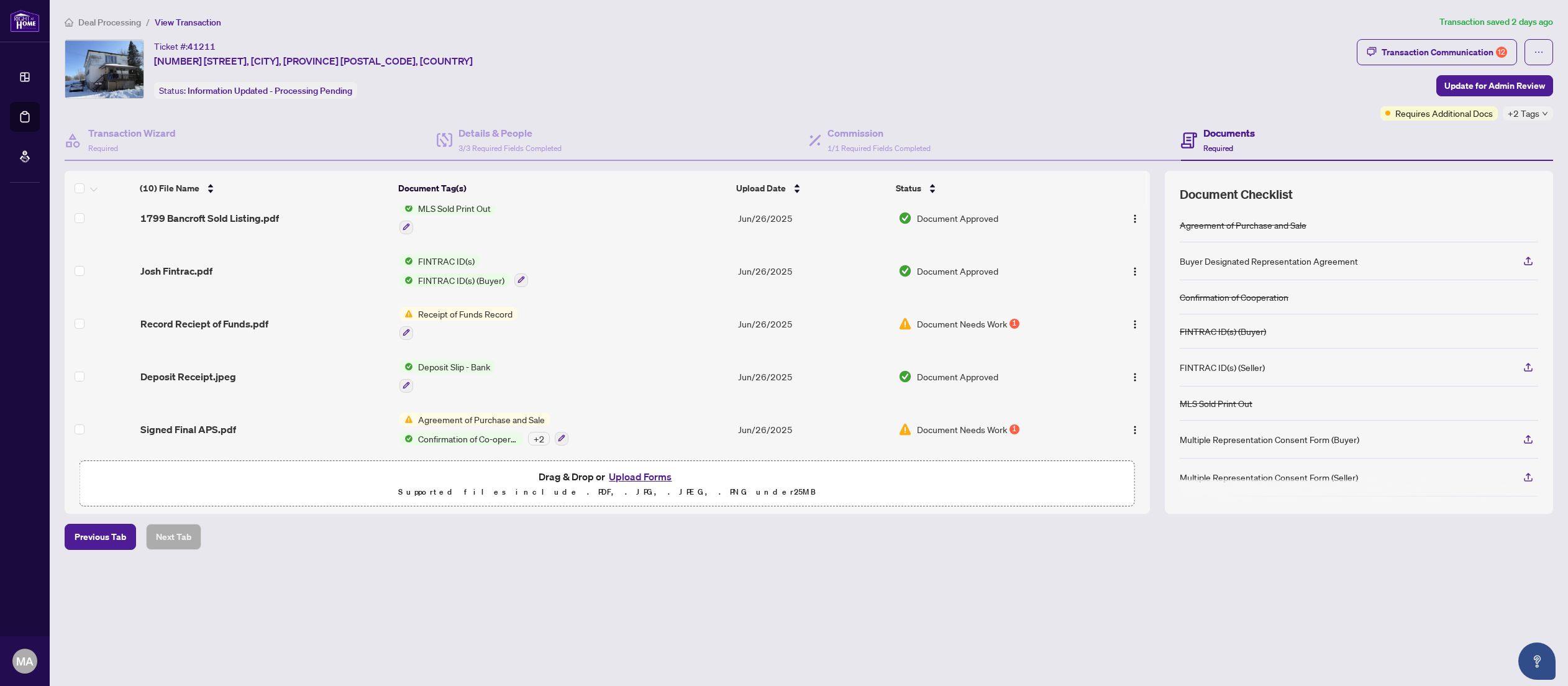 click 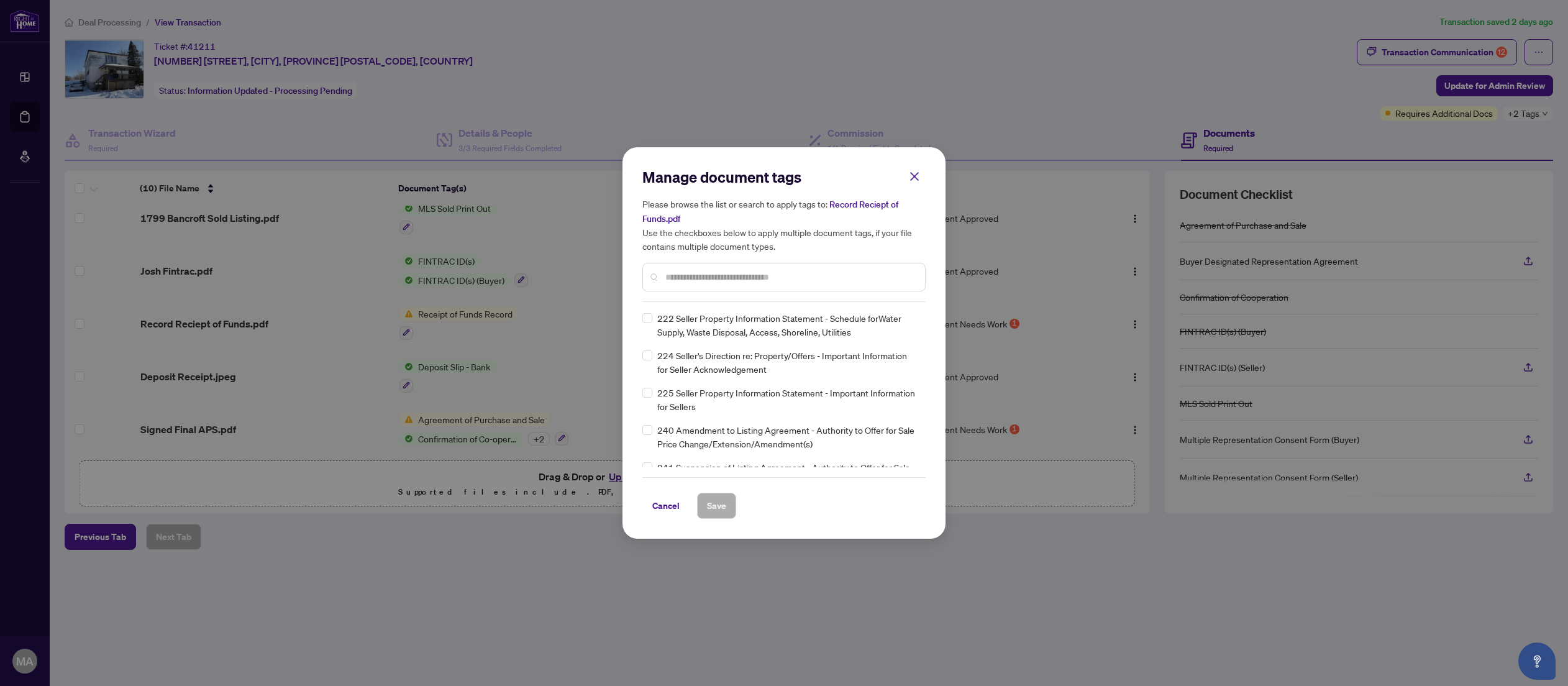 scroll, scrollTop: 4483, scrollLeft: 0, axis: vertical 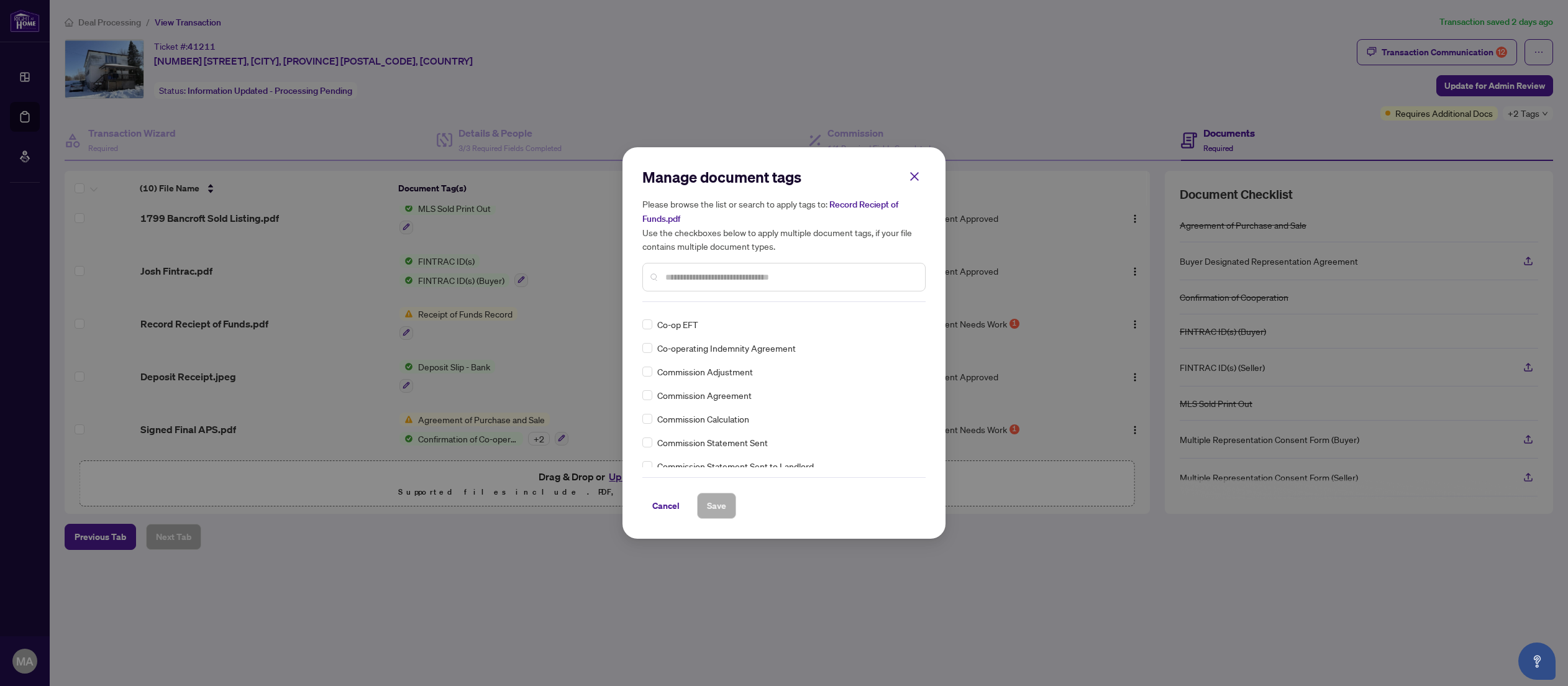 click on "Cancel" at bounding box center (666, 506) 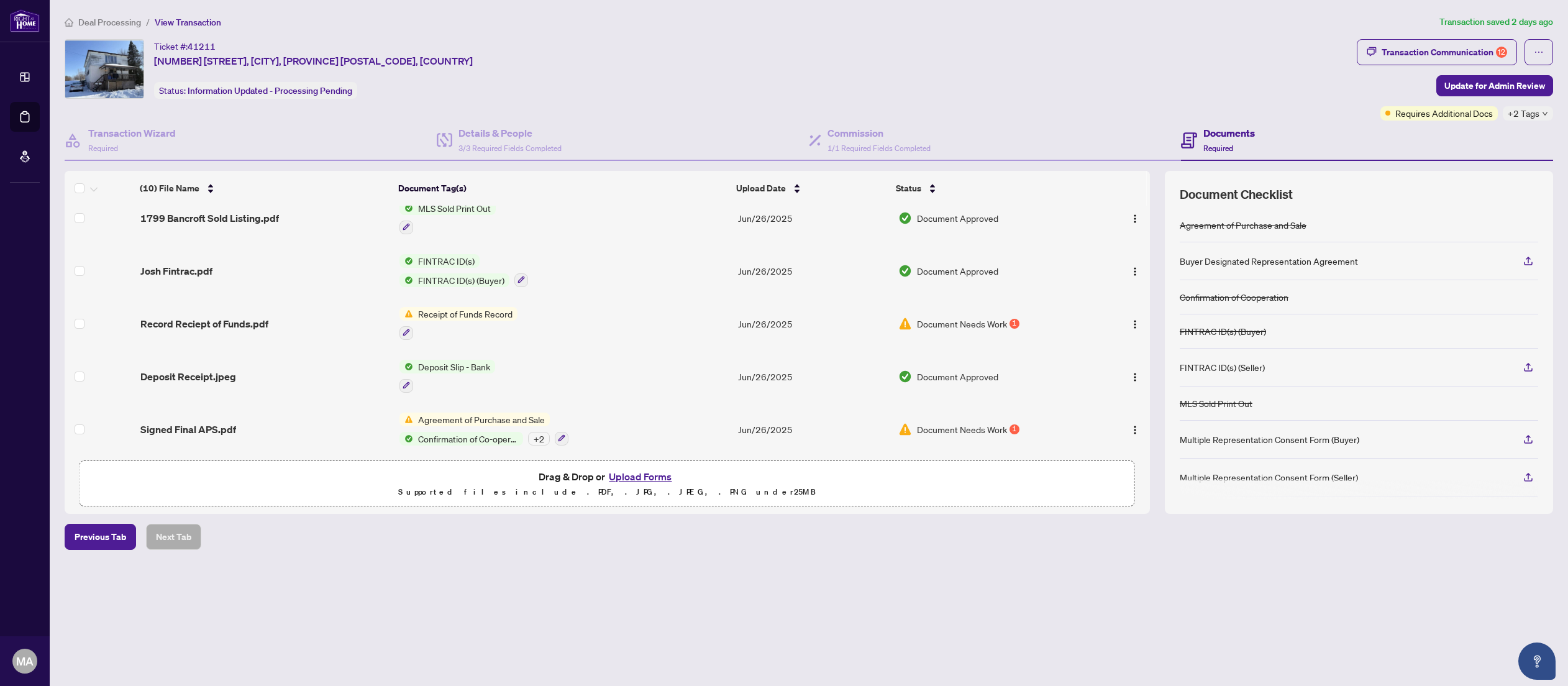 scroll, scrollTop: 506, scrollLeft: 0, axis: vertical 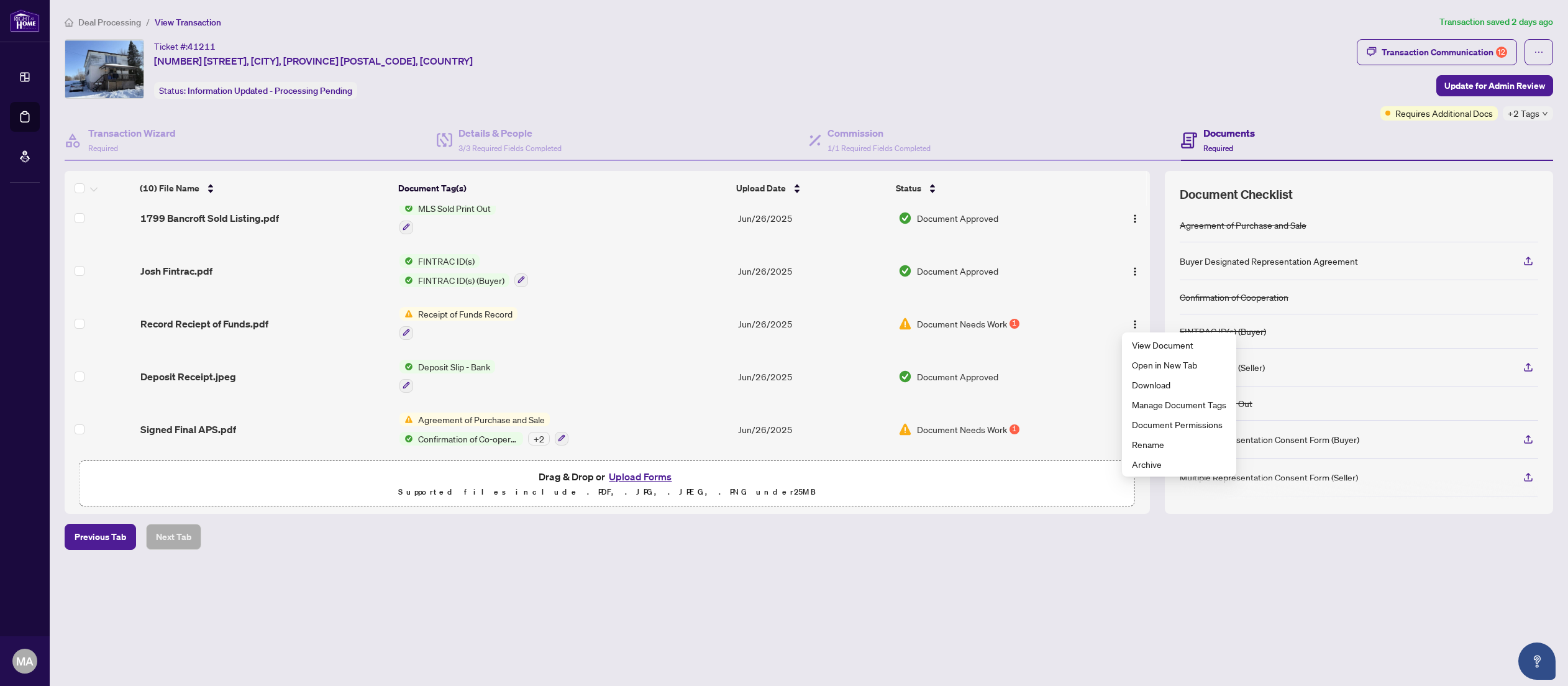 click on "Upload Forms" at bounding box center [640, 477] 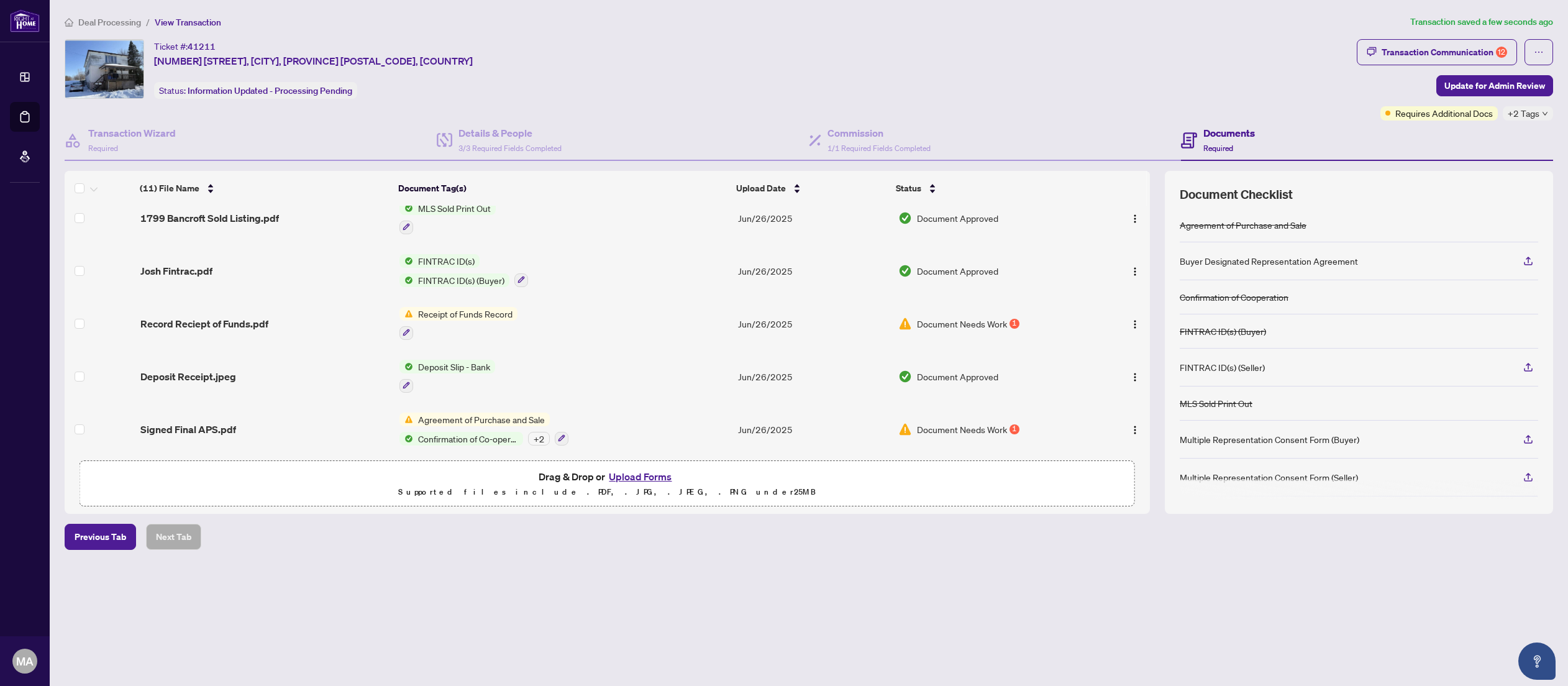 scroll, scrollTop: 0, scrollLeft: 0, axis: both 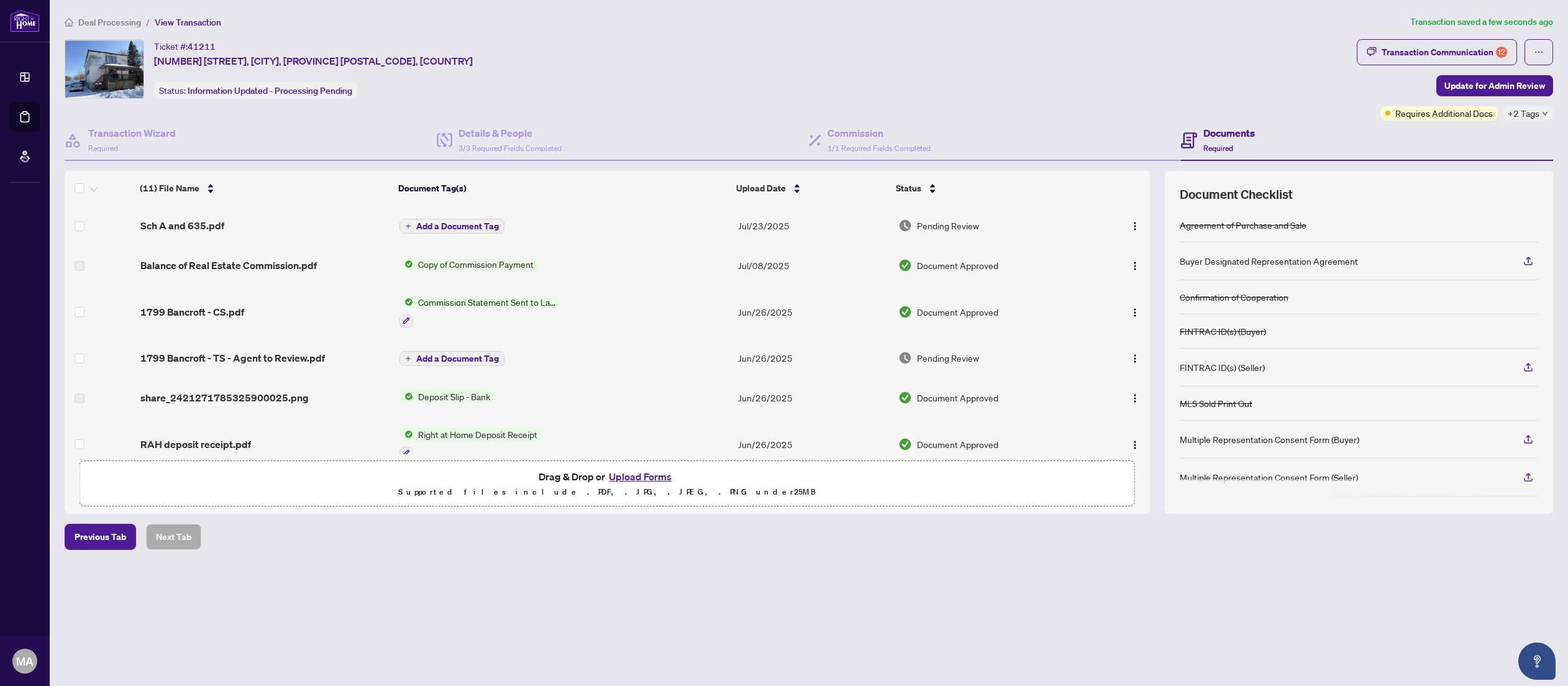 click on "Add a Document Tag" at bounding box center (452, 226) 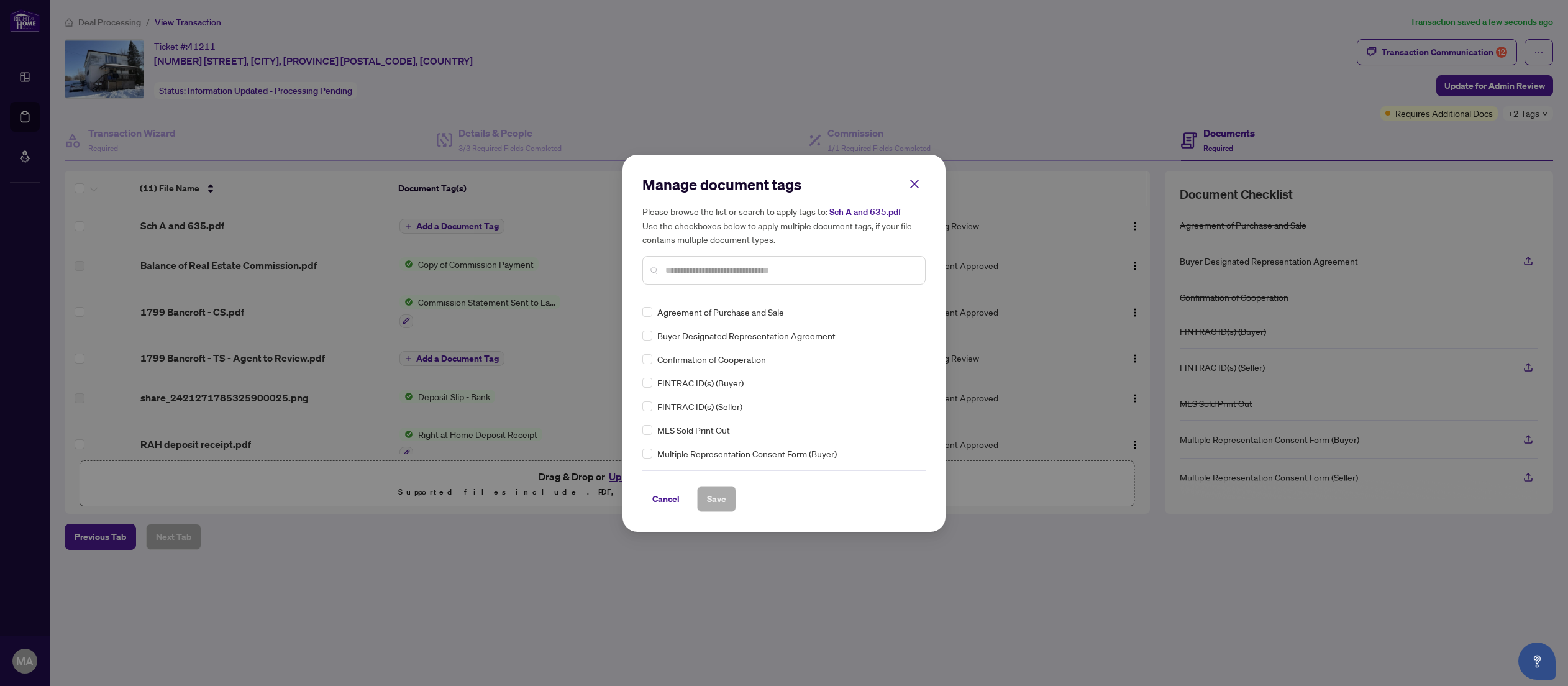 click at bounding box center (784, 270) 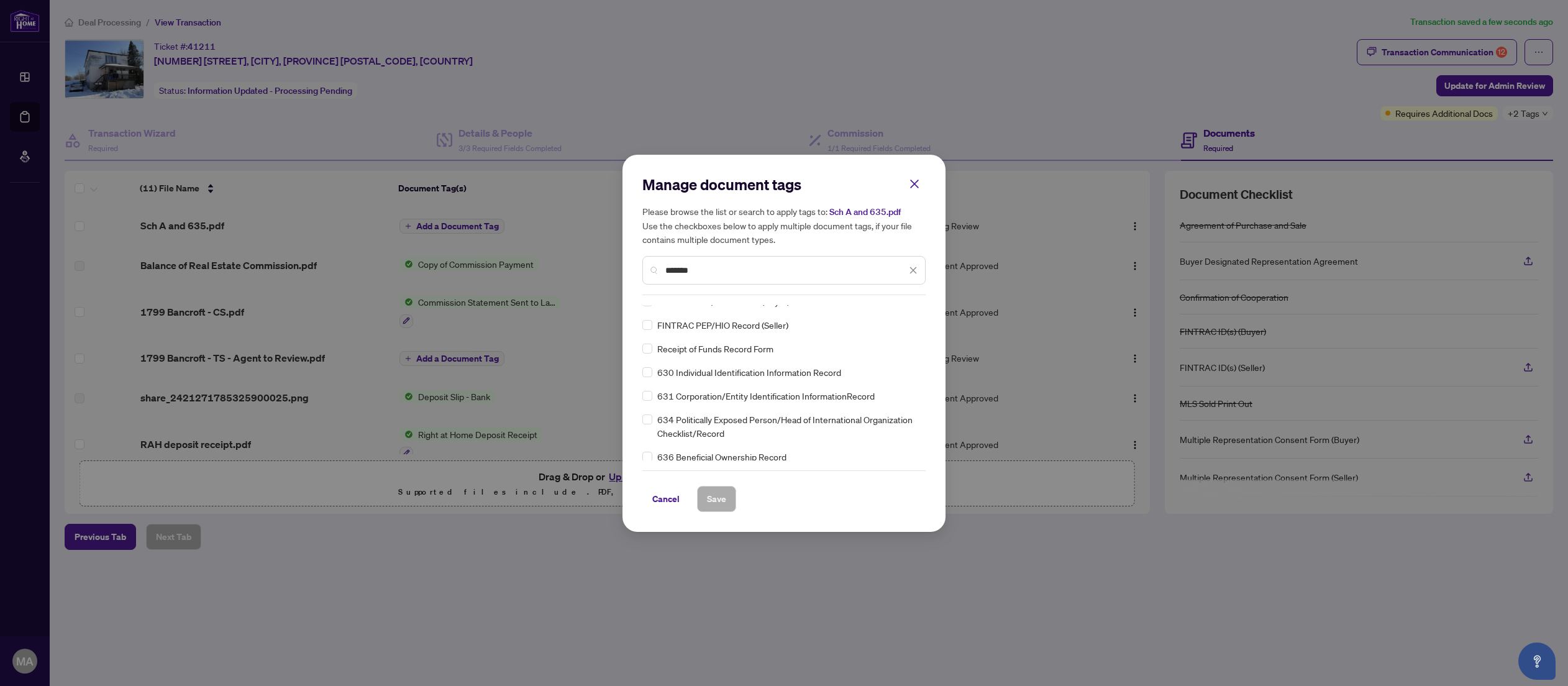 scroll, scrollTop: 85, scrollLeft: 0, axis: vertical 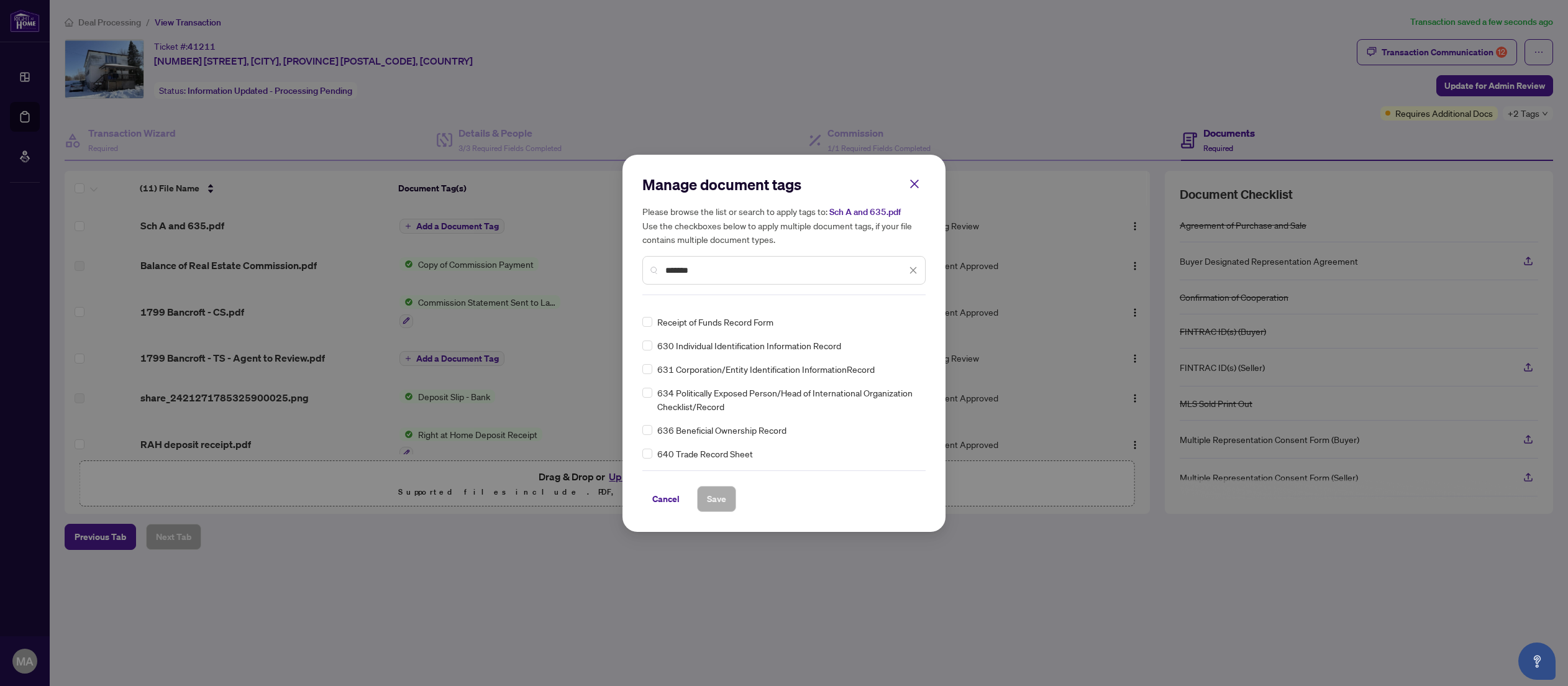 type on "******" 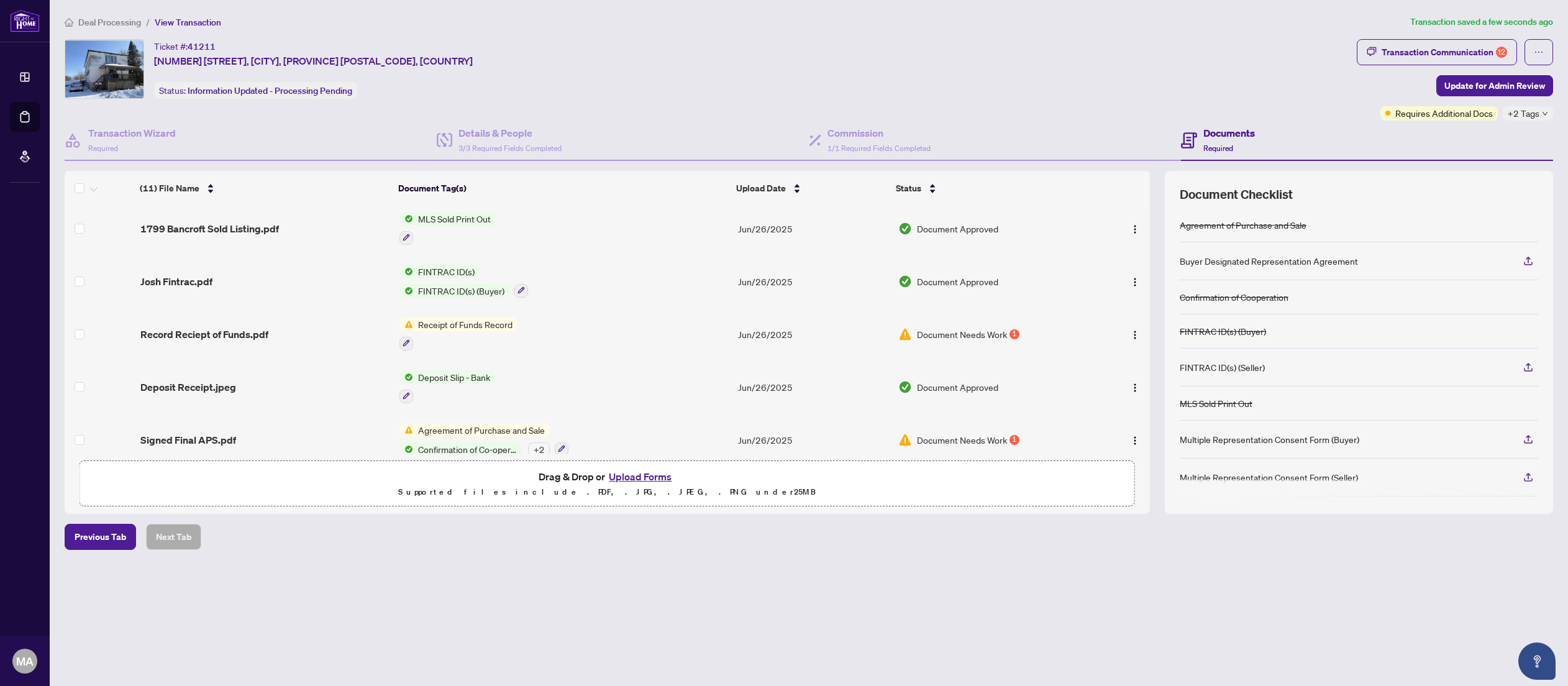 scroll, scrollTop: 279, scrollLeft: 0, axis: vertical 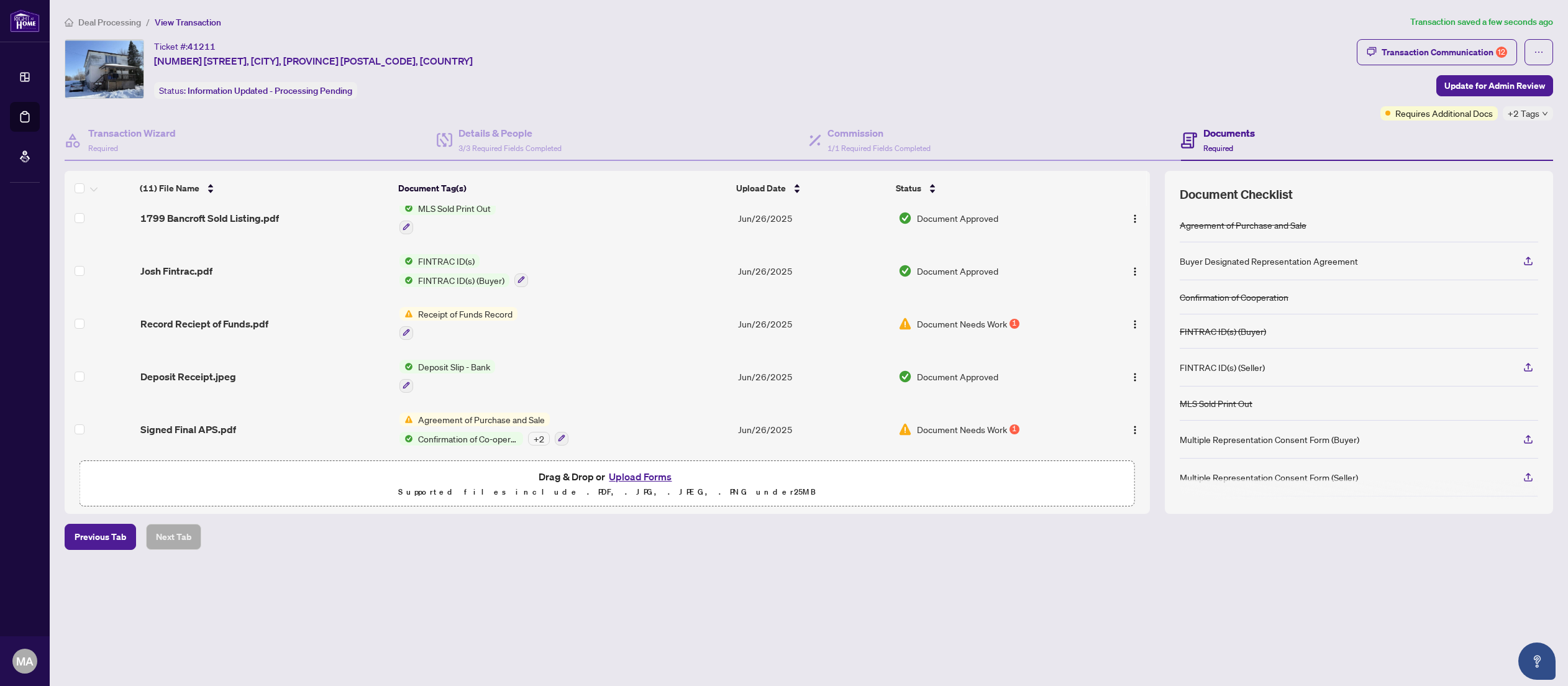 click on "Receipt of Funds Record" at bounding box center [465, 314] 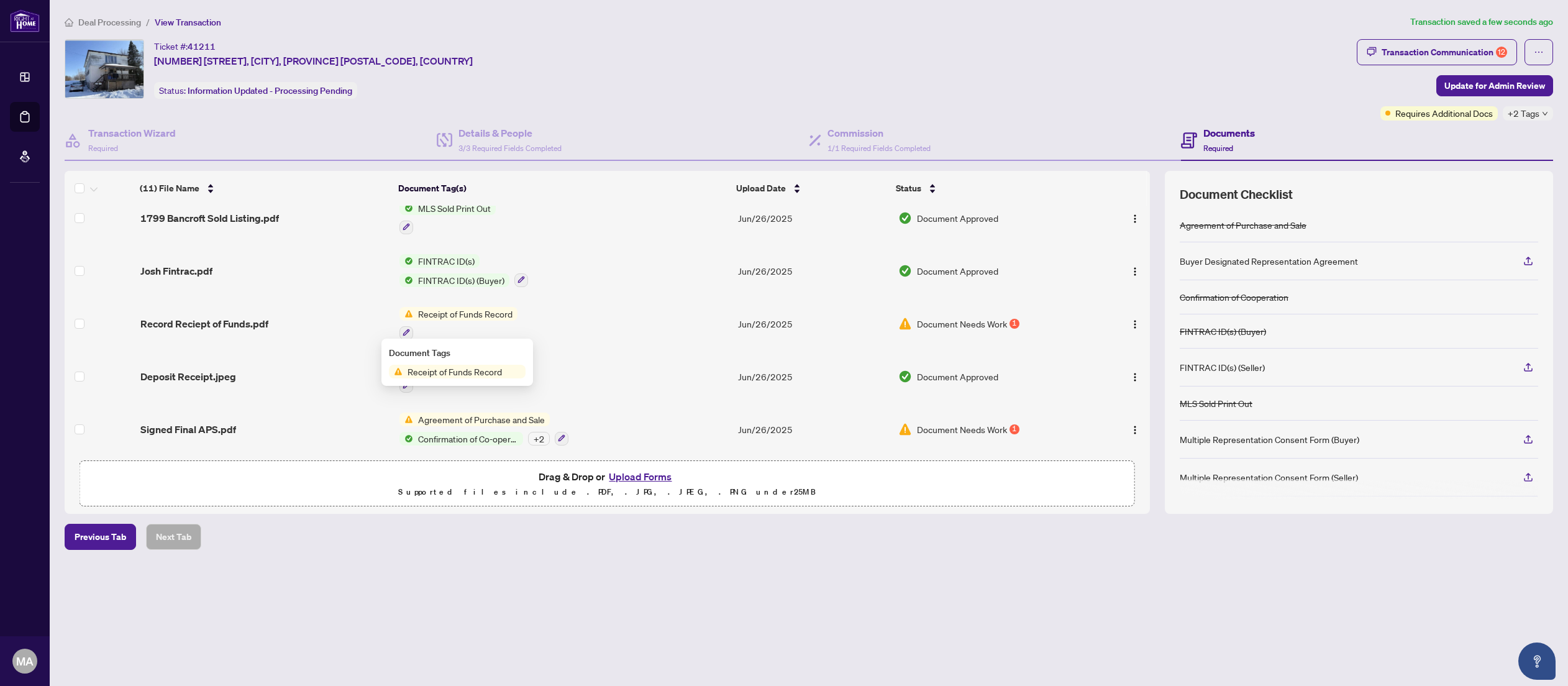 click on "Receipt of Funds Record" at bounding box center [455, 372] 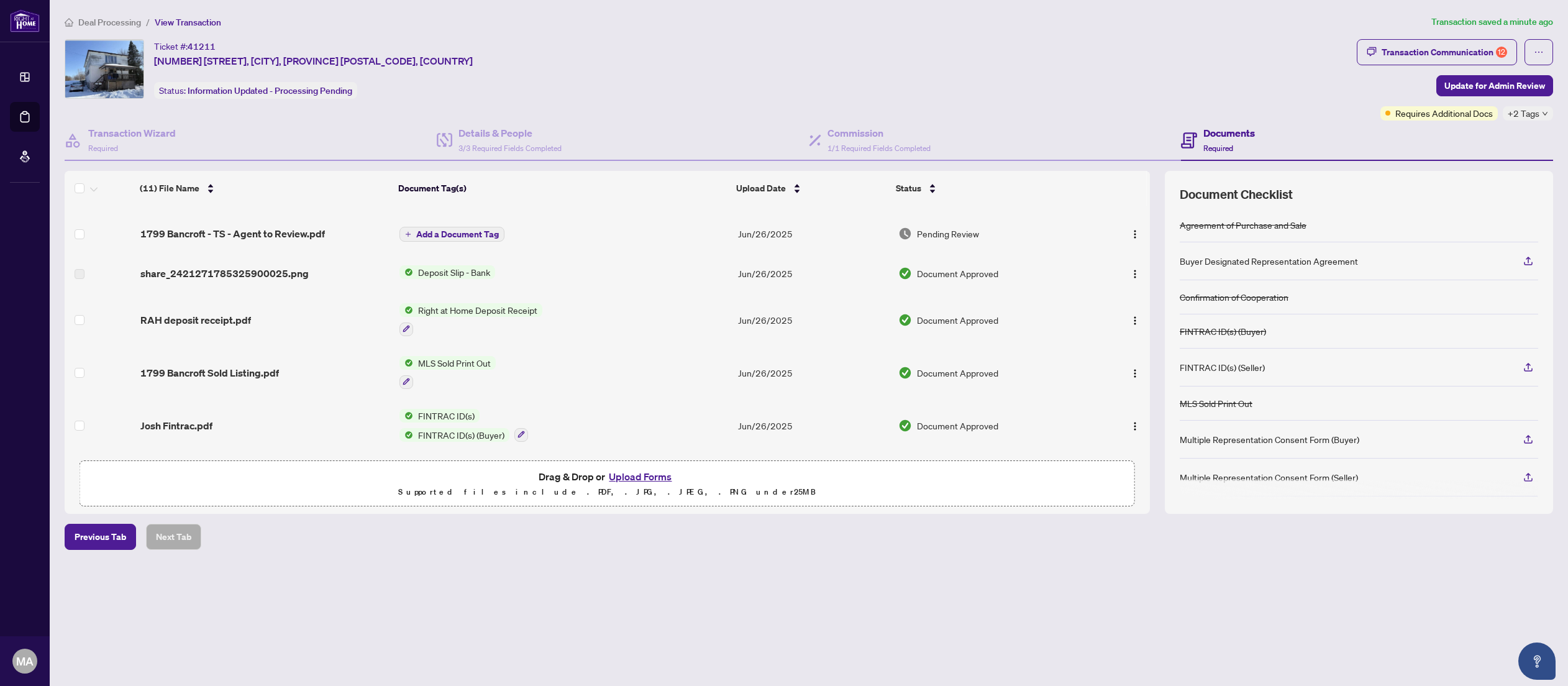 scroll, scrollTop: 0, scrollLeft: 0, axis: both 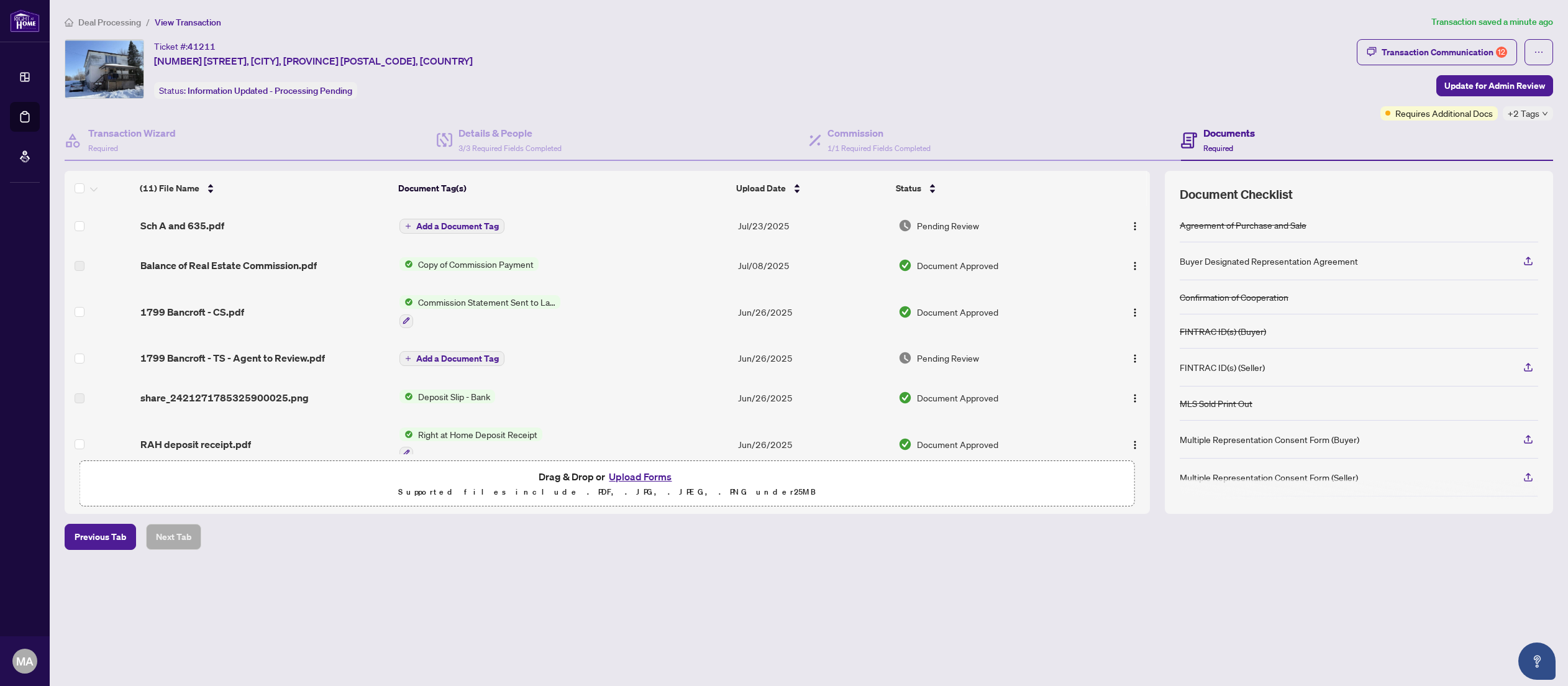 click on "Add a Document Tag" at bounding box center (457, 226) 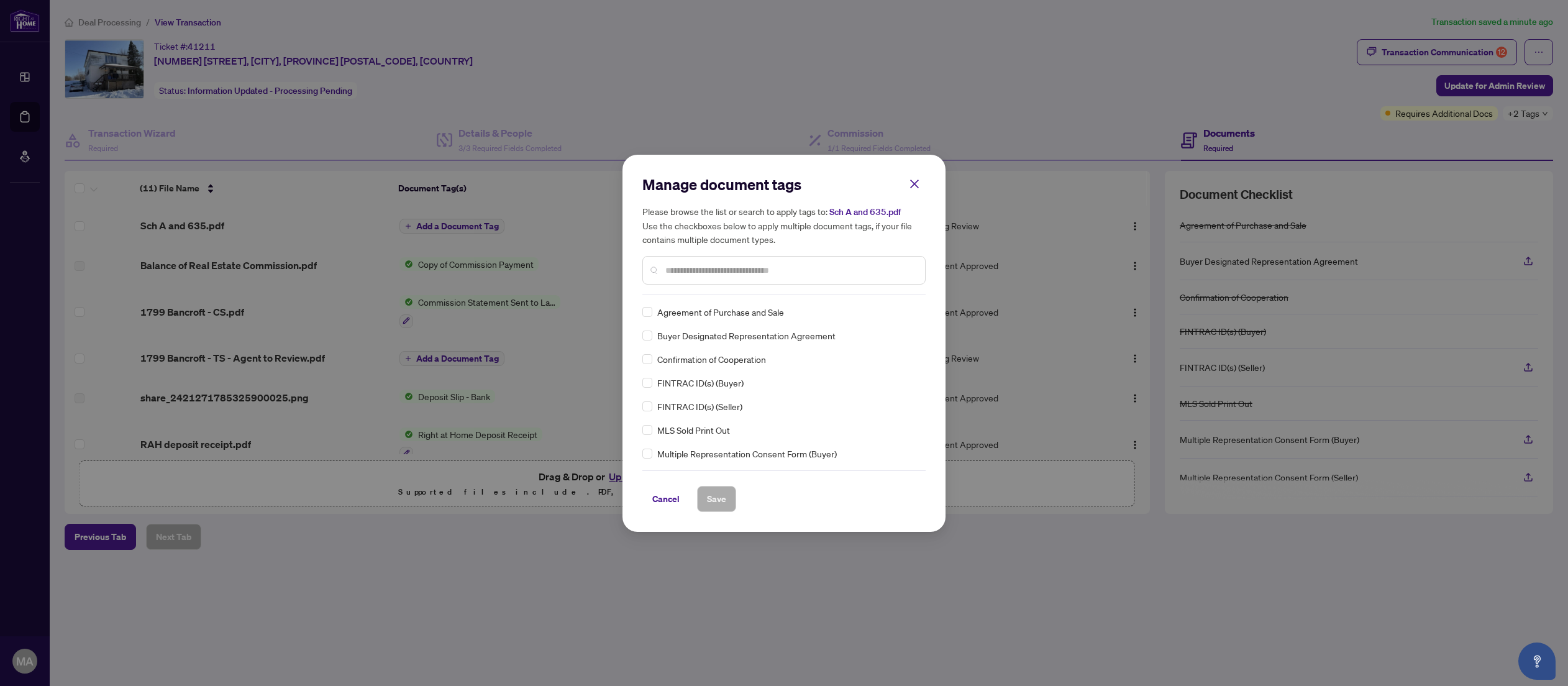 click at bounding box center (790, 270) 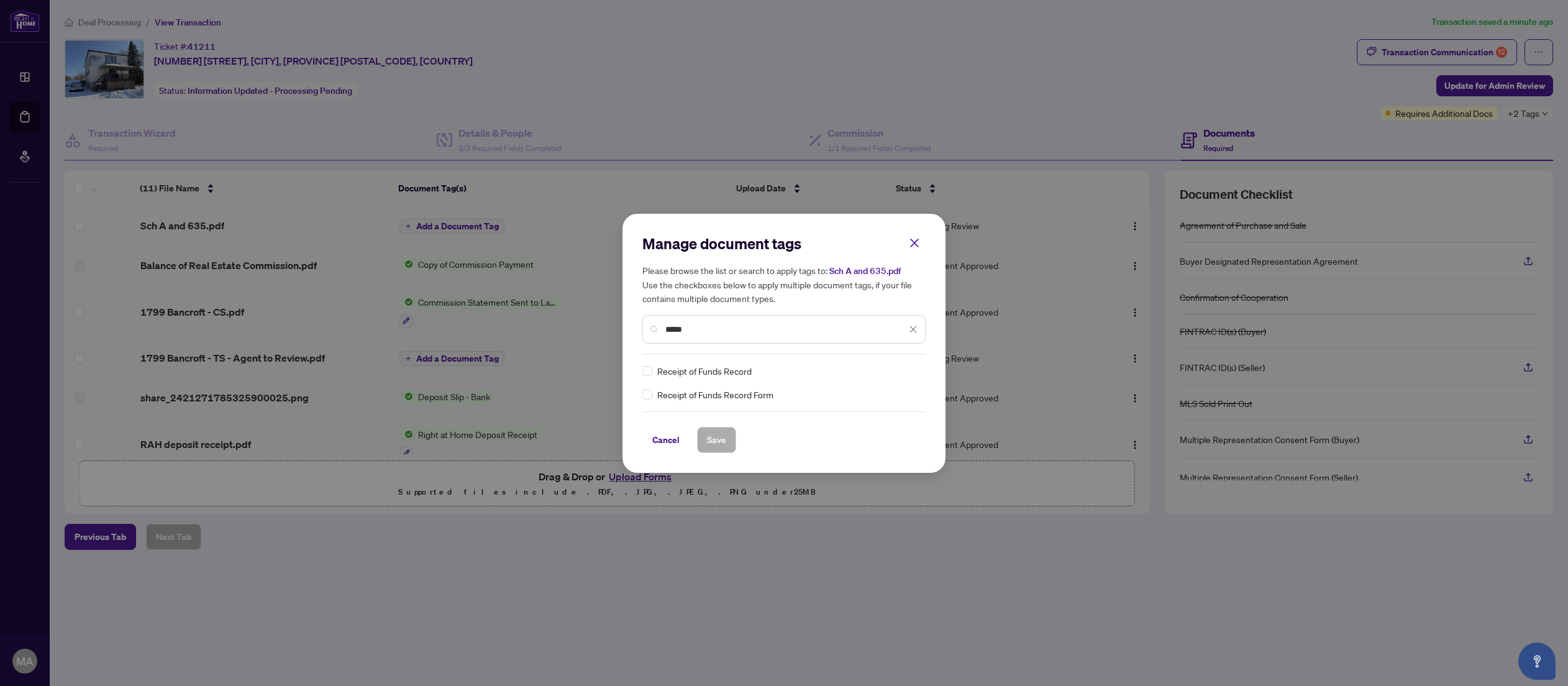type on "*****" 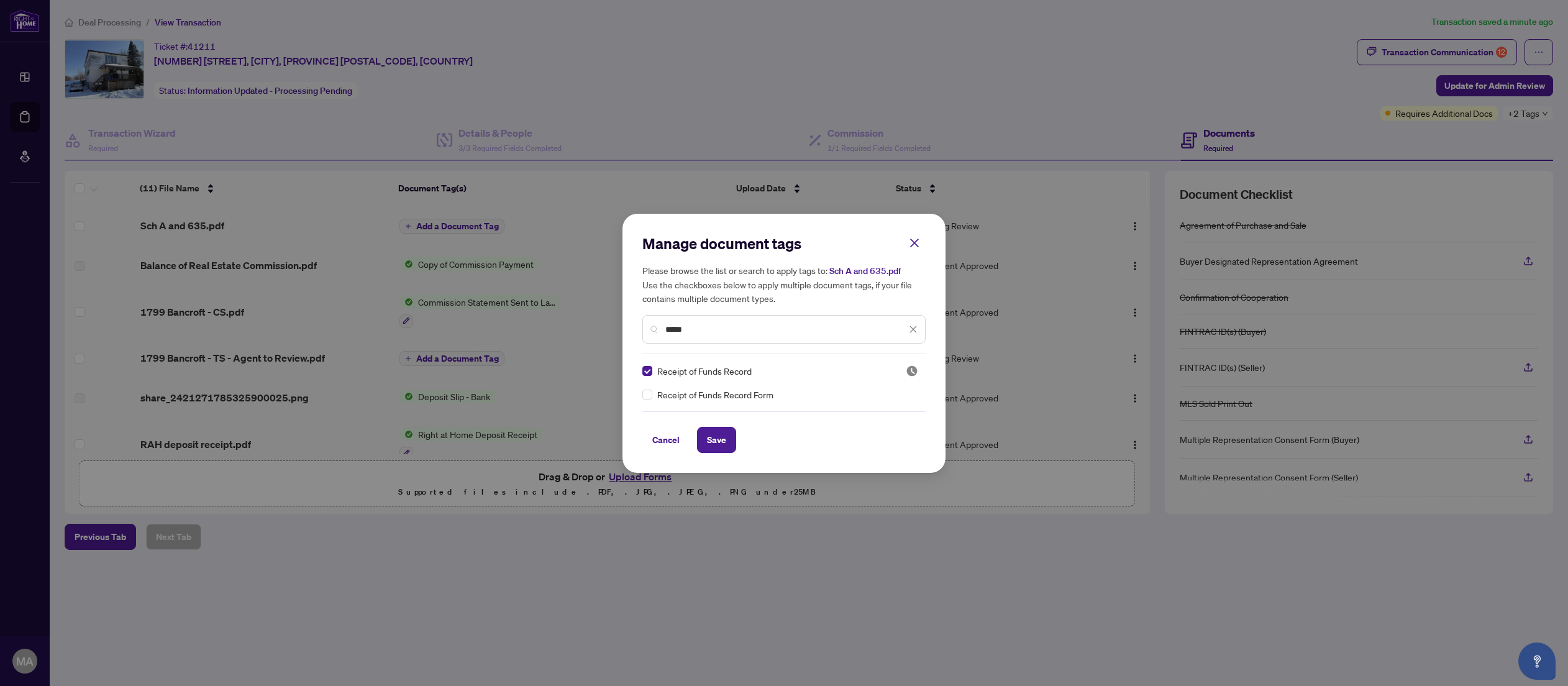 click on "Save" at bounding box center (716, 440) 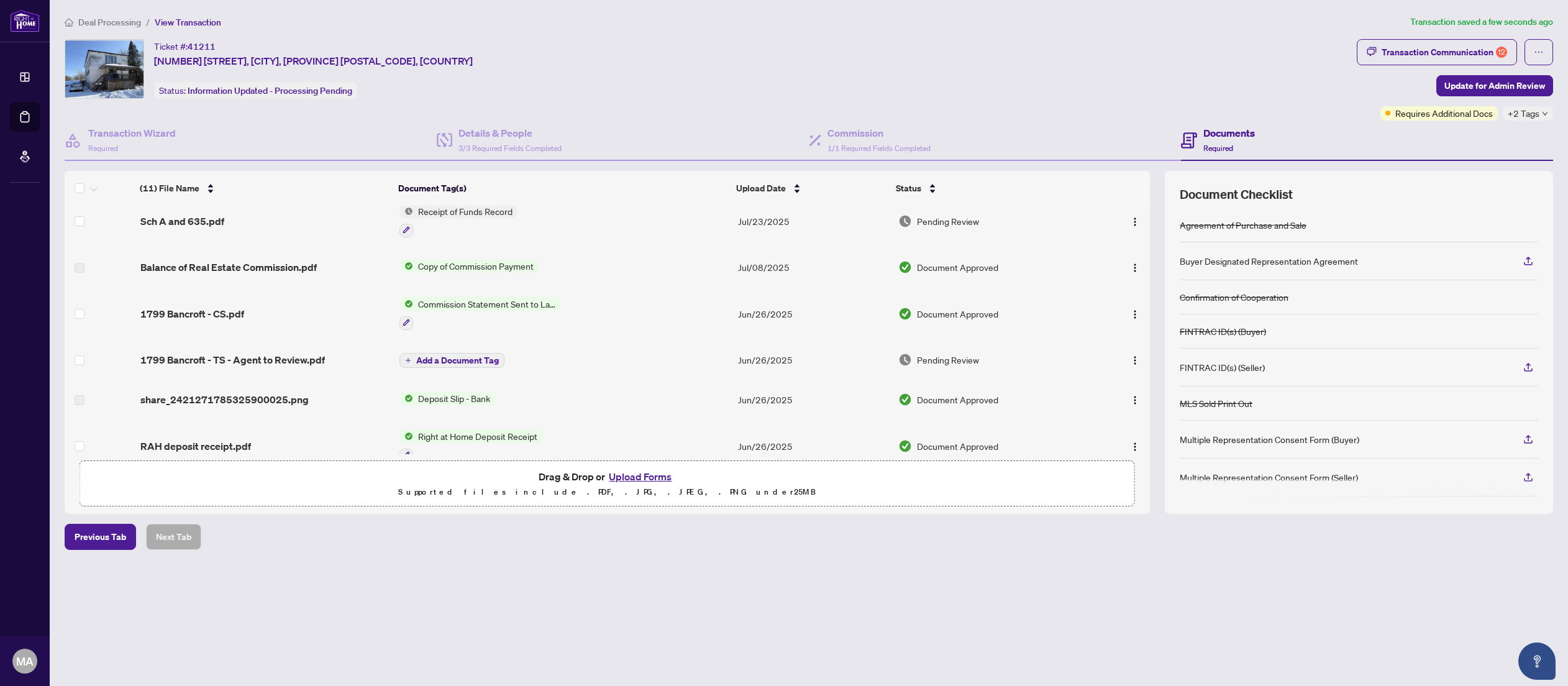 scroll, scrollTop: 0, scrollLeft: 0, axis: both 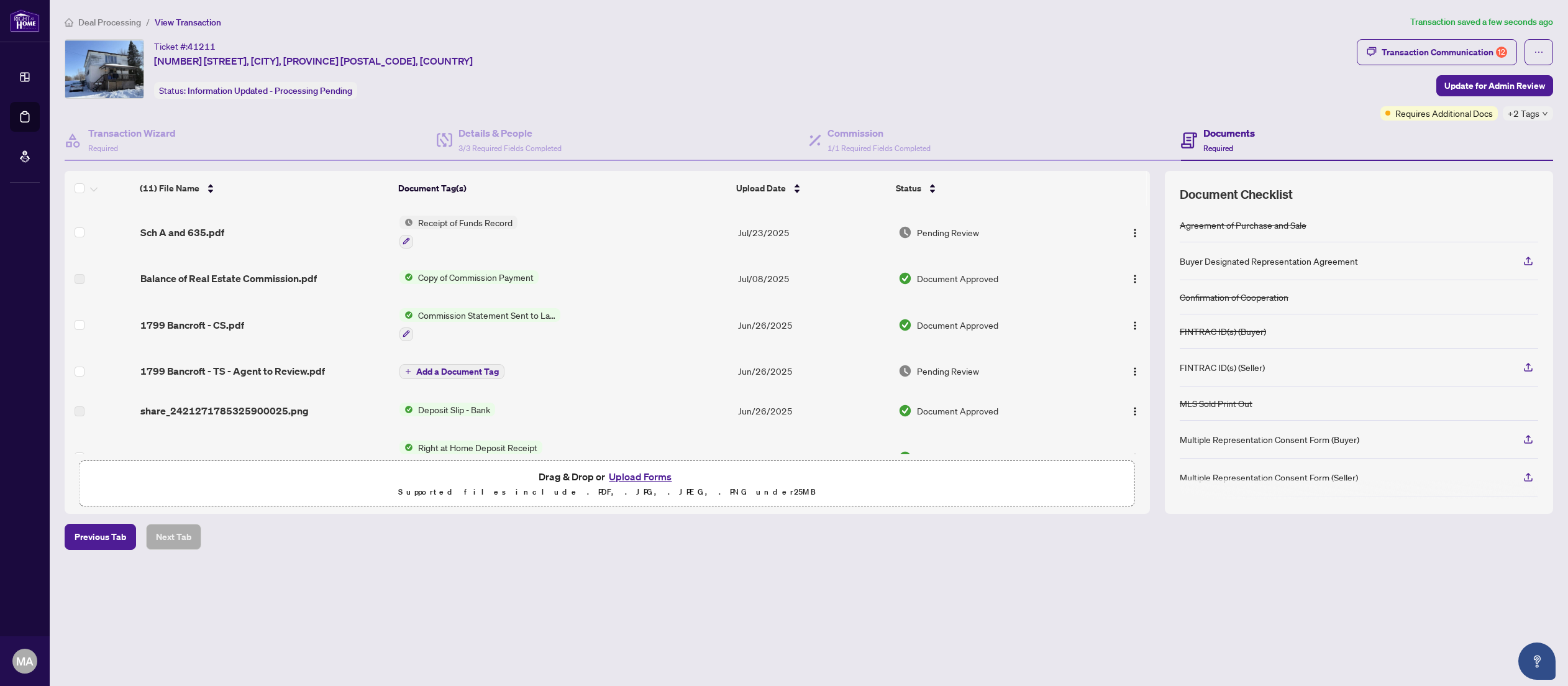 click at bounding box center [406, 242] 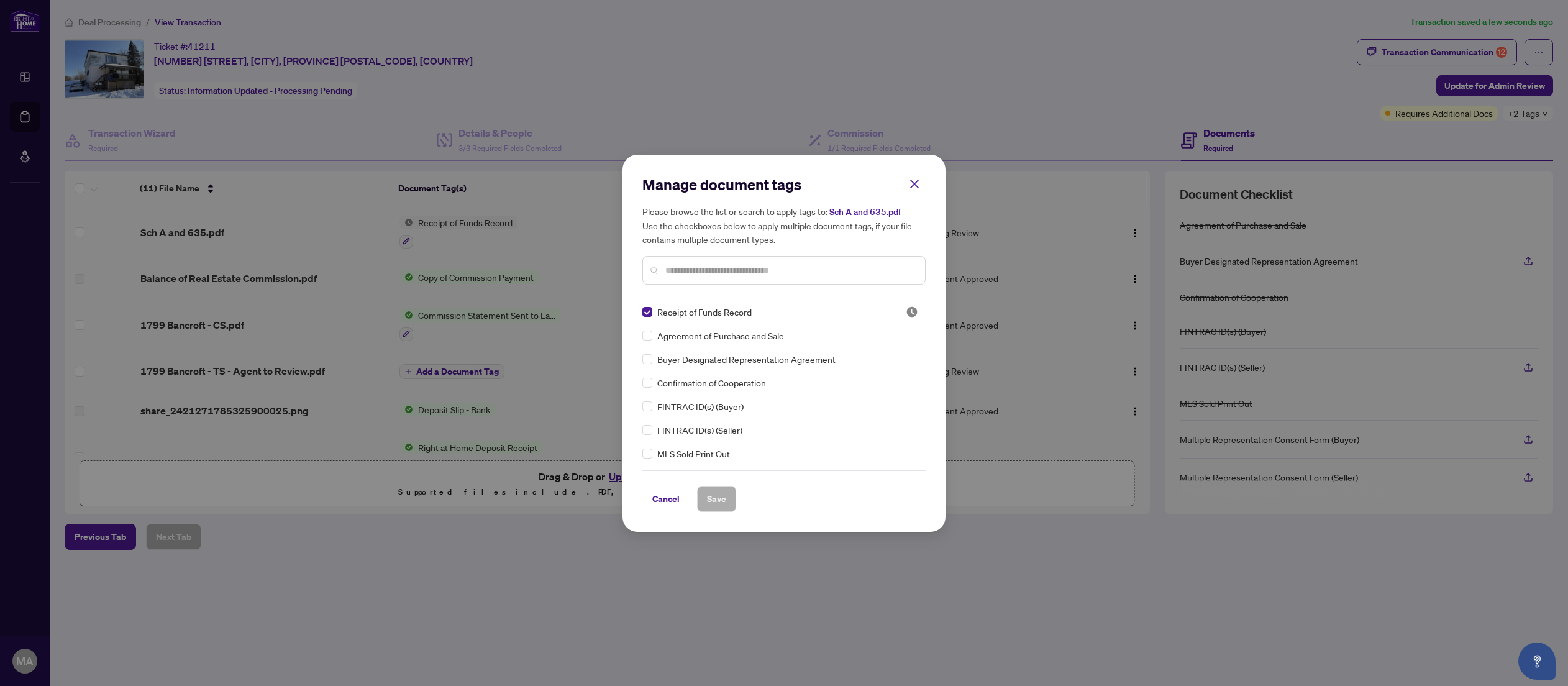 click at bounding box center (790, 270) 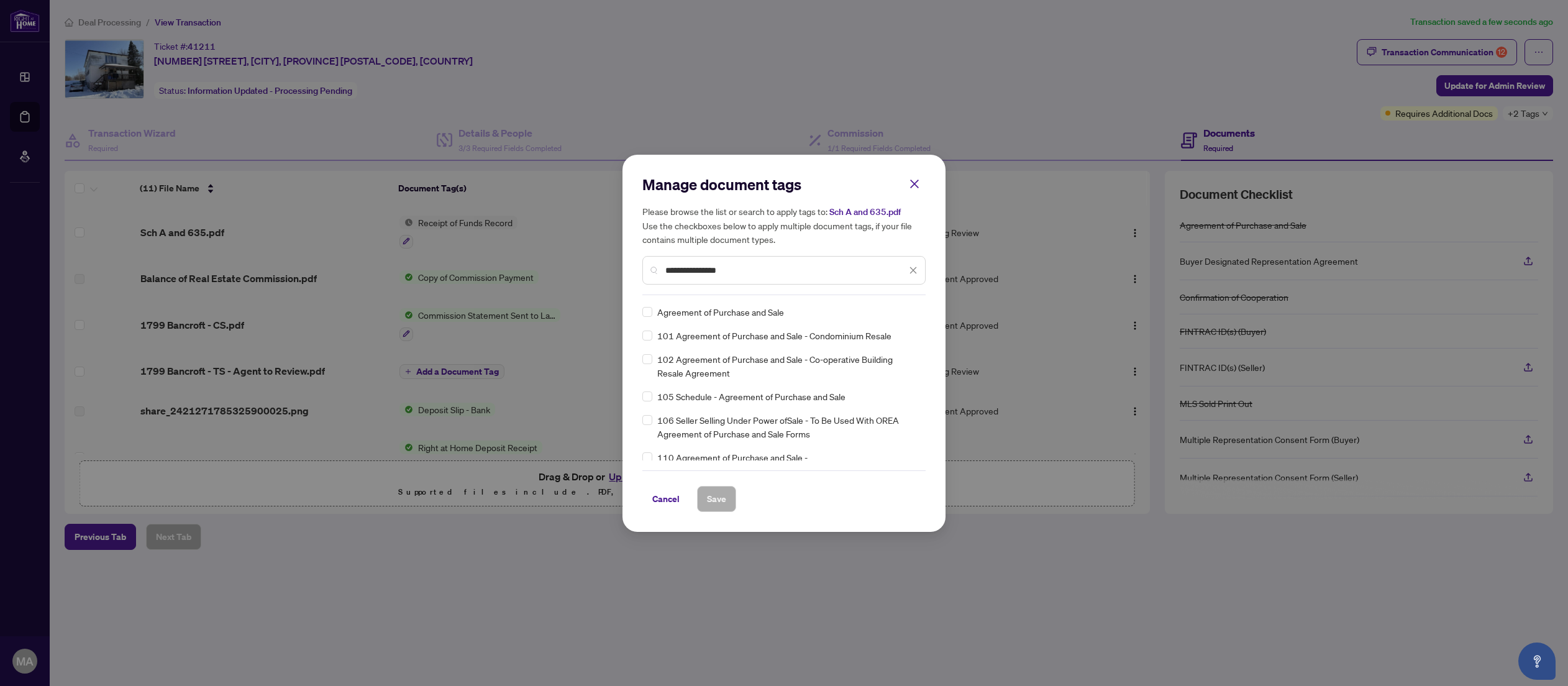 type on "**********" 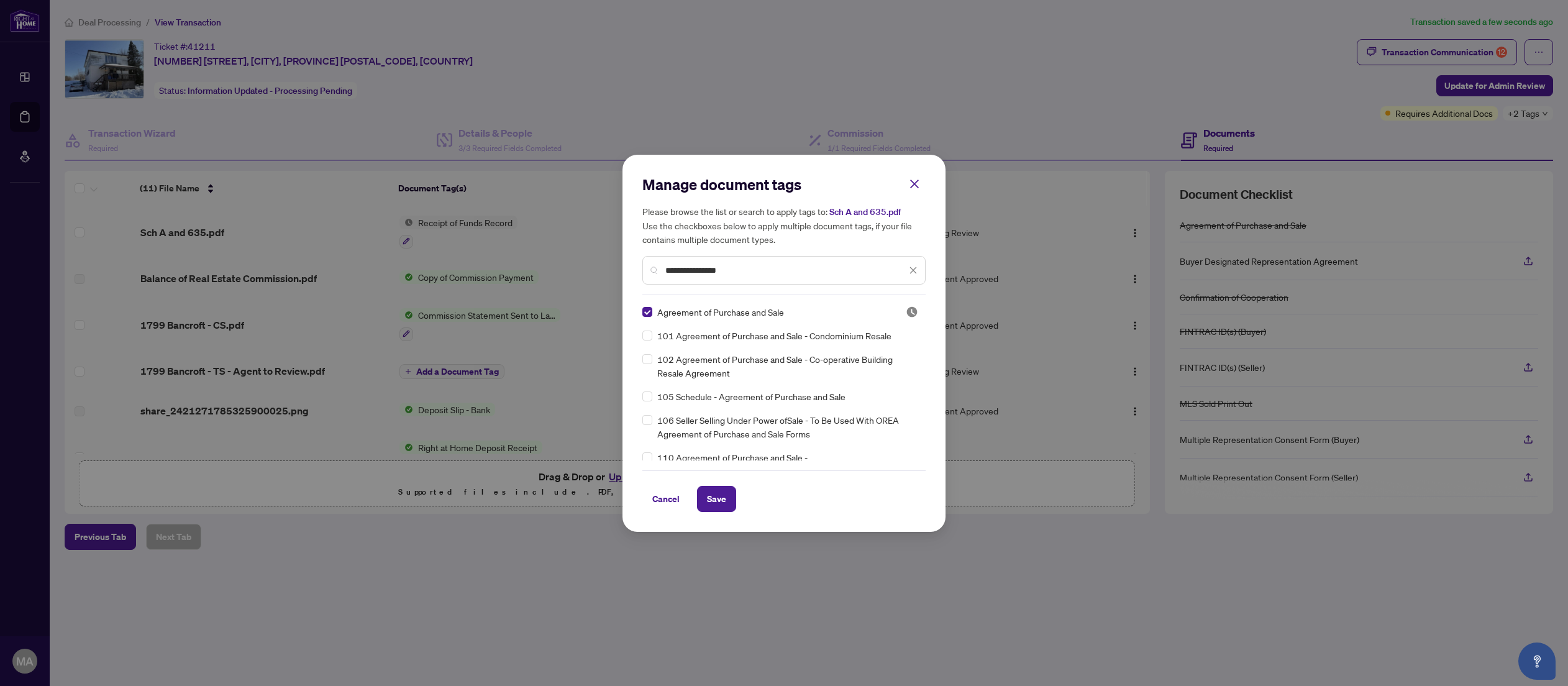 click on "Save" at bounding box center (716, 499) 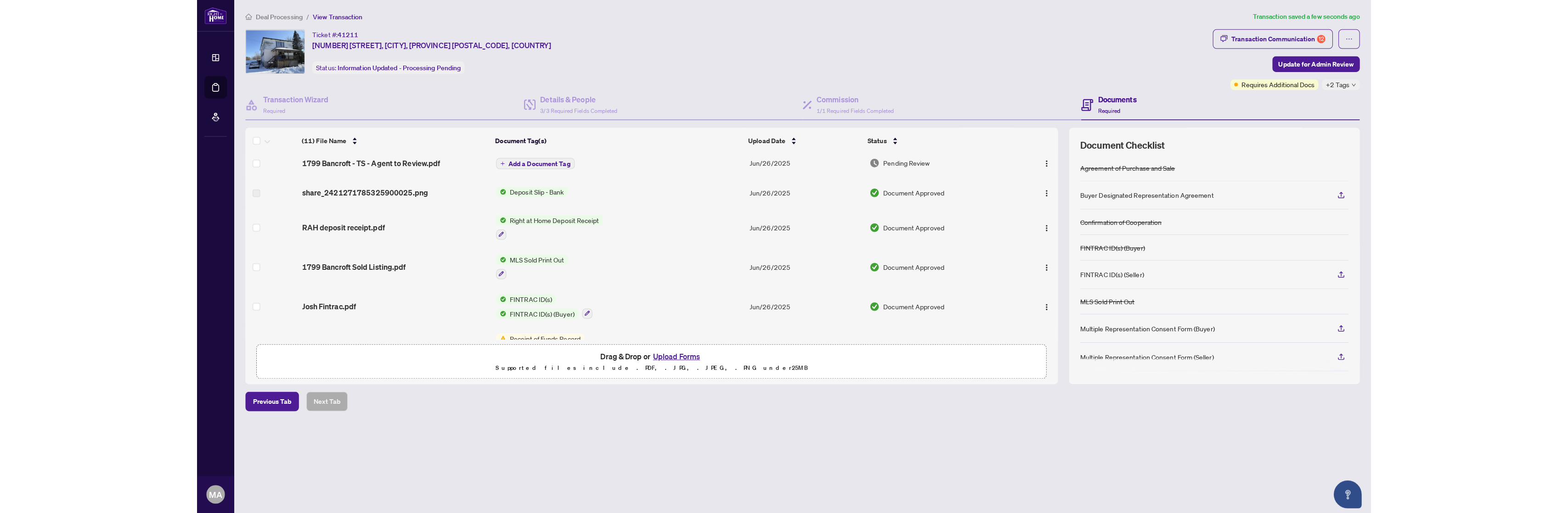 scroll, scrollTop: 0, scrollLeft: 0, axis: both 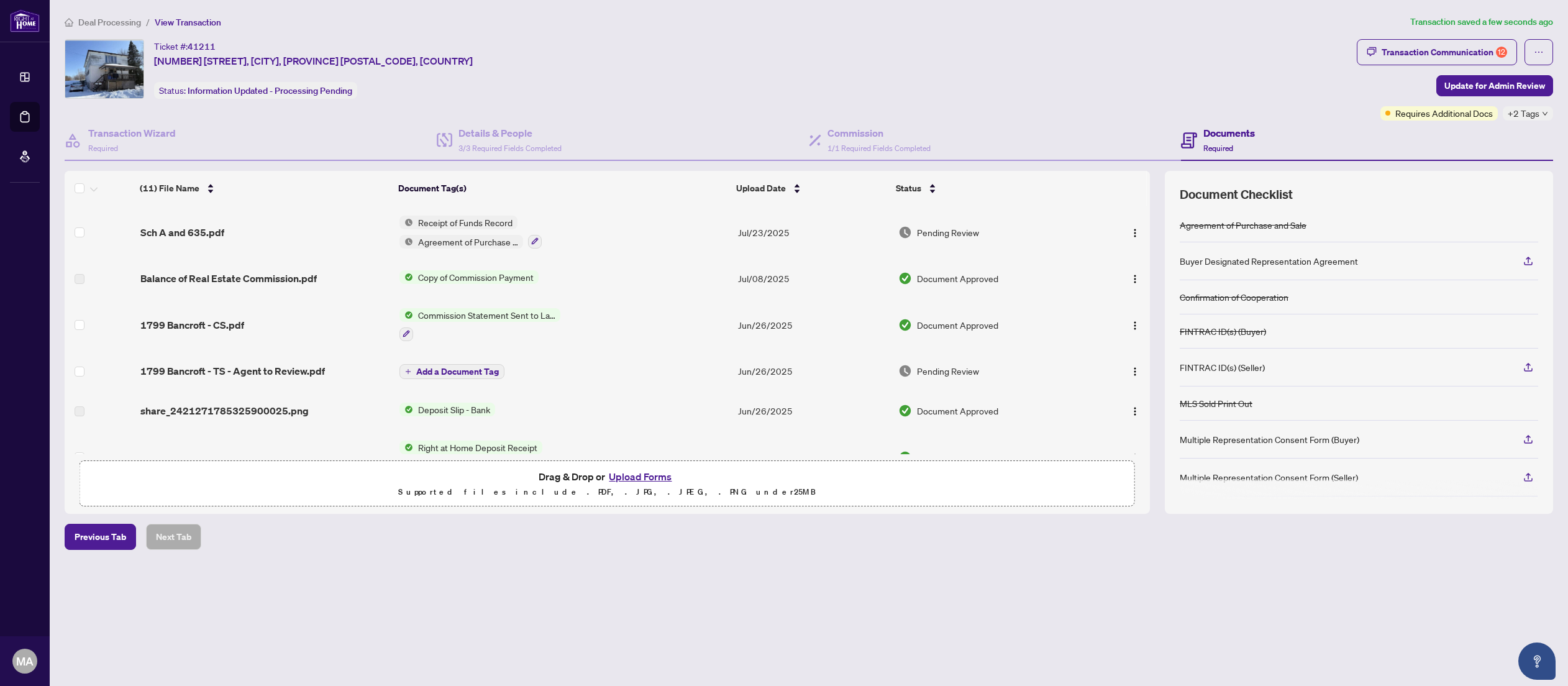 click on "Transaction Communication 12" at bounding box center (1444, 52) 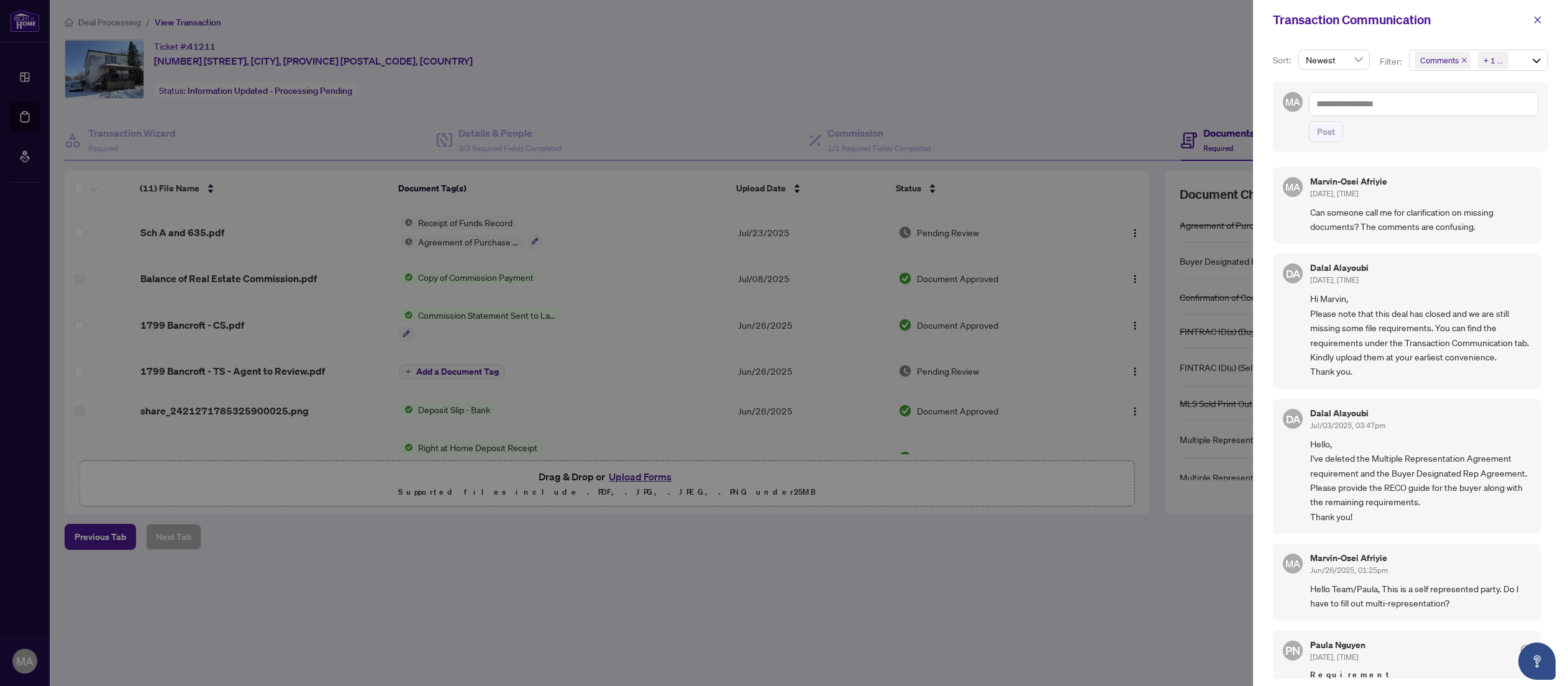 click 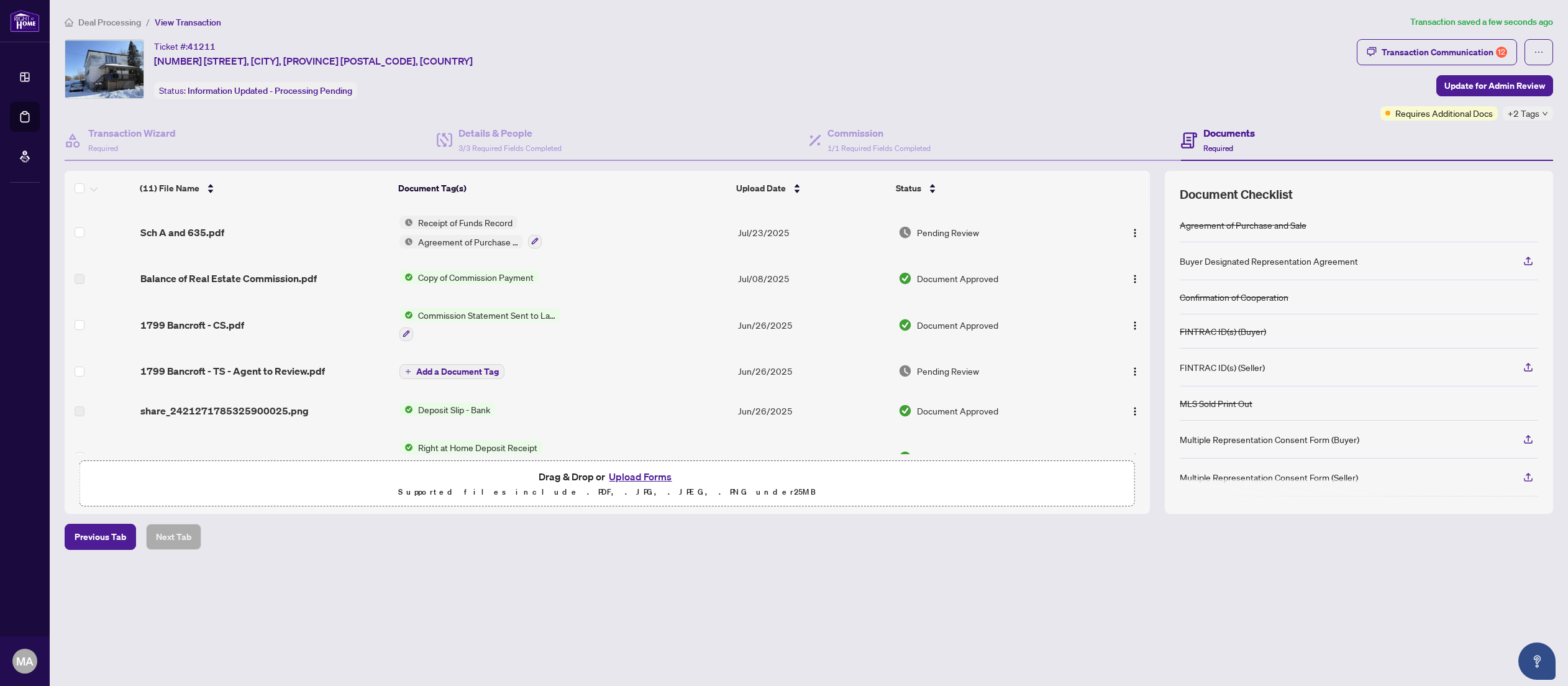 click on "Update for Admin Review" at bounding box center [1495, 86] 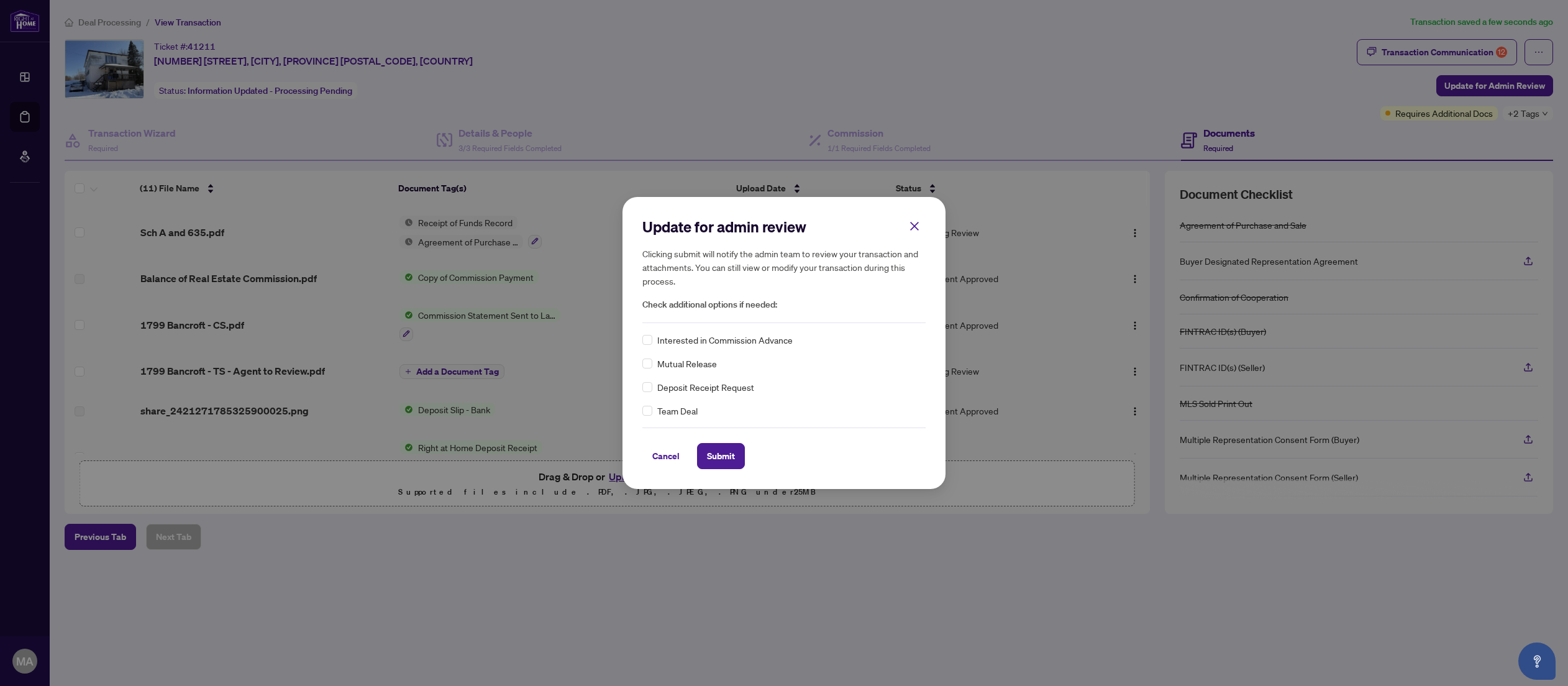 click on "Submit" at bounding box center [721, 456] 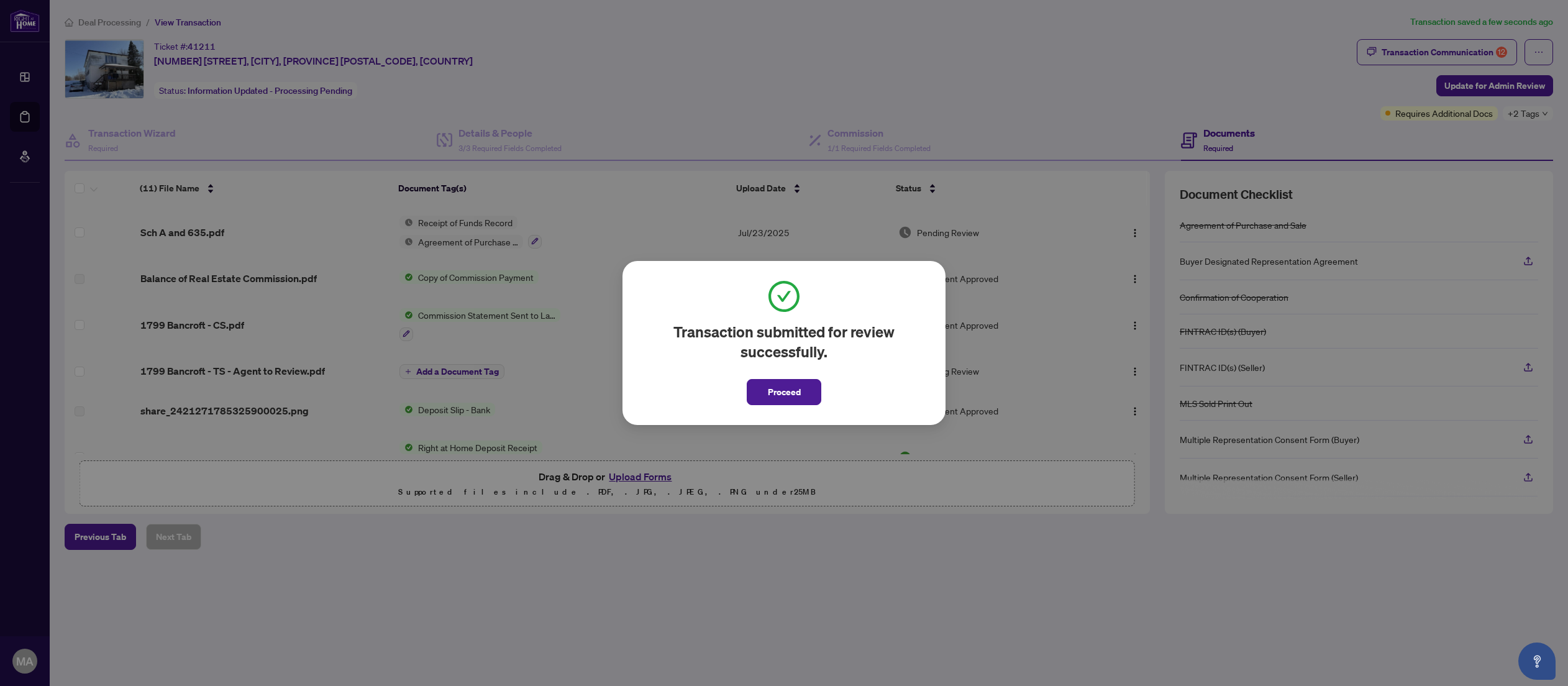 click on "Proceed" at bounding box center (784, 392) 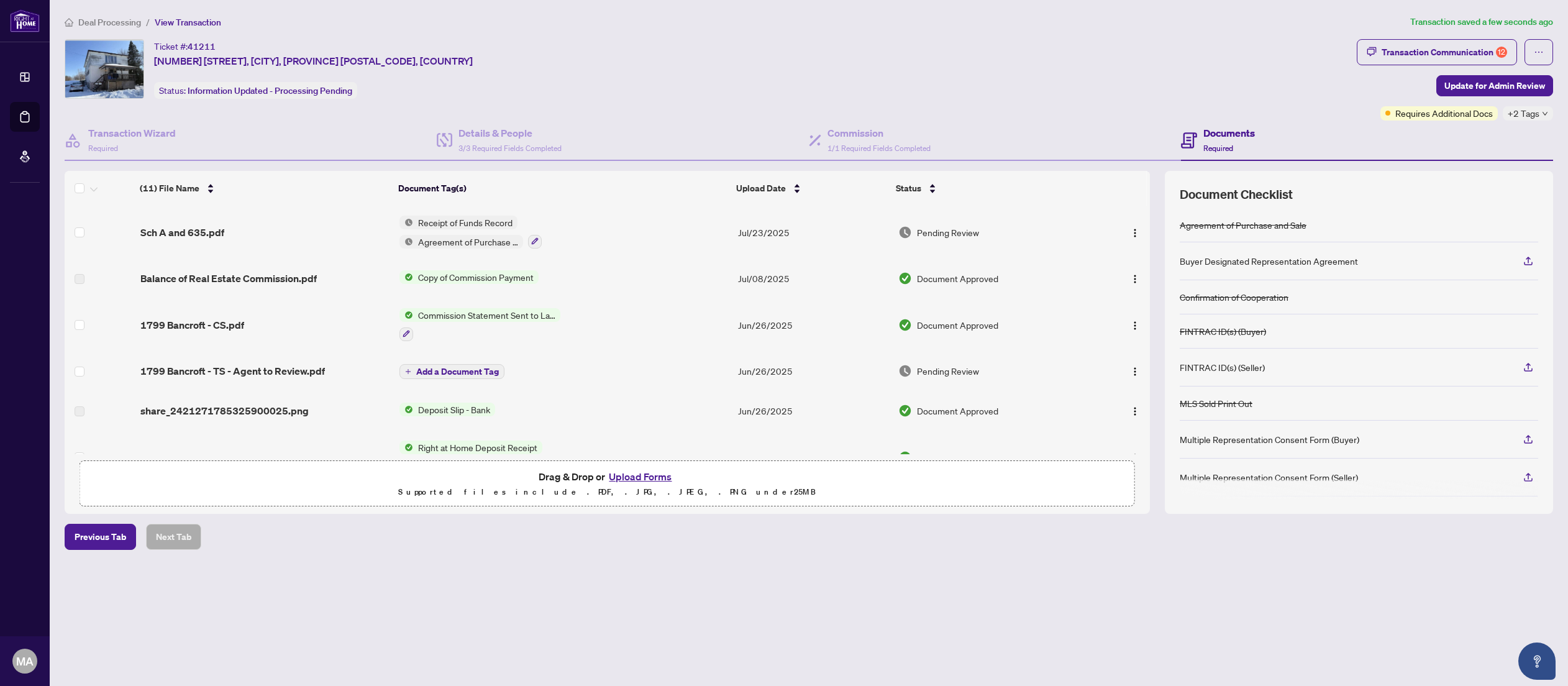 drag, startPoint x: 863, startPoint y: 625, endPoint x: 868, endPoint y: 614, distance: 12.08305 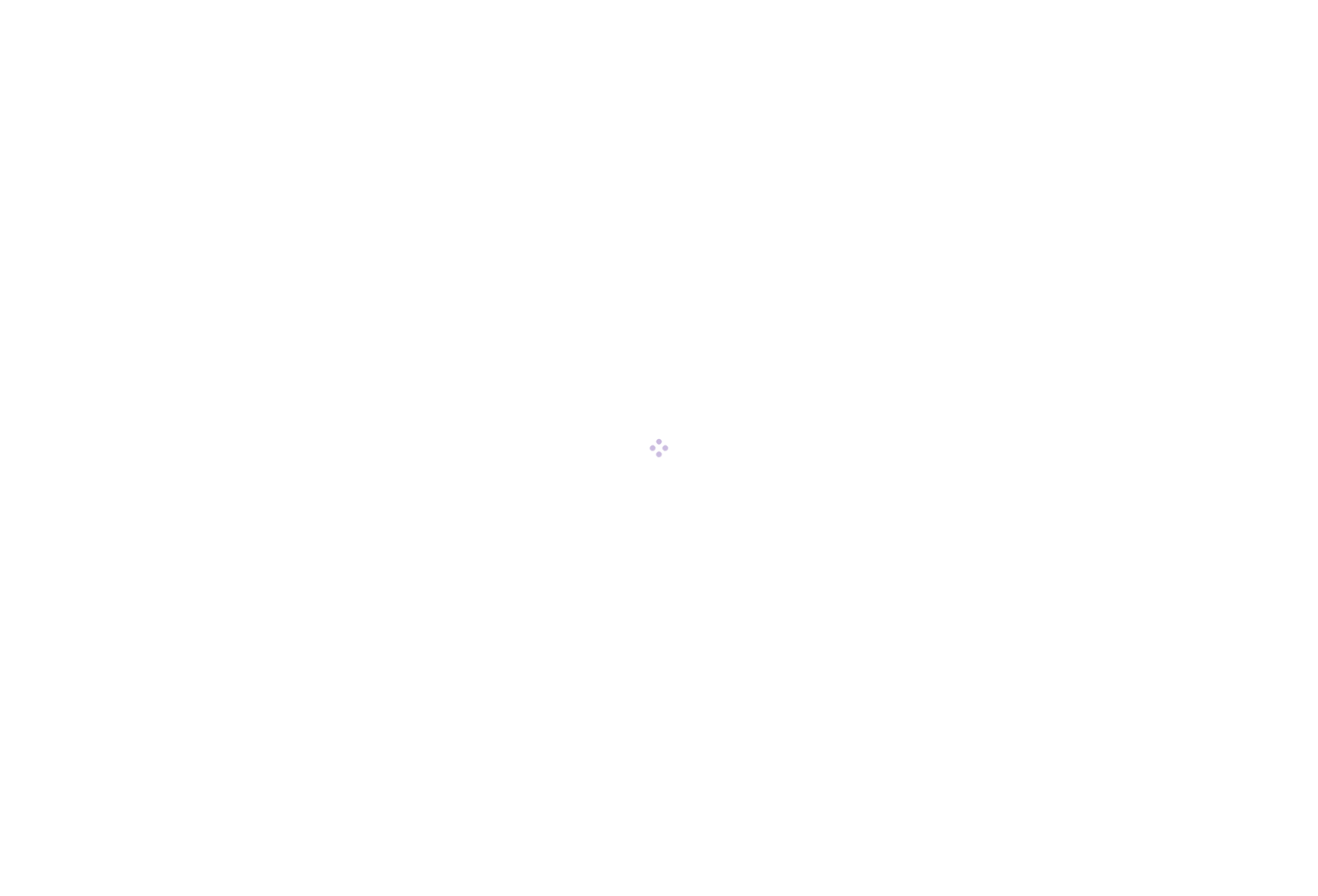 scroll, scrollTop: 0, scrollLeft: 0, axis: both 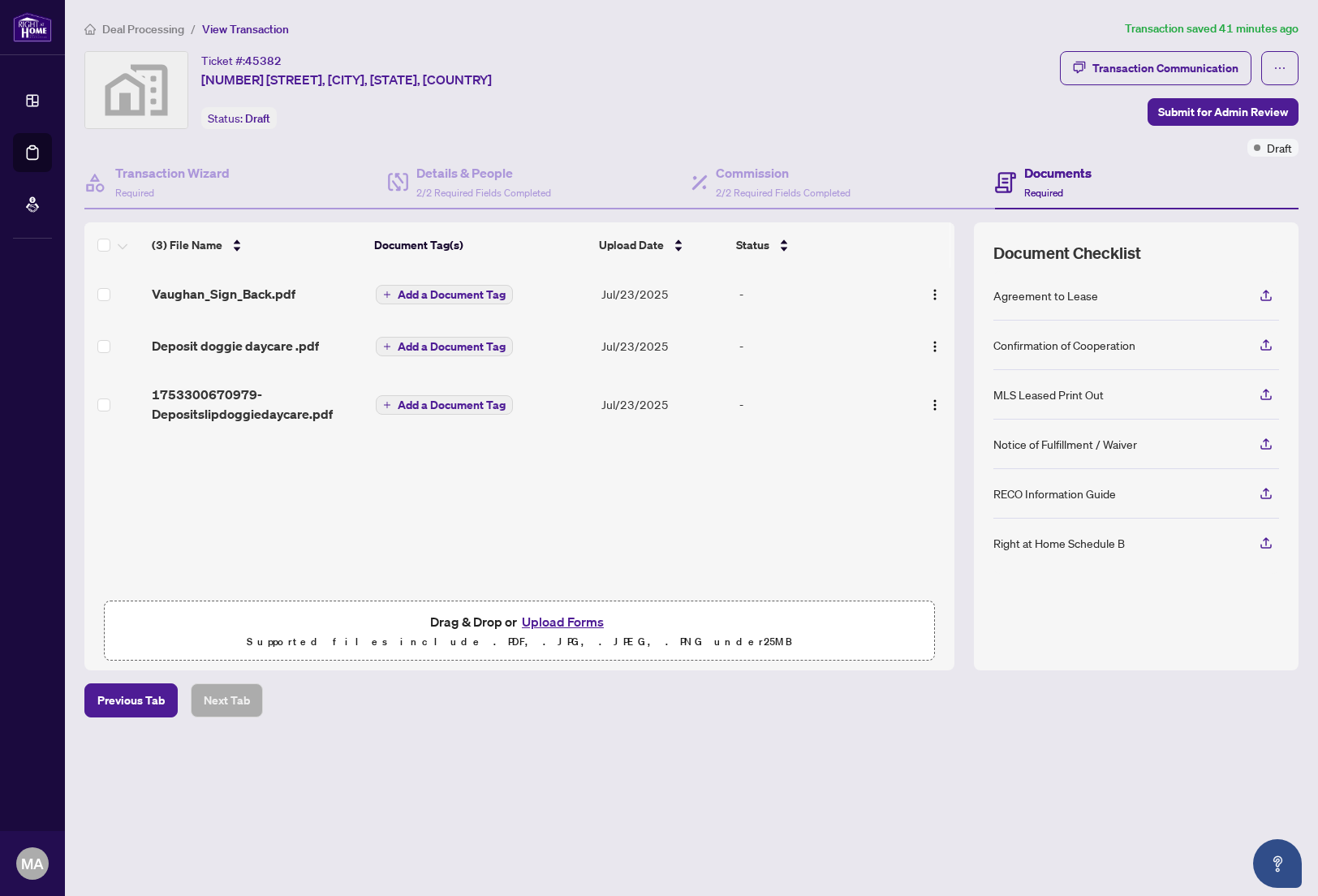 click on "(3) File Name Document Tag(s) Upload Date Status             [NAME]_Sign_Back.pdf Add a Document Tag Jul/23/[YEAR] - Deposit doggie daycare .pdf Add a Document Tag Jul/23/[YEAR] - 1753300670979-Depositslipdoggiedaycare.pdf Add a Document Tag Jul/23/[YEAR] - Drag & Drop or Upload Forms Supported files include   .PDF, .JPG, .JPEG, .PNG   under  25 MB" at bounding box center [519, 446] 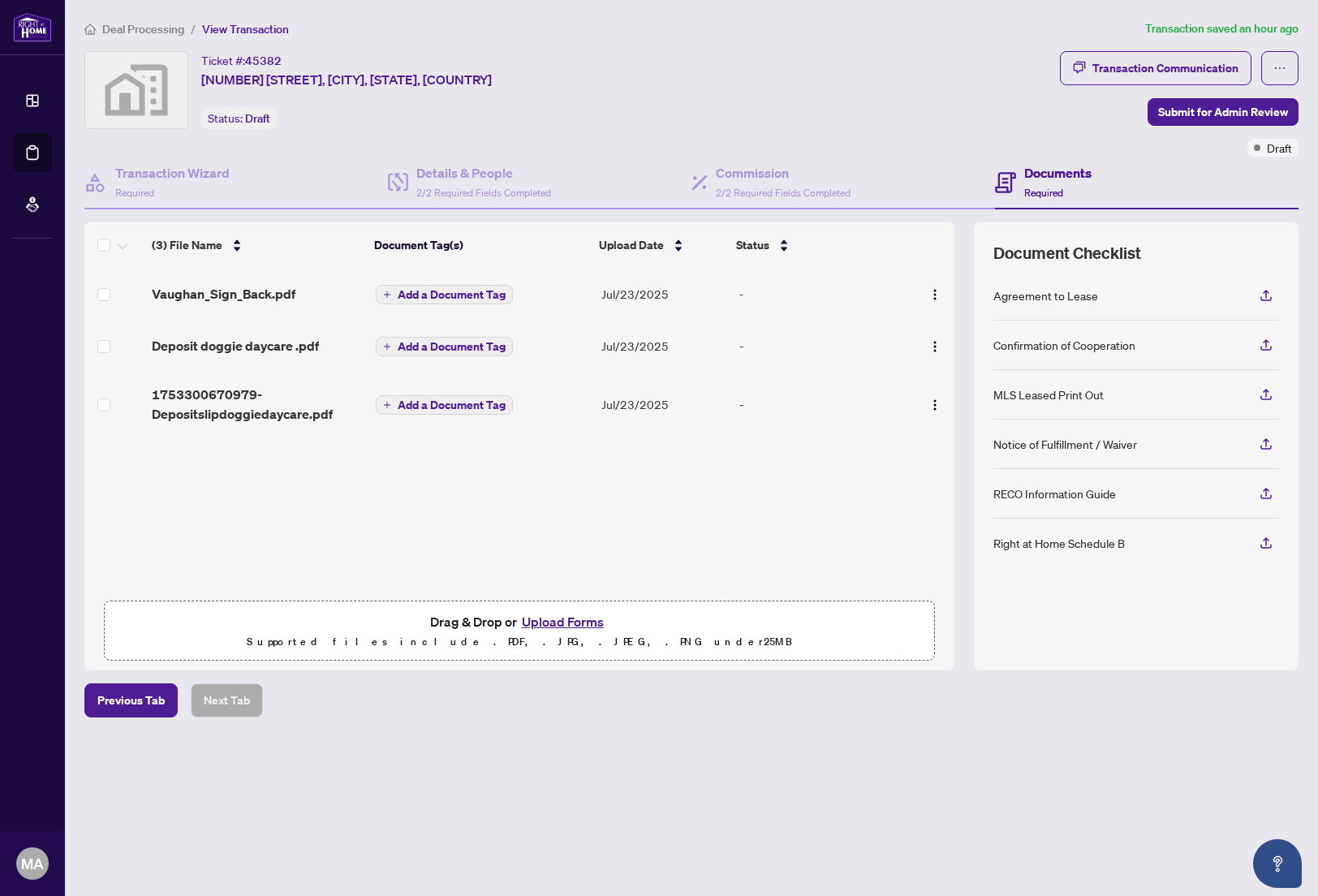 click on "(3) File Name Document Tag(s) Upload Date Status             [NAME]_Sign_Back.pdf Add a Document Tag Jul/23/[YEAR] - Deposit doggie daycare .pdf Add a Document Tag Jul/23/[YEAR] - 1753300670979-Depositslipdoggiedaycare.pdf Add a Document Tag Jul/23/[YEAR] - Drag & Drop or Upload Forms Supported files include   .PDF, .JPG, .JPEG, .PNG   under  25 MB" at bounding box center [519, 446] 